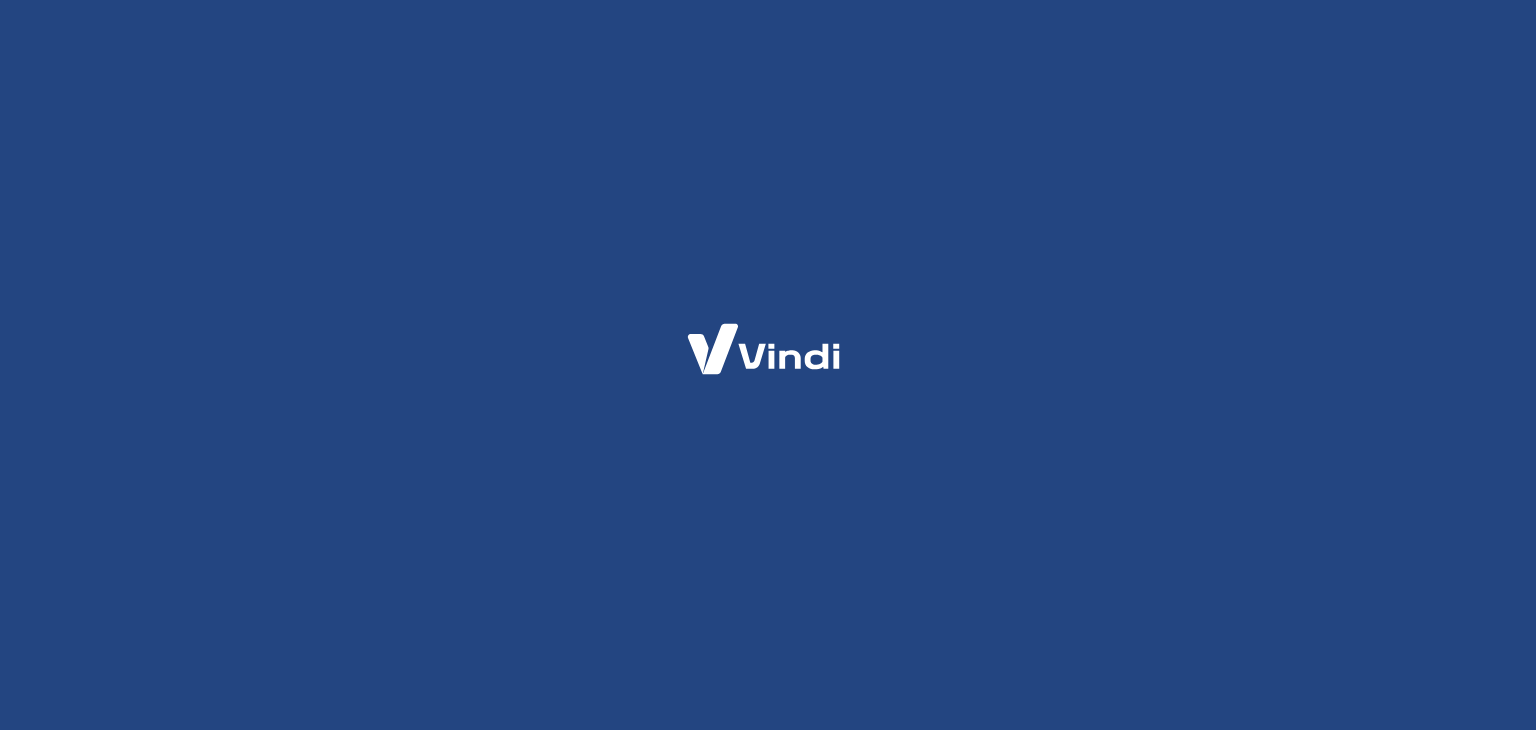 scroll, scrollTop: 0, scrollLeft: 0, axis: both 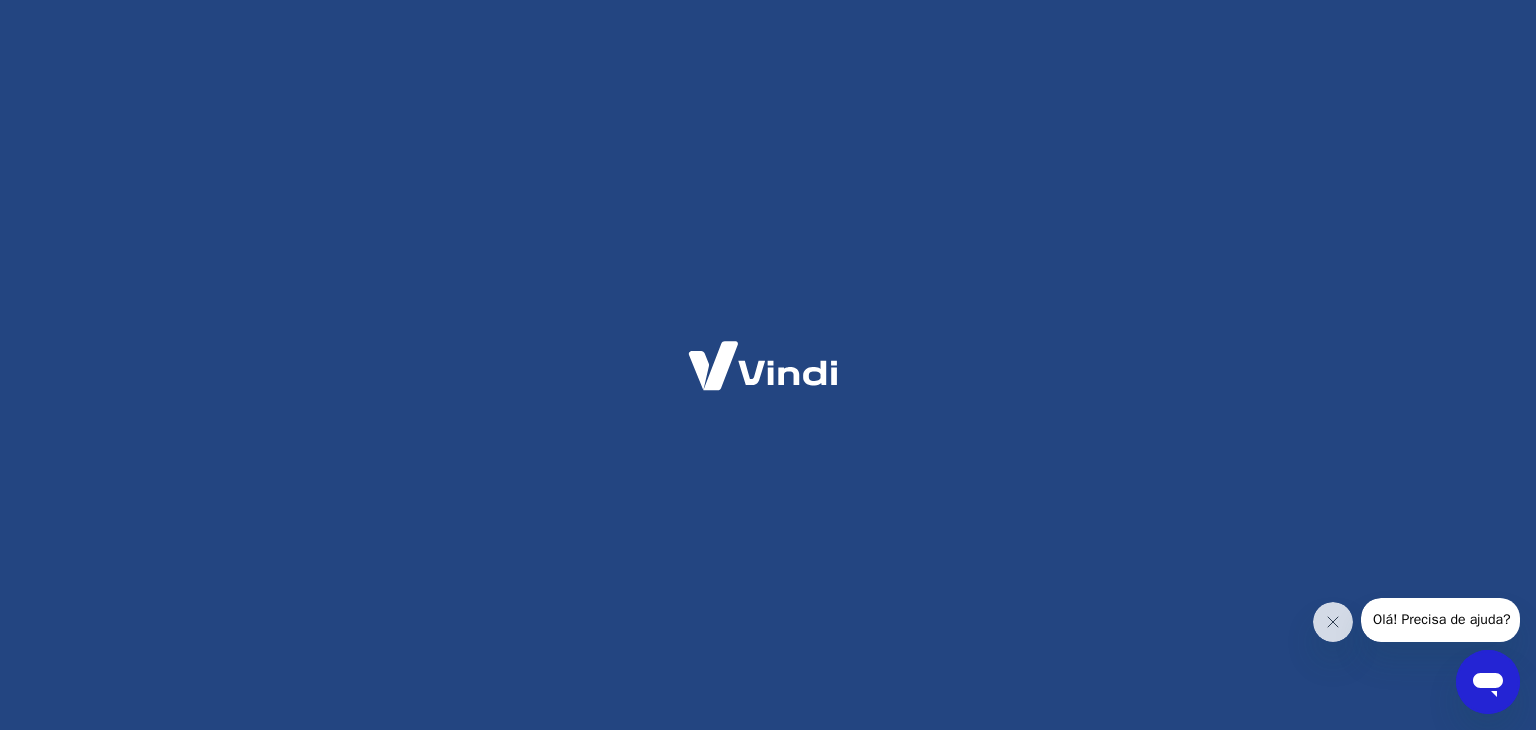 click at bounding box center (763, 366) 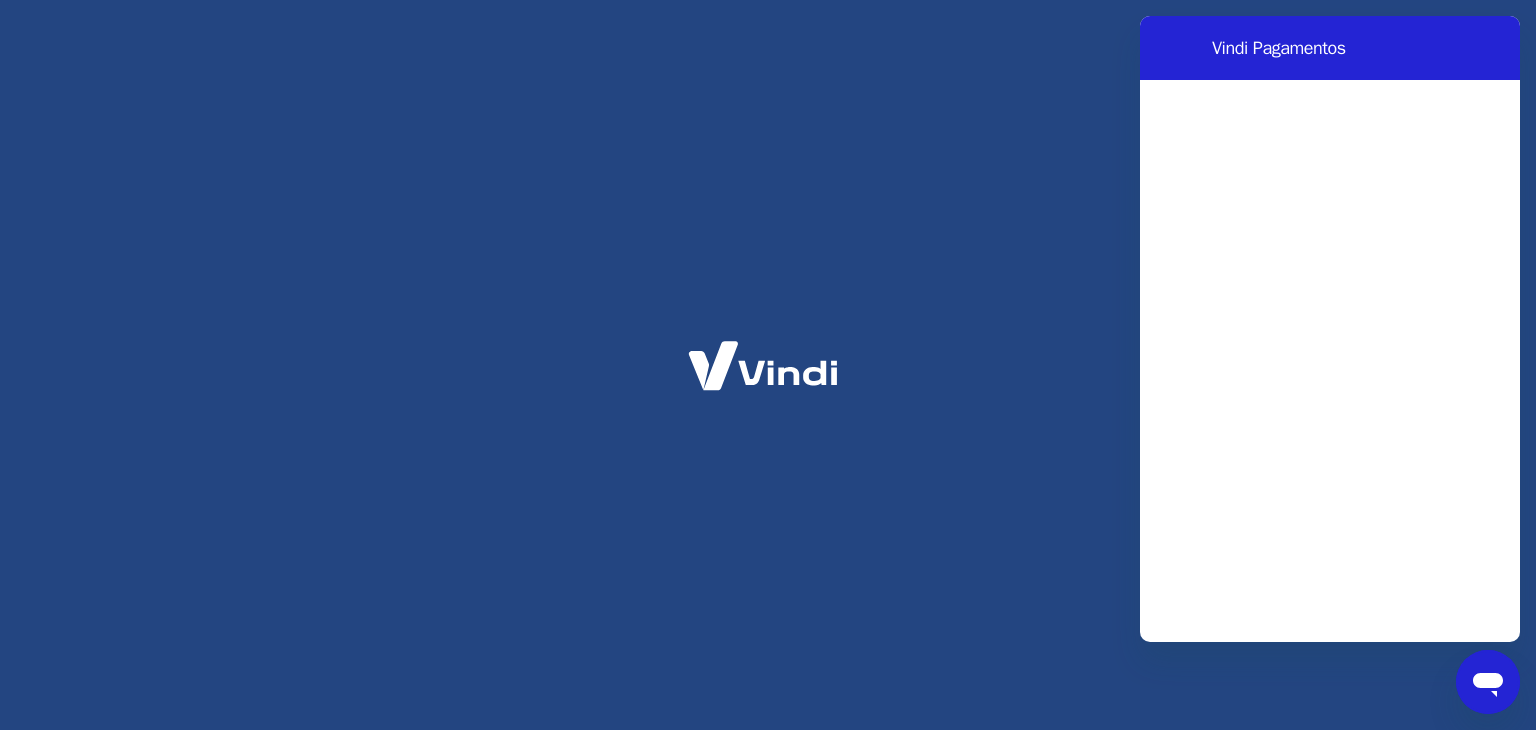 scroll, scrollTop: 0, scrollLeft: 0, axis: both 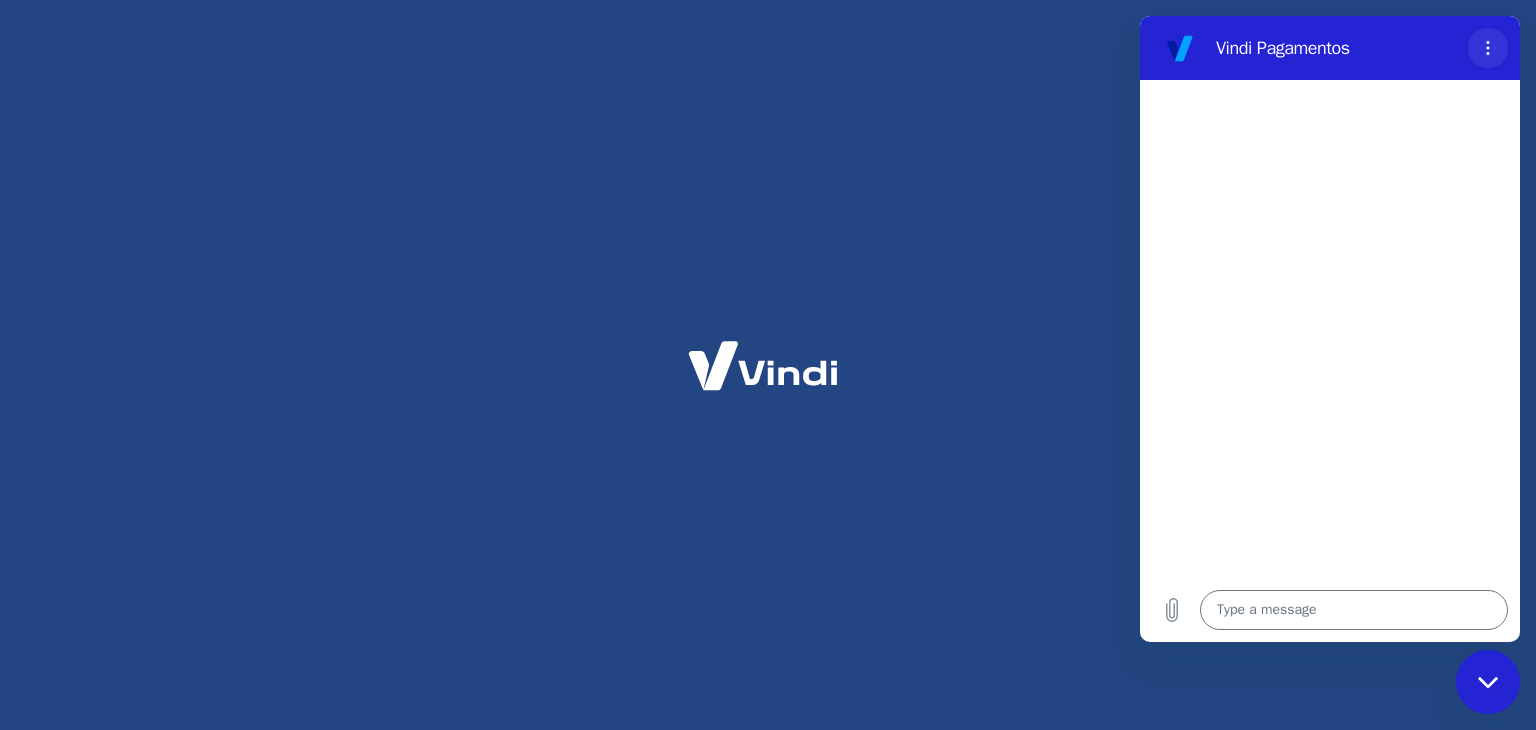 click 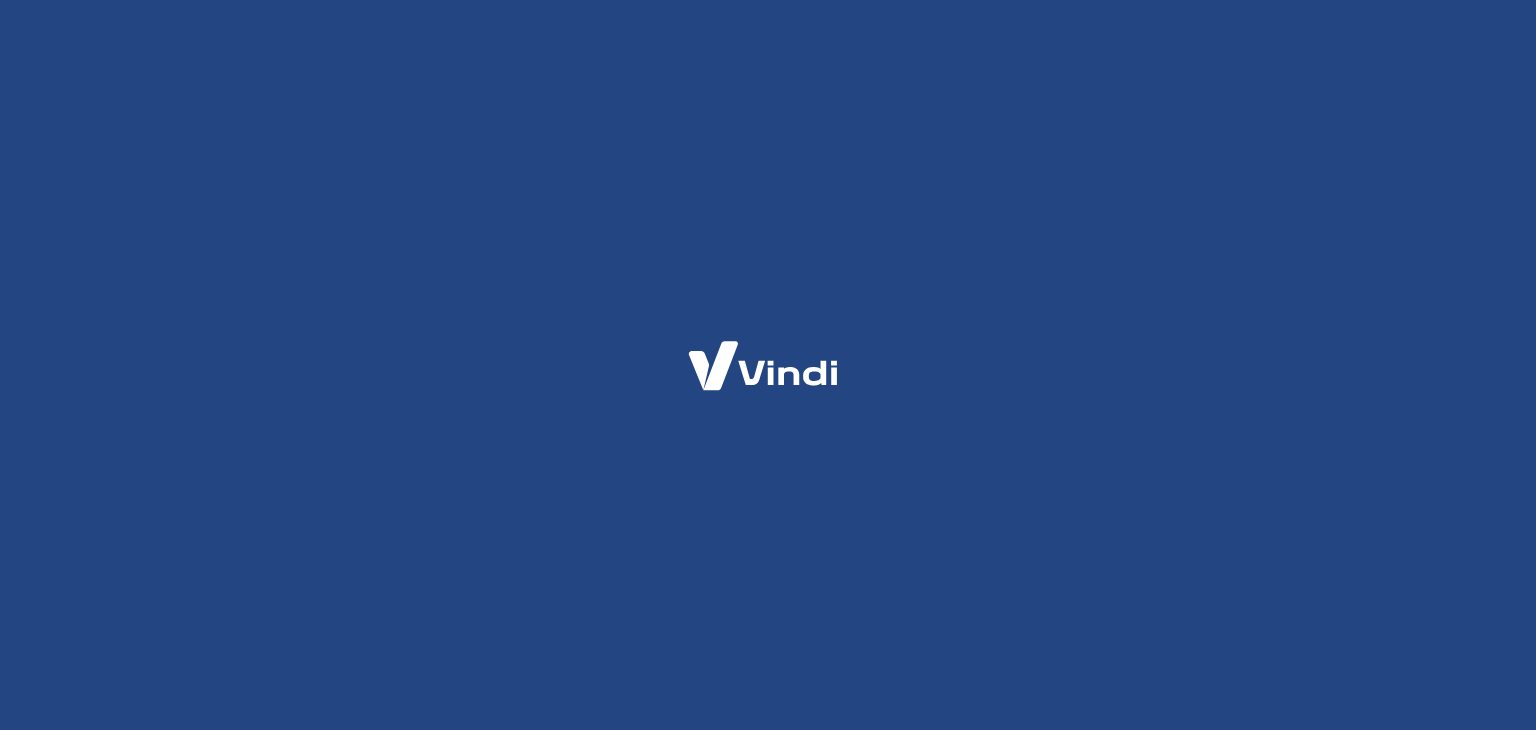 scroll, scrollTop: 0, scrollLeft: 0, axis: both 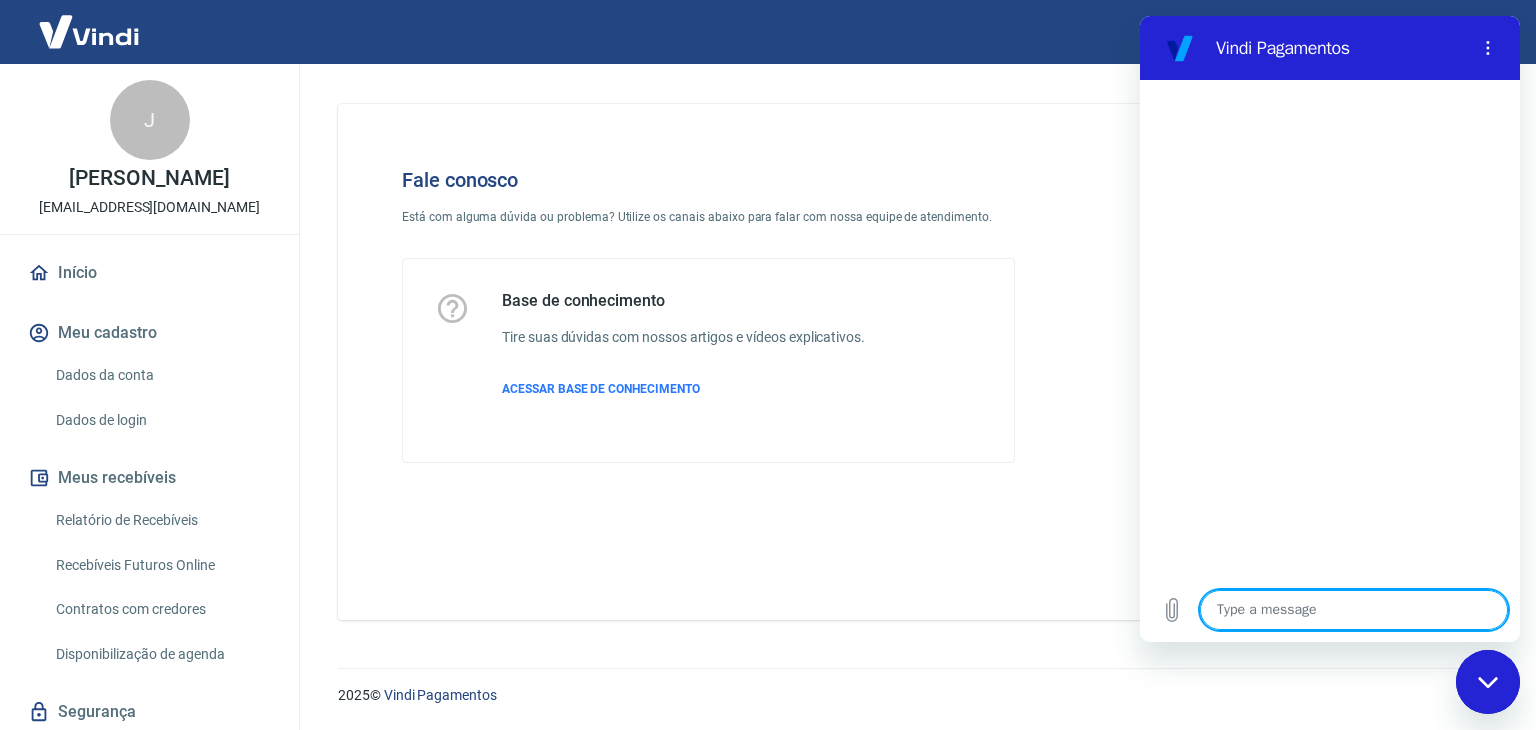 click at bounding box center (1488, 682) 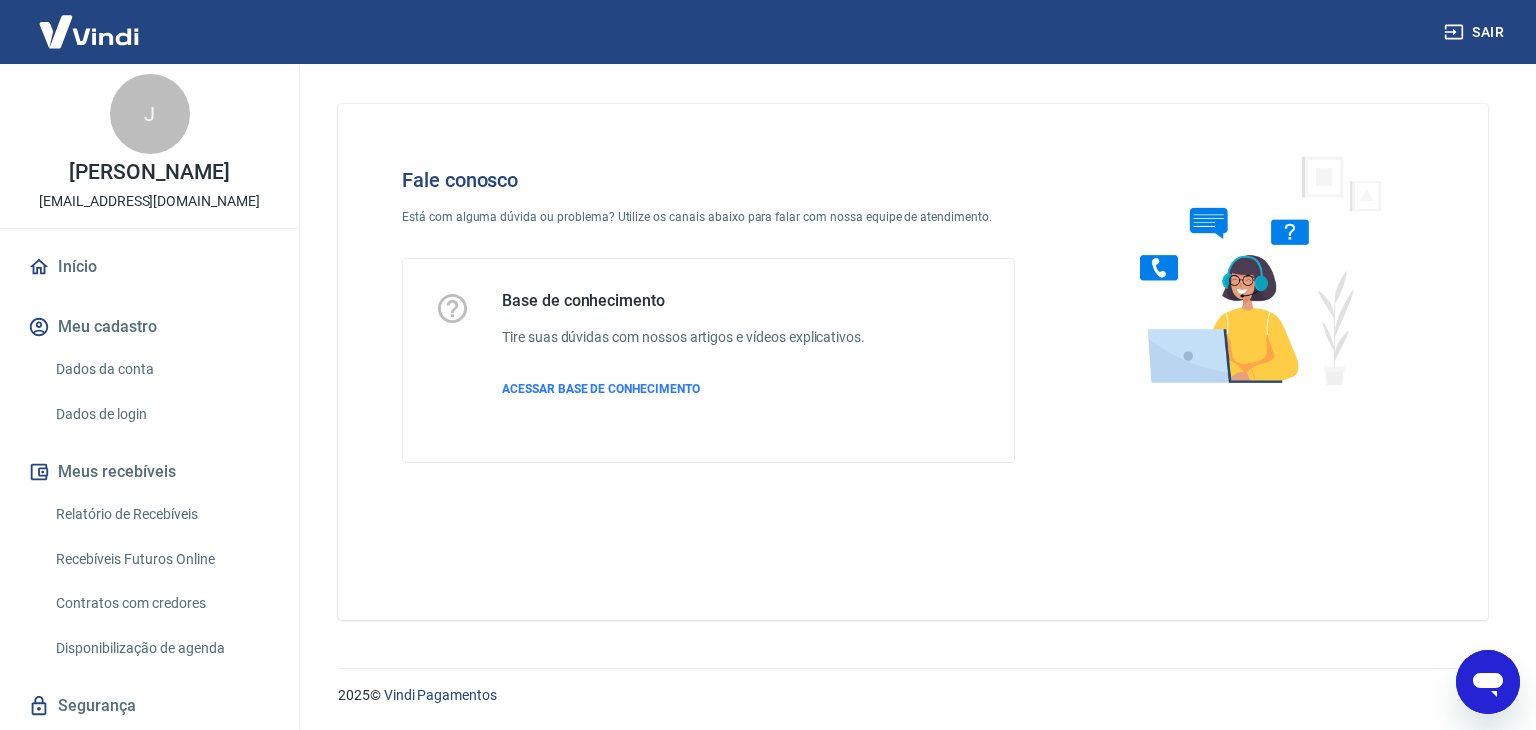 scroll, scrollTop: 0, scrollLeft: 0, axis: both 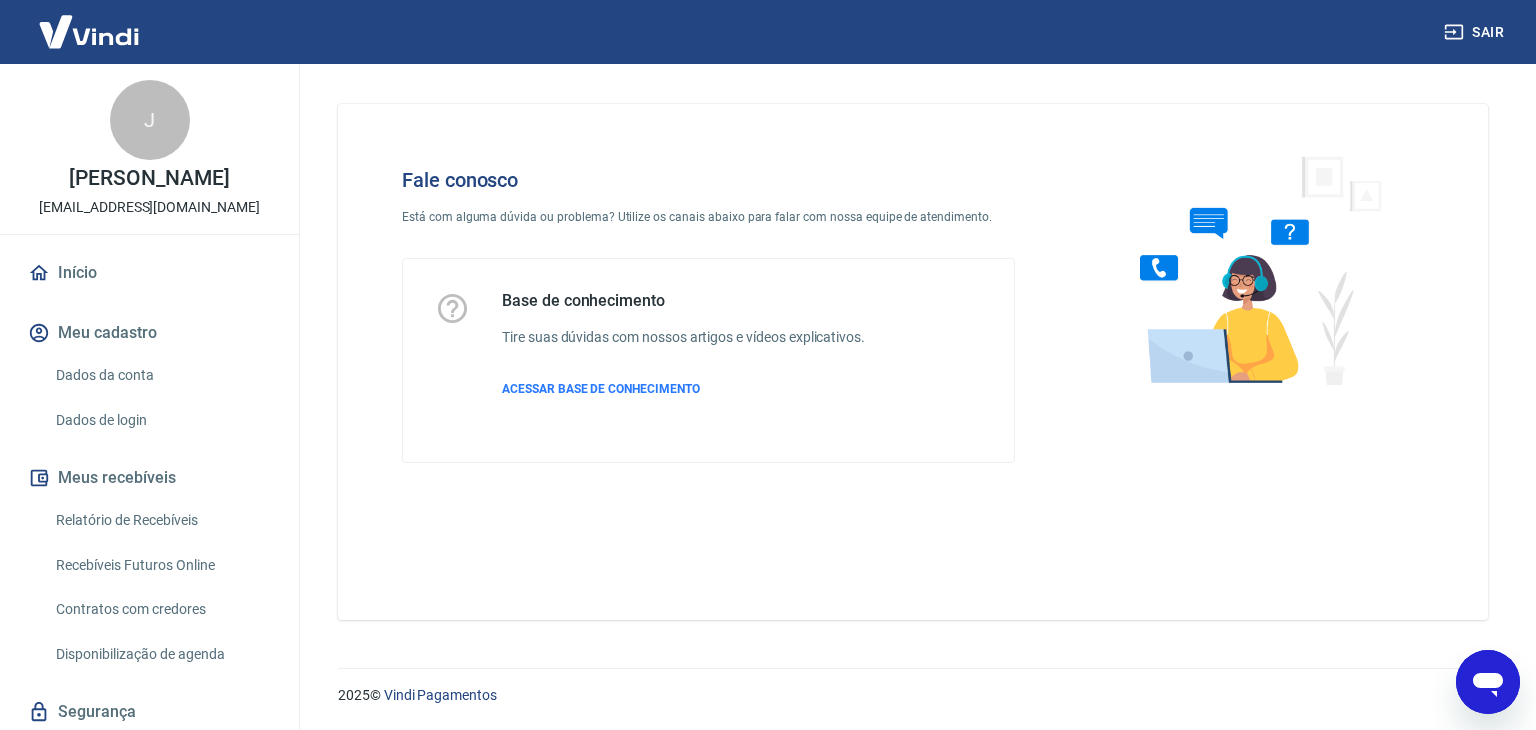 click on "Base de conhecimento" at bounding box center (683, 301) 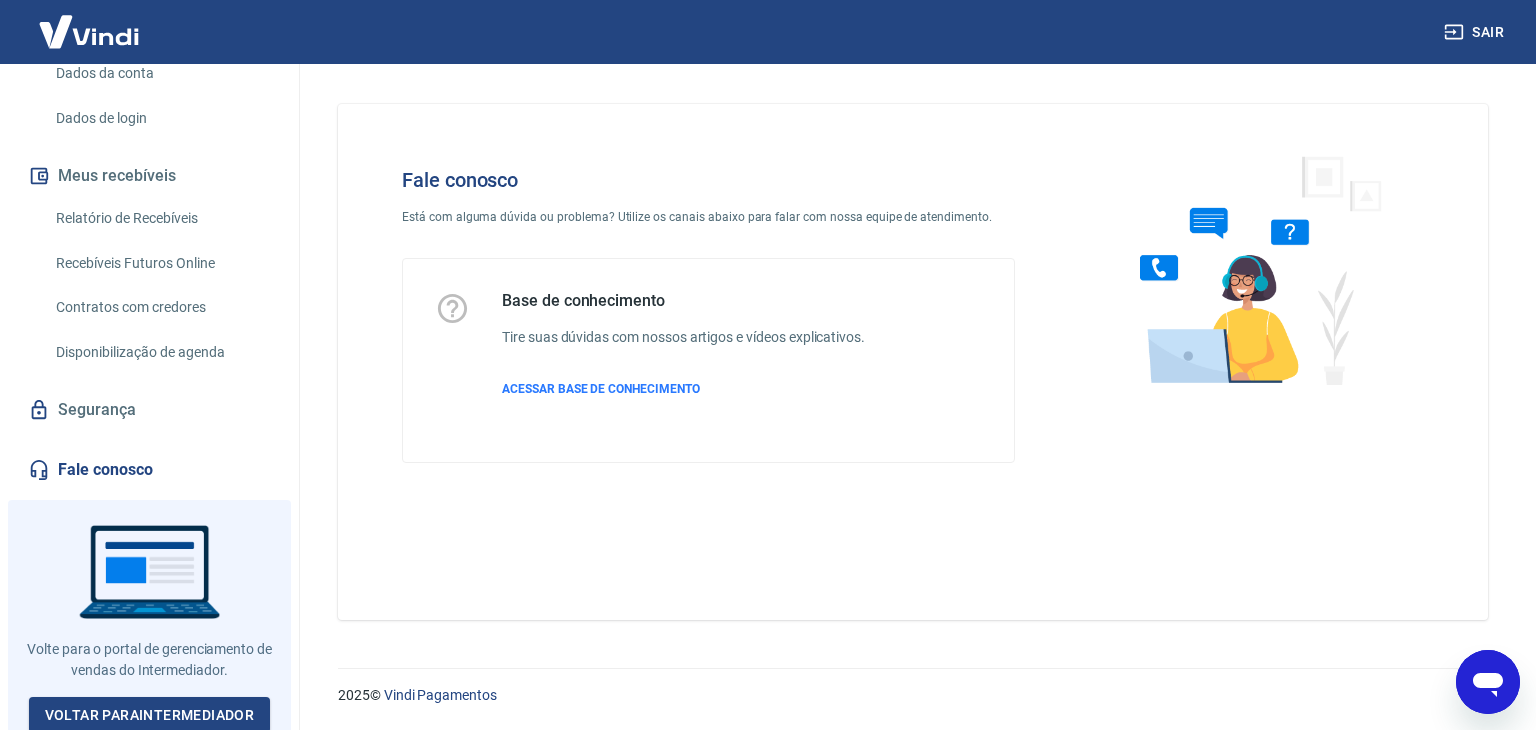 scroll, scrollTop: 306, scrollLeft: 0, axis: vertical 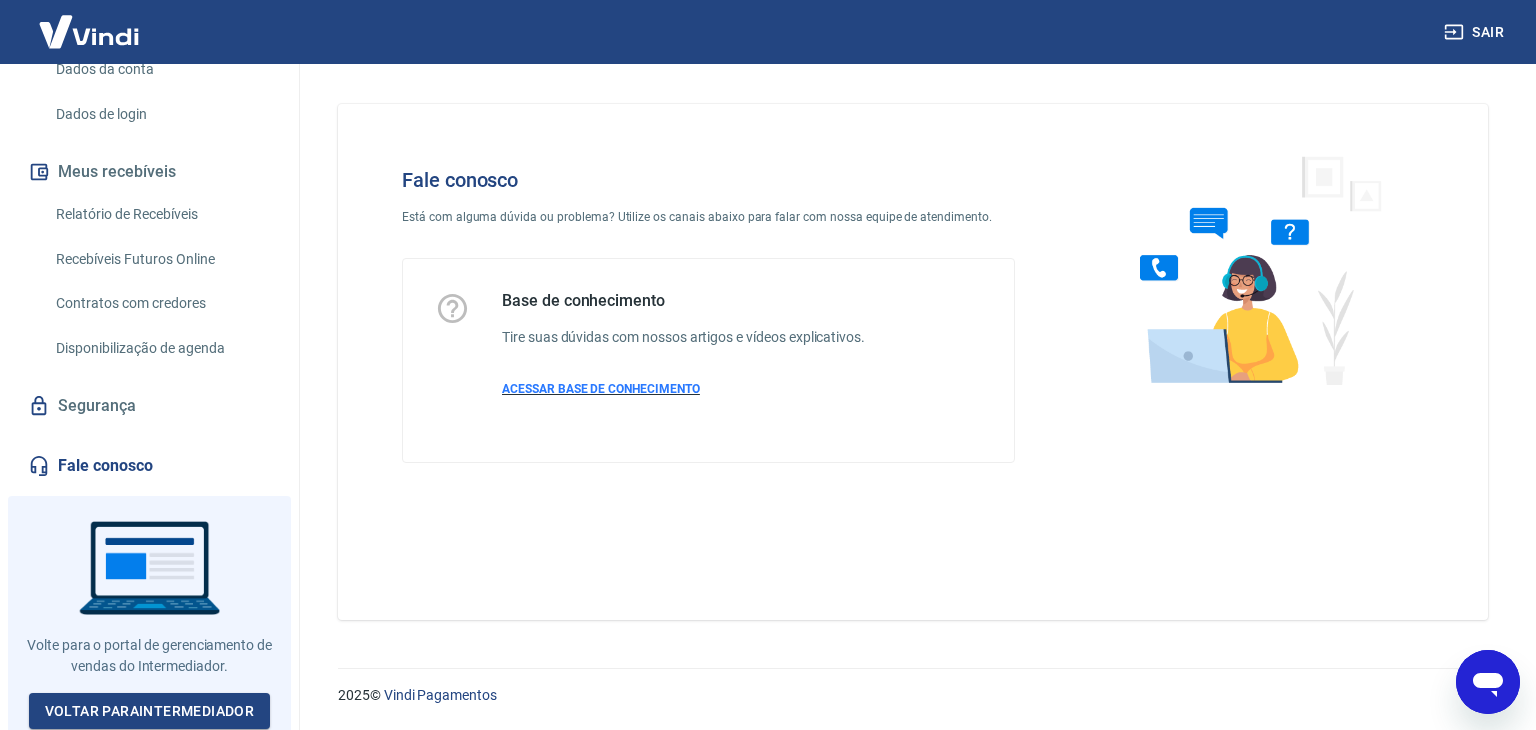 click on "ACESSAR BASE DE CONHECIMENTO" at bounding box center [601, 389] 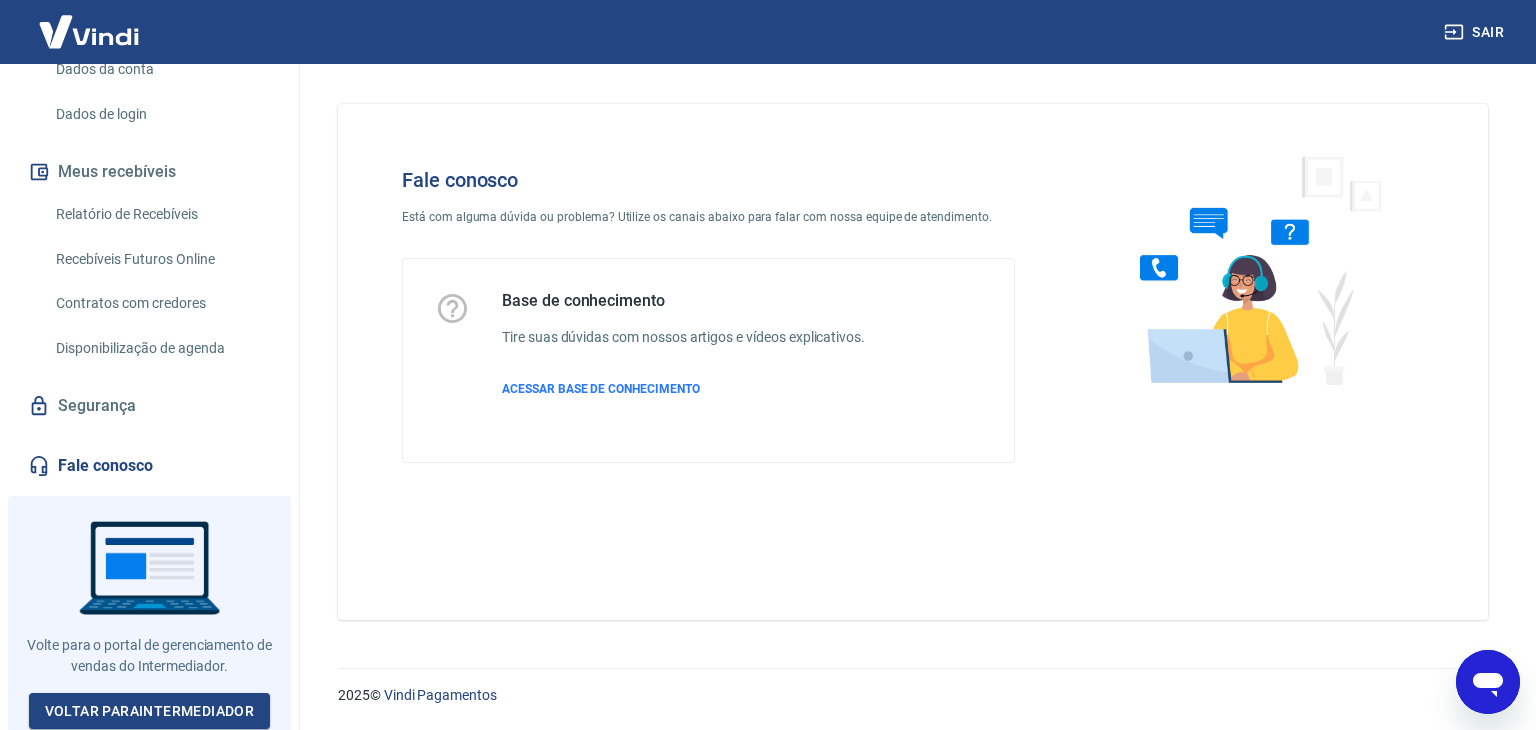 click 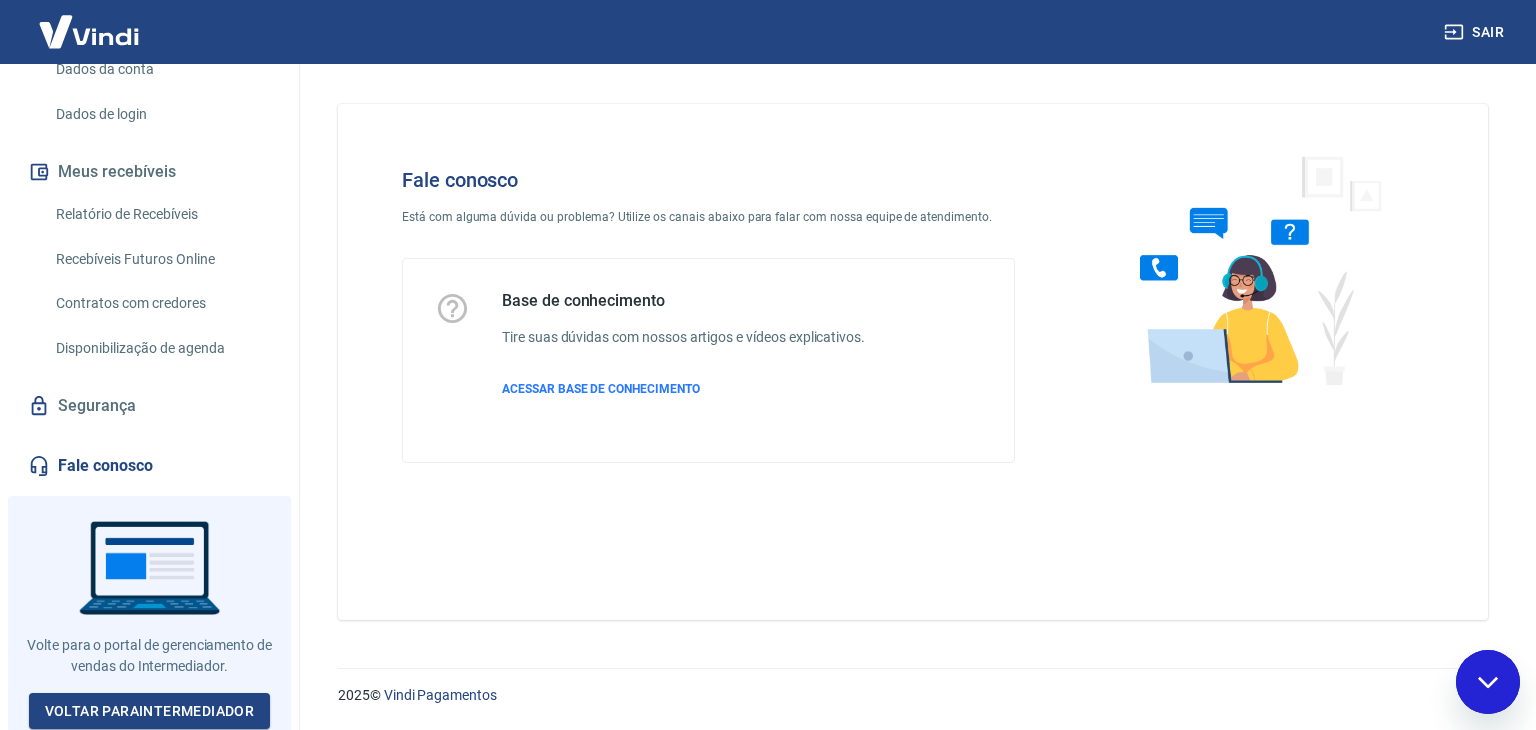 scroll, scrollTop: 0, scrollLeft: 0, axis: both 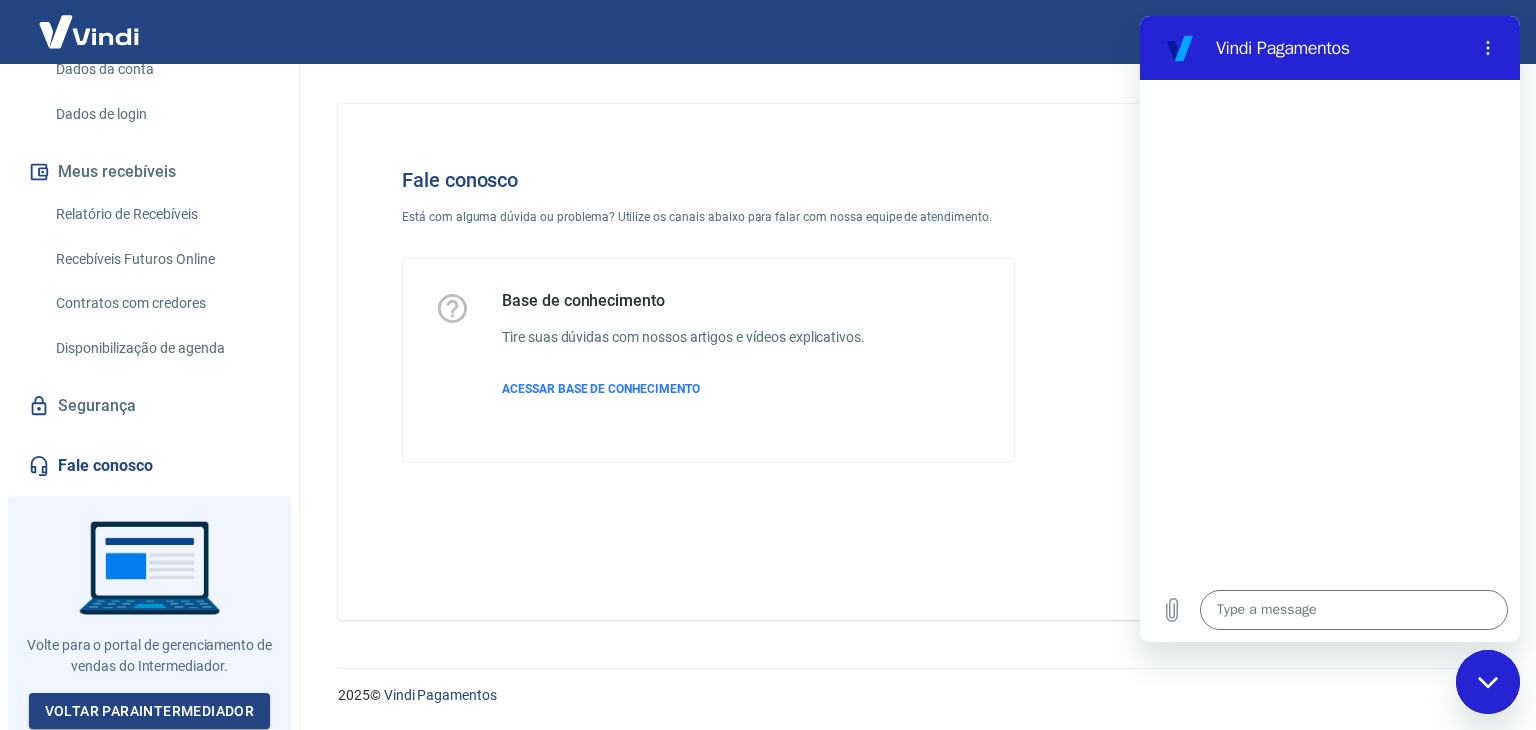click on "Fale conosco Está com alguma dúvida ou problema? Utilize os canais abaixo para falar com nossa equipe de atendimento. Base de conhecimento Tire suas dúvidas com nossos artigos e vídeos explicativos. ACESSAR BASE DE CONHECIMENTO" at bounding box center (913, 362) 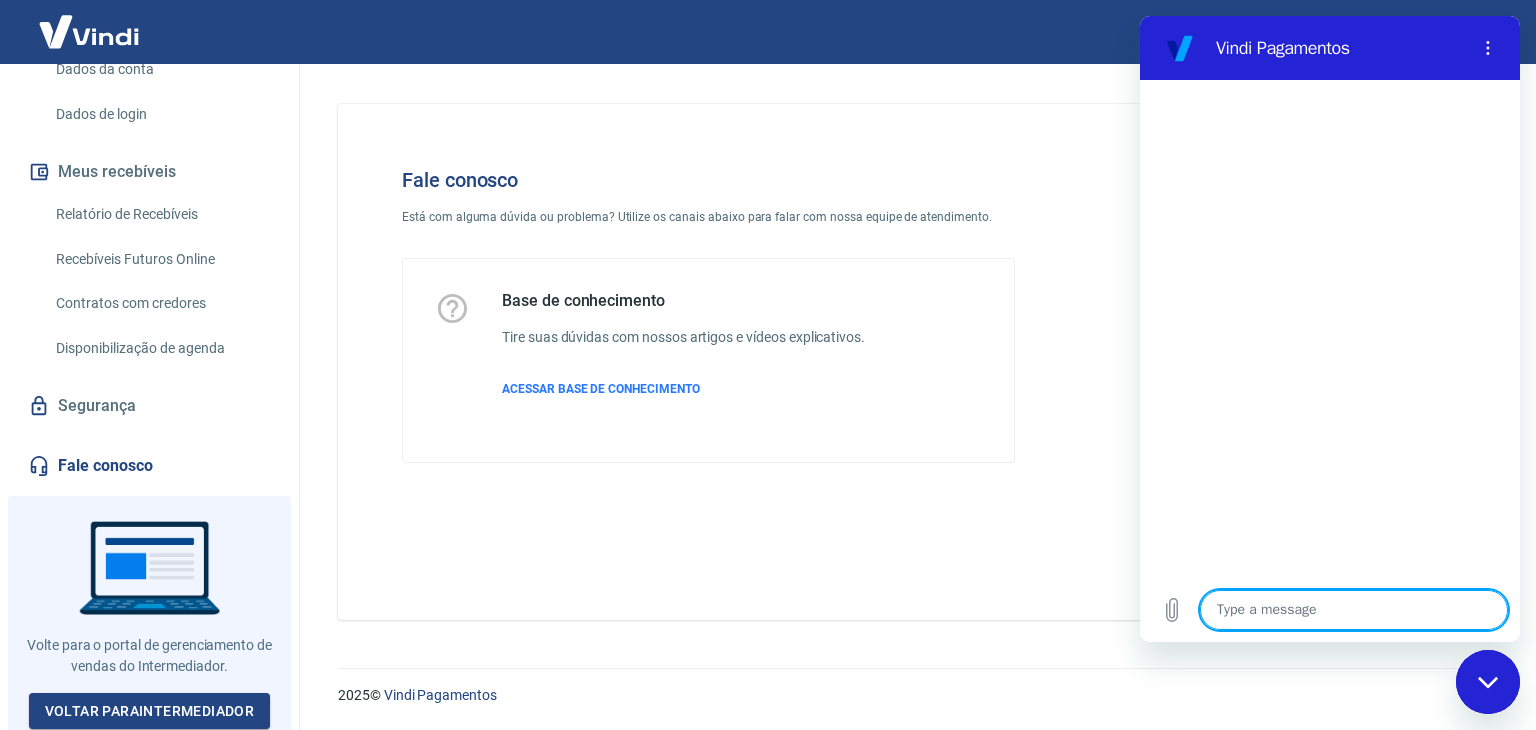 click at bounding box center [1354, 610] 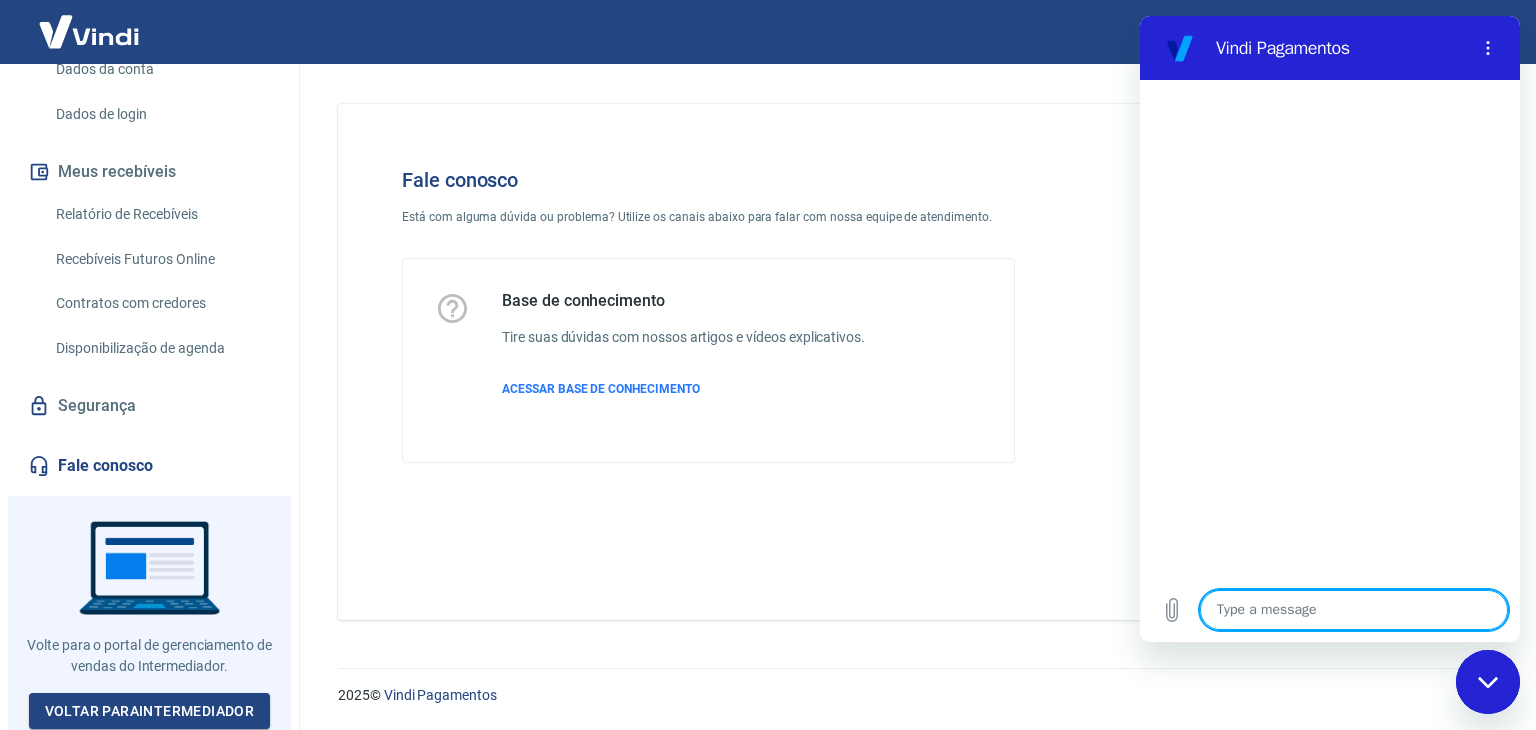 type on "B" 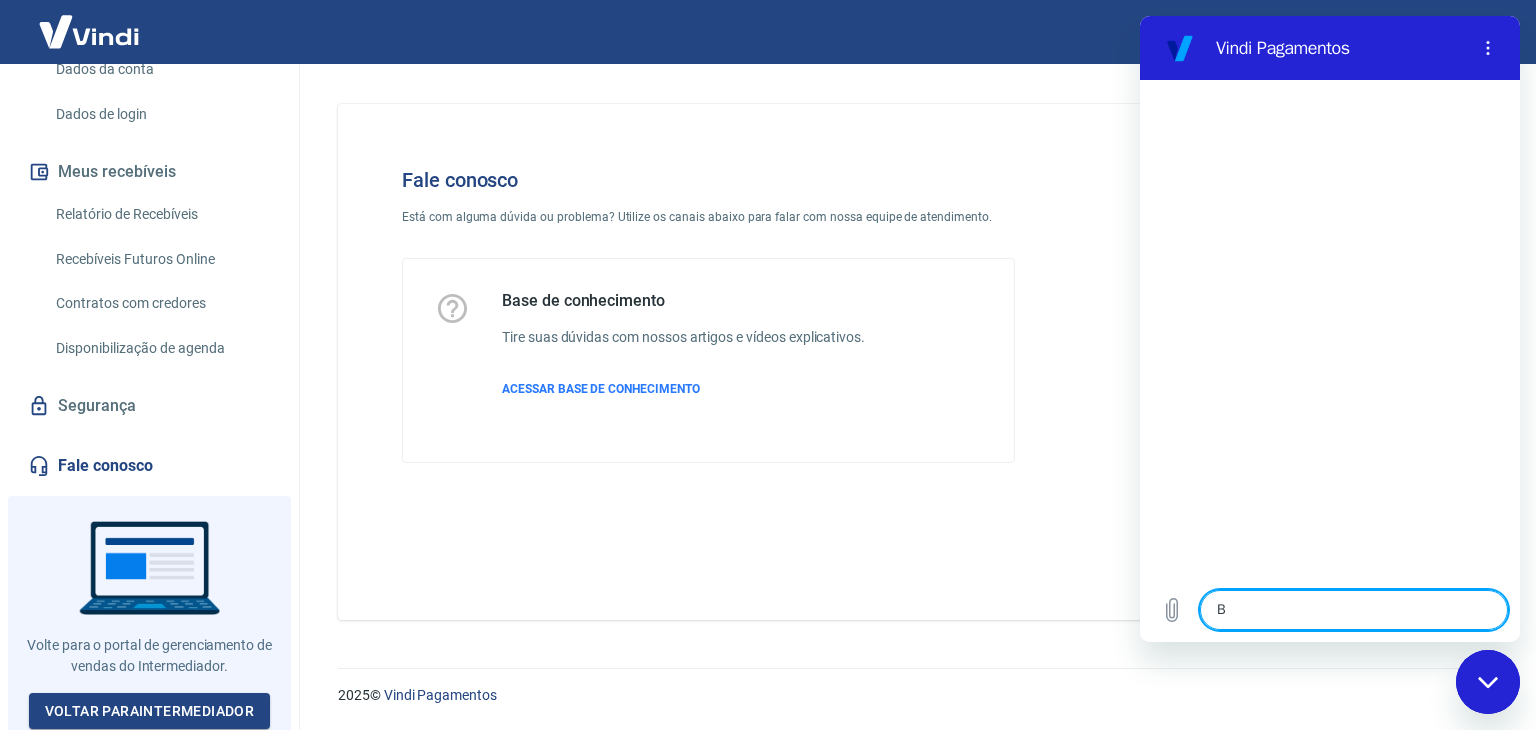 type on "x" 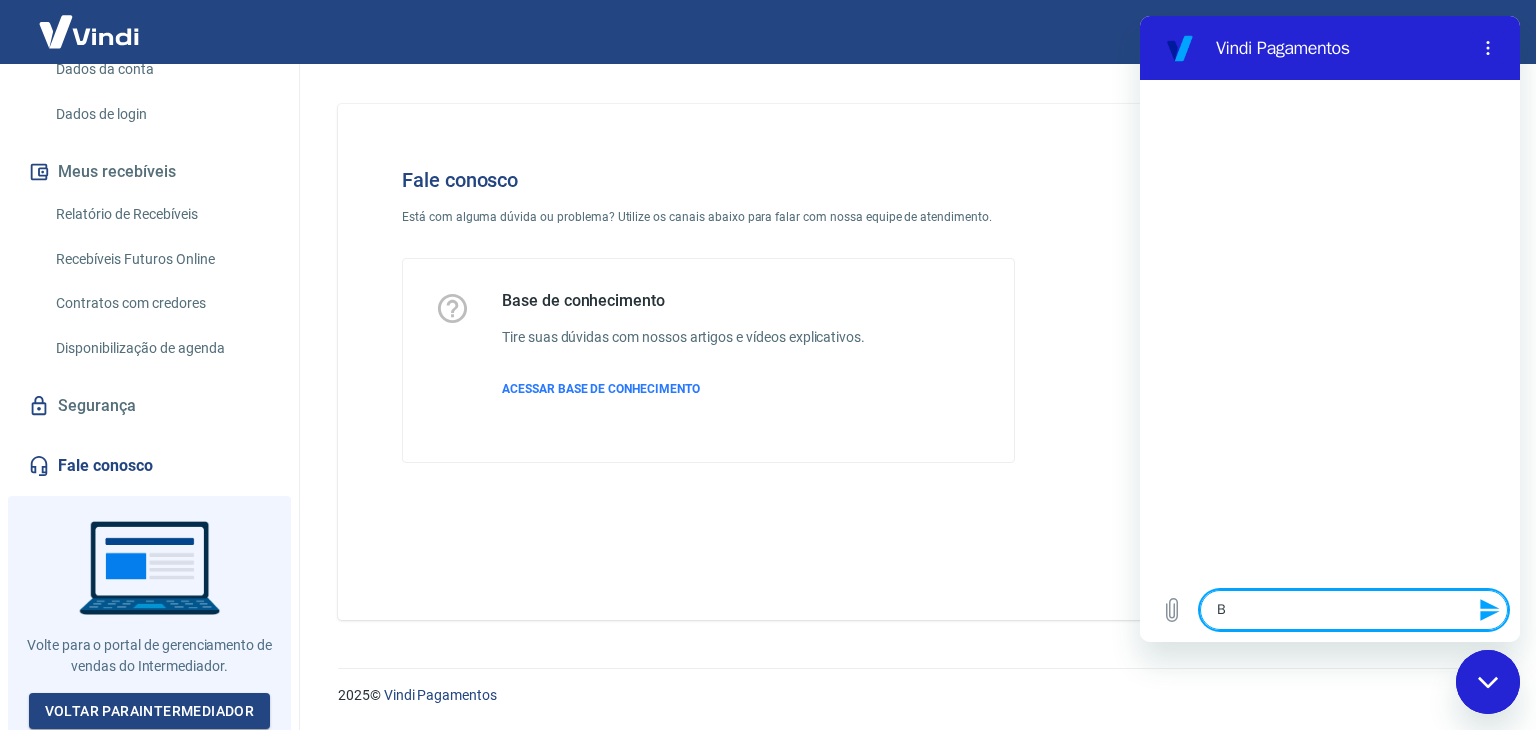 type on "Bo" 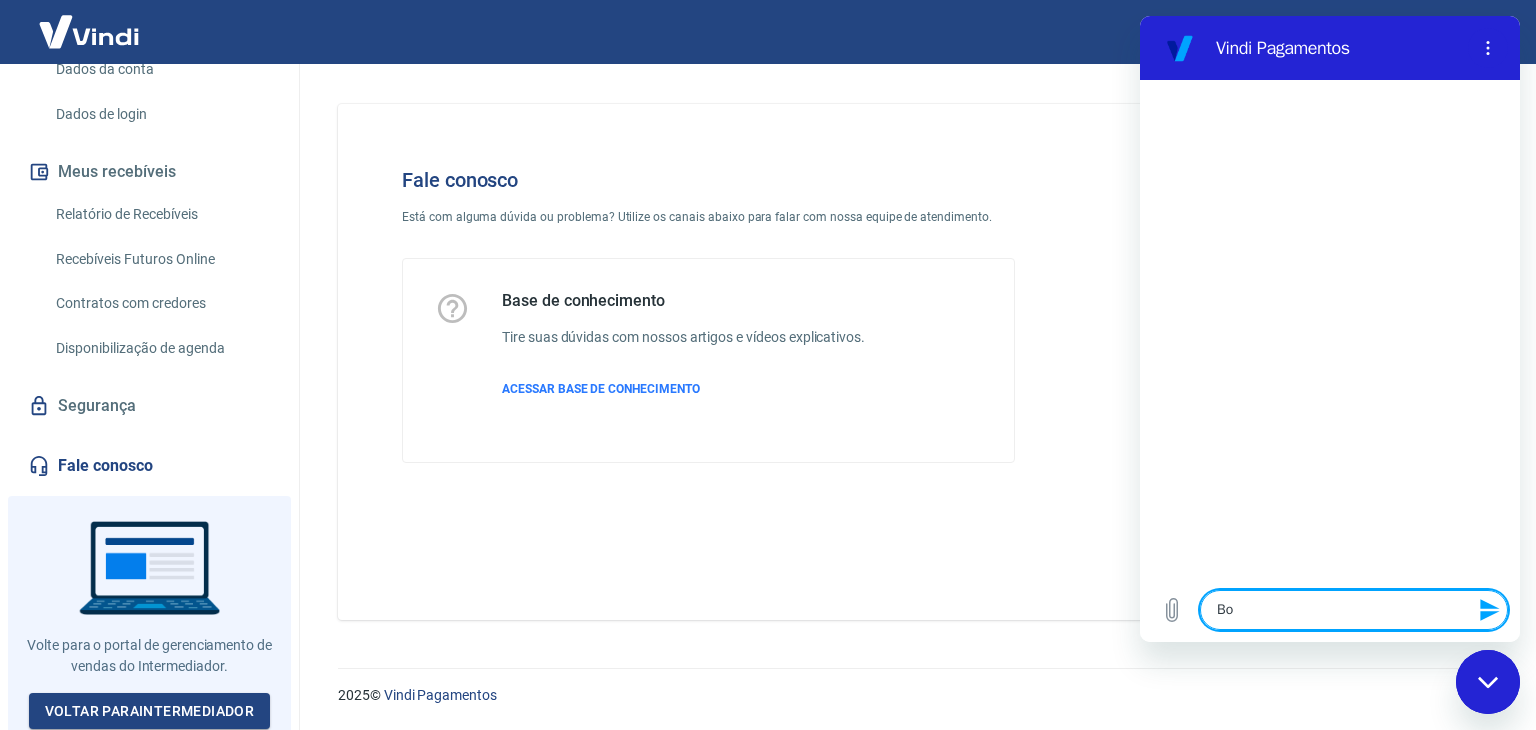 type on "Boa" 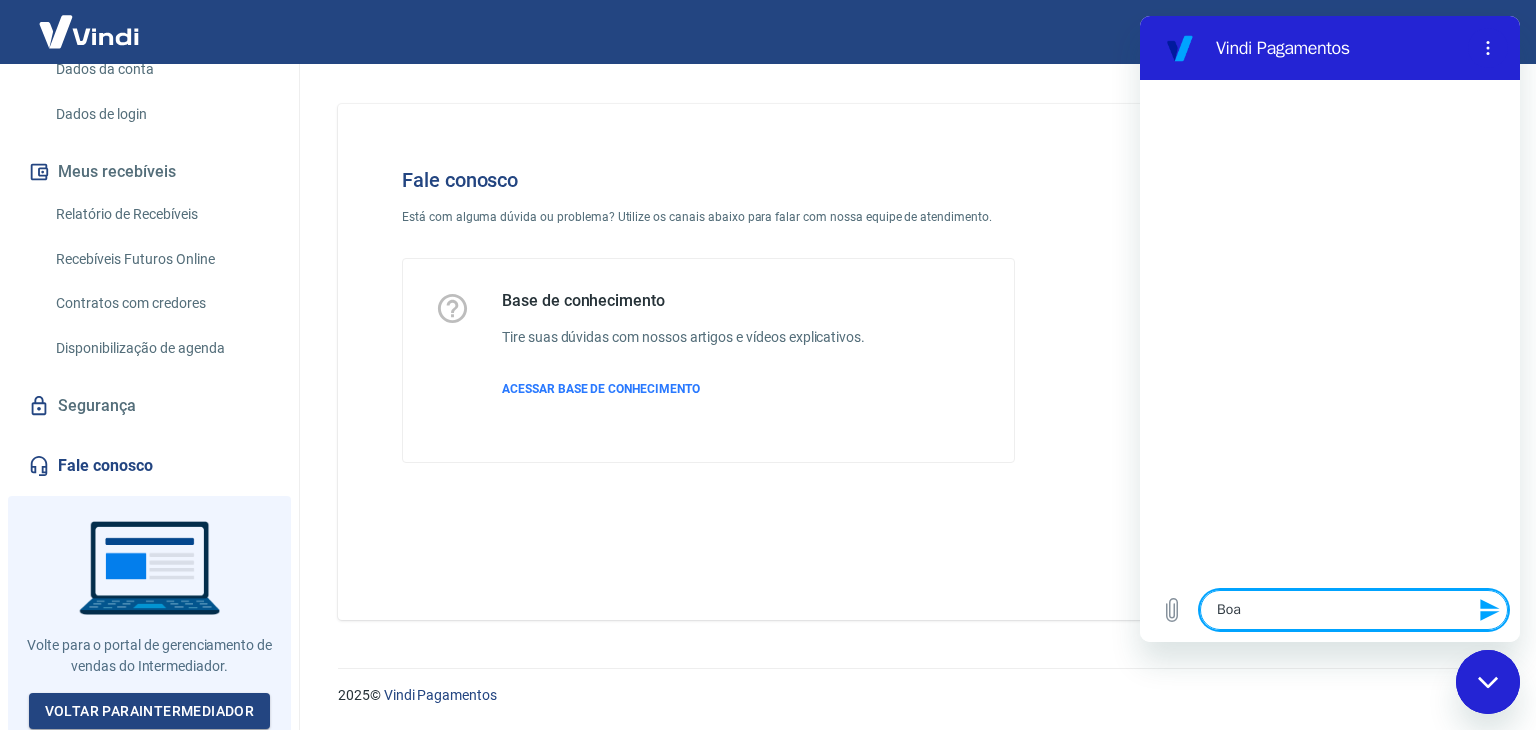 type on "Boa" 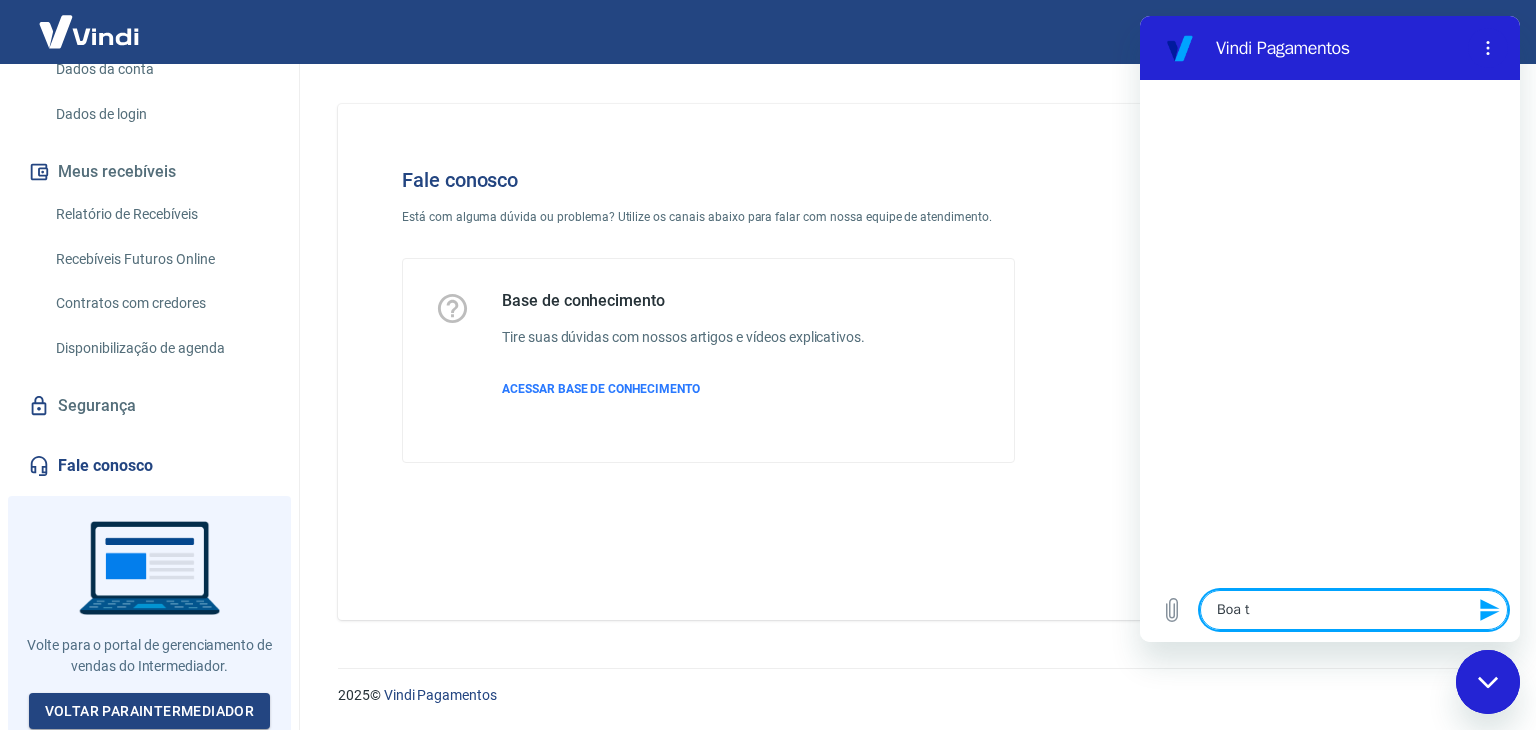 type on "Boa ta" 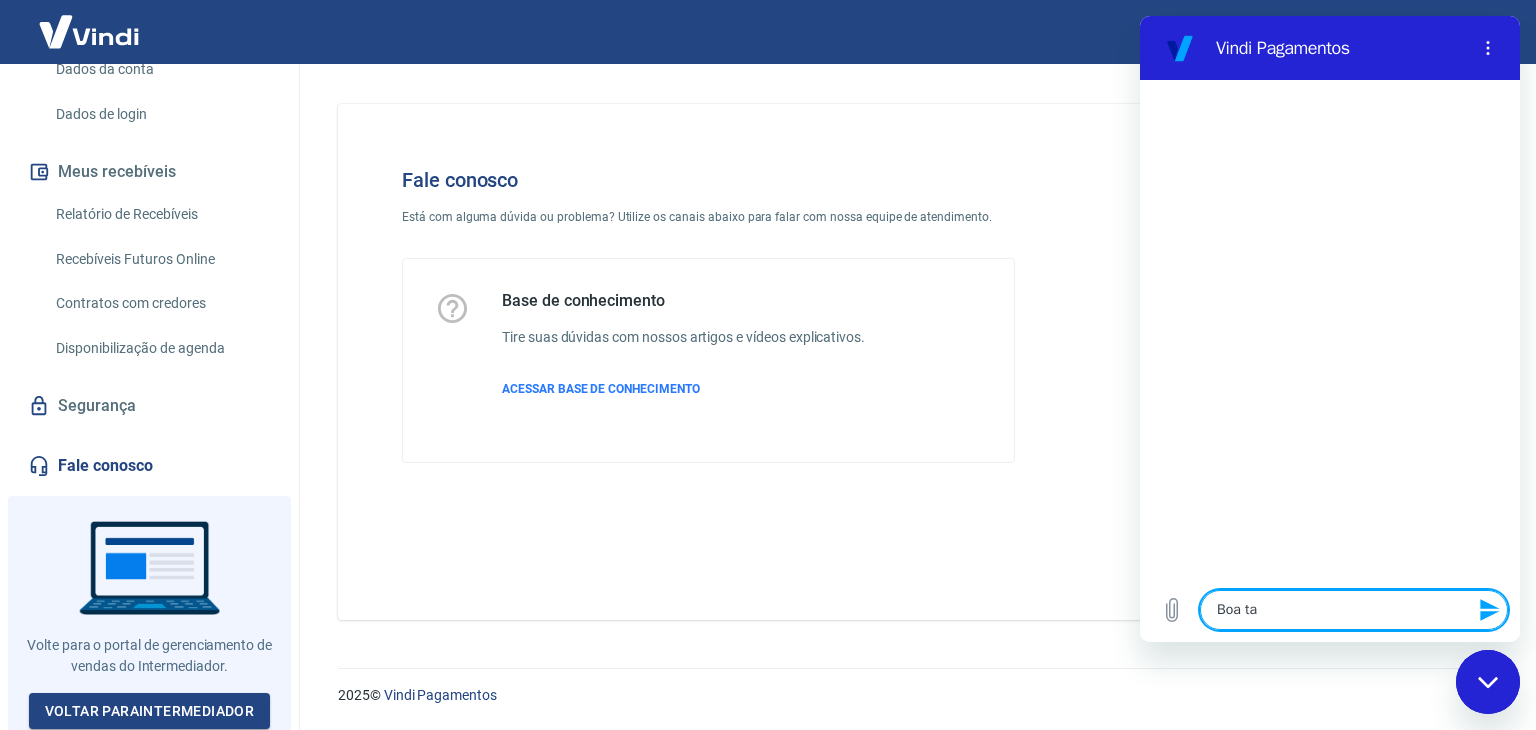 type on "Boa tar" 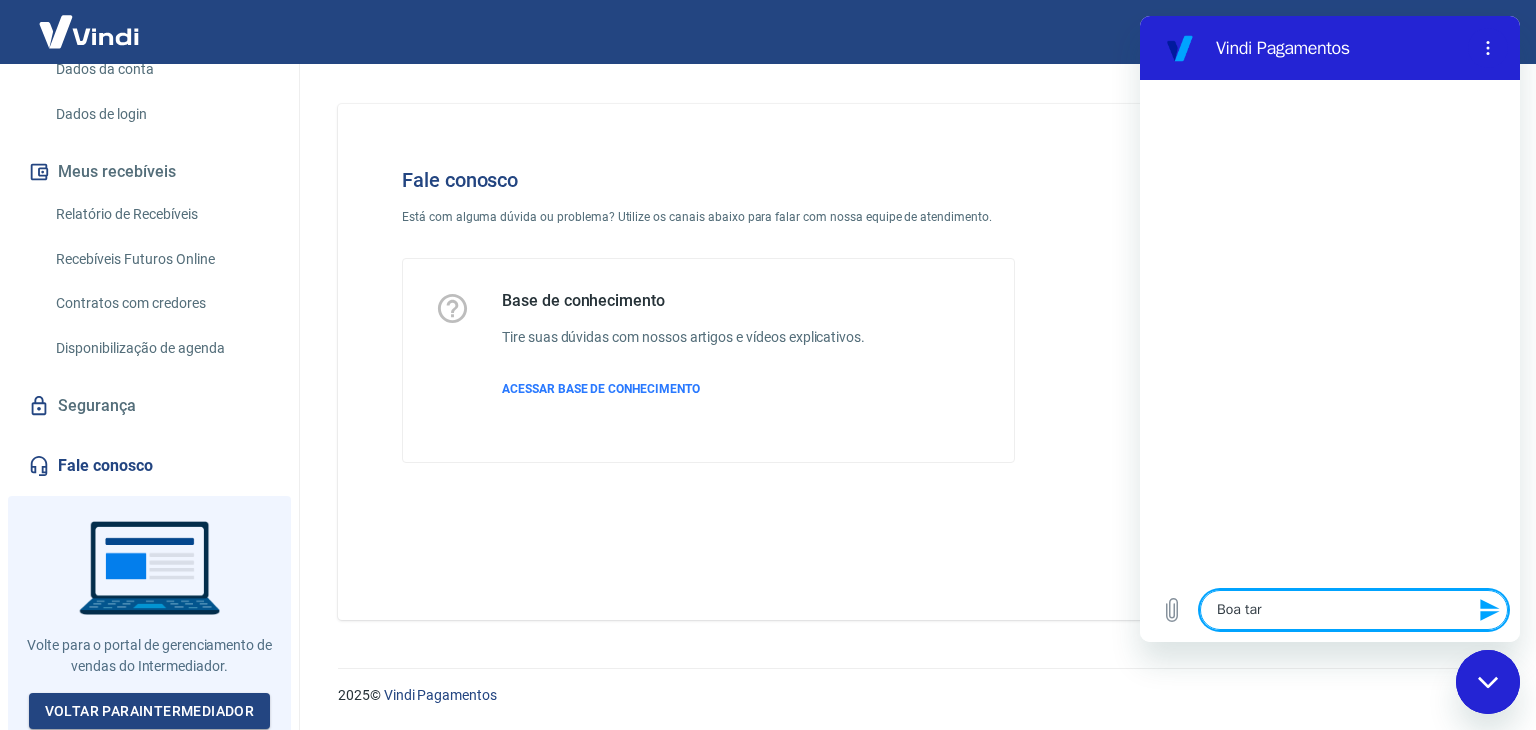 type on "Boa tard" 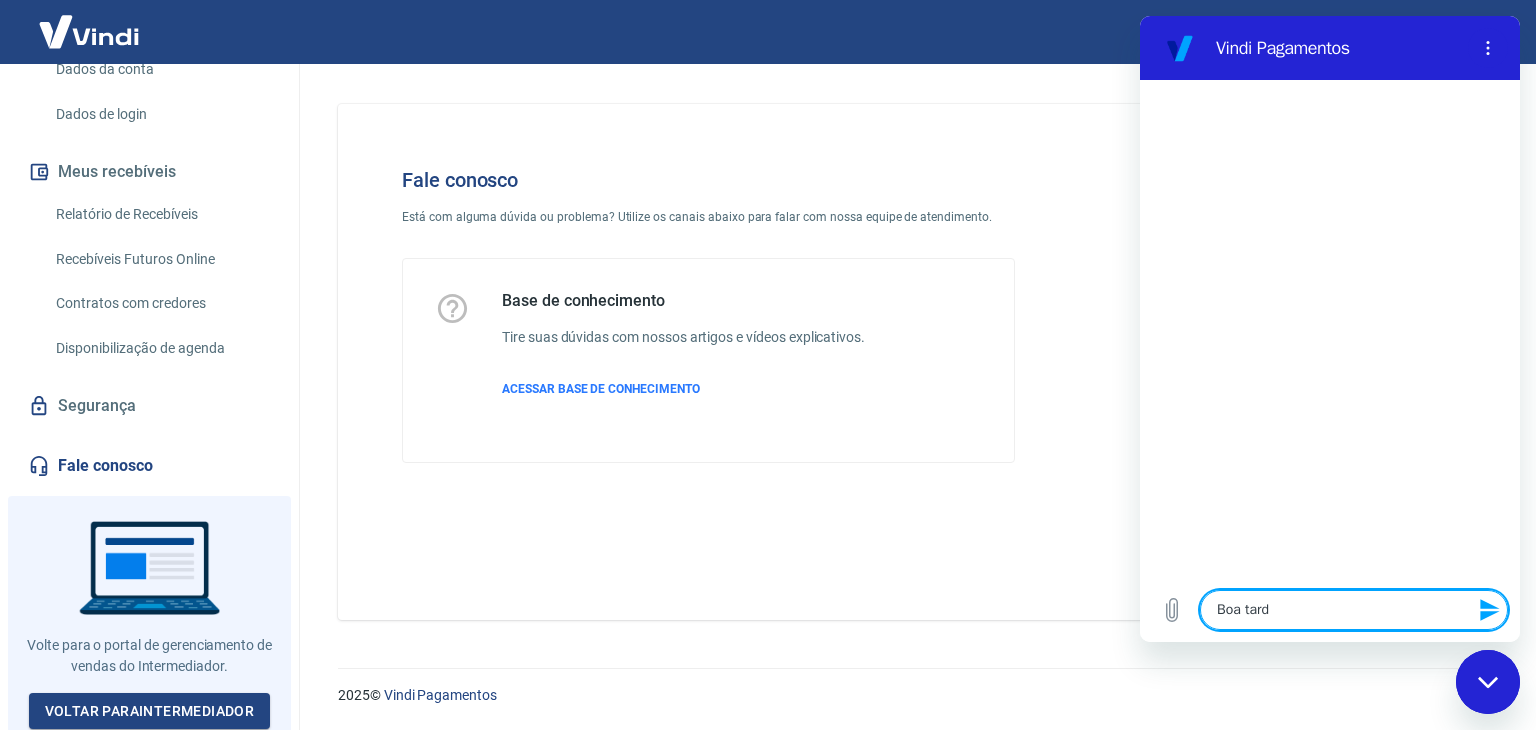 type on "Boa tarde" 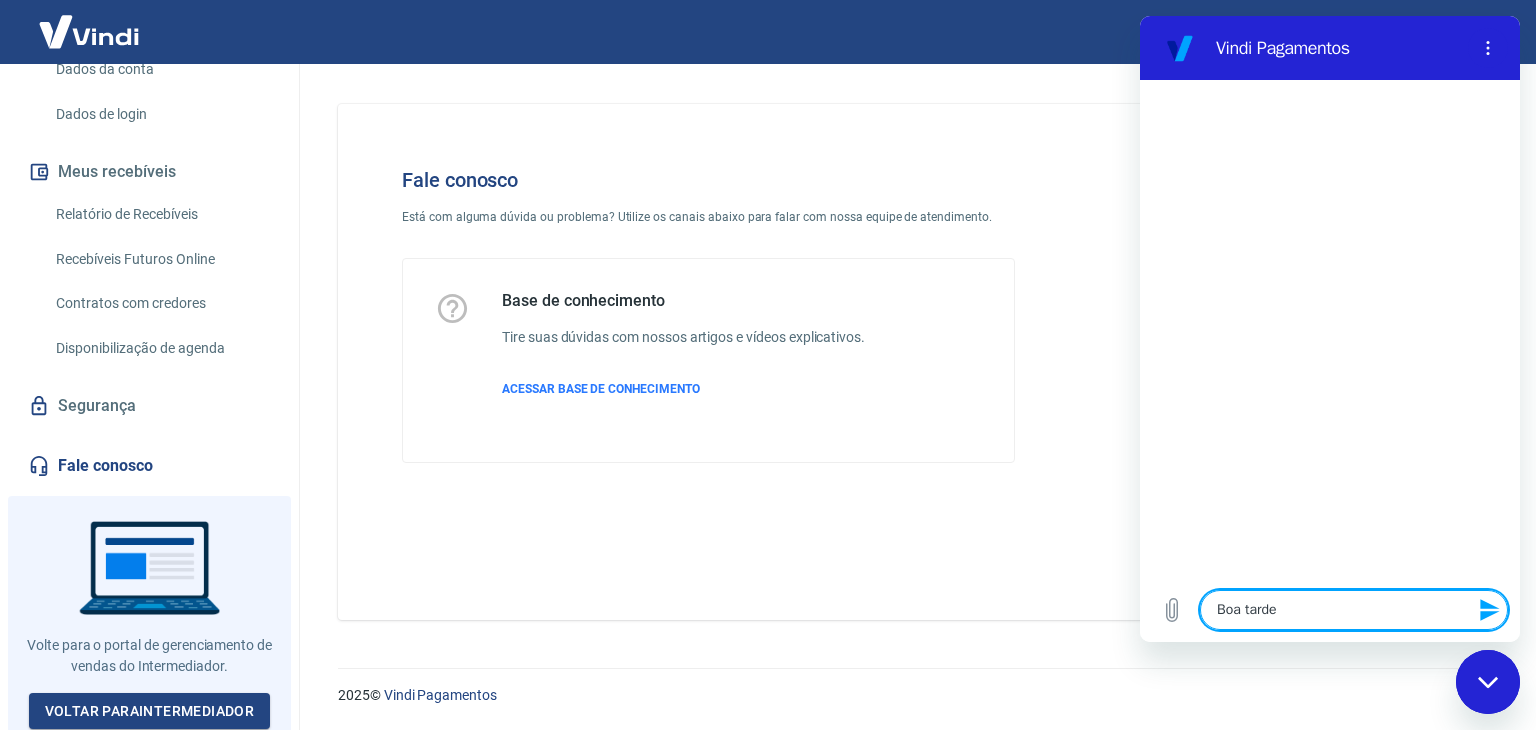 type on "Boa tarde!" 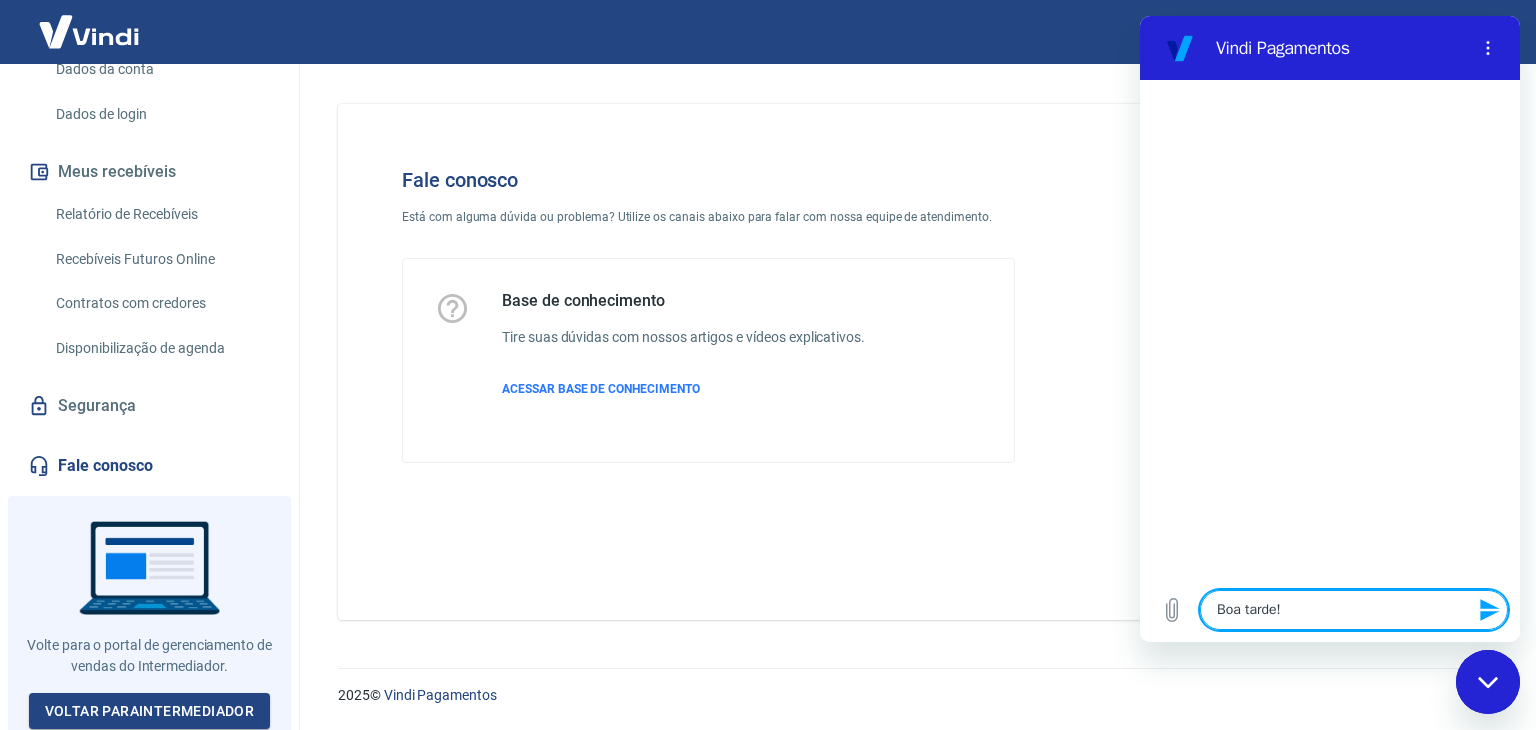 type on "Boa tarde!" 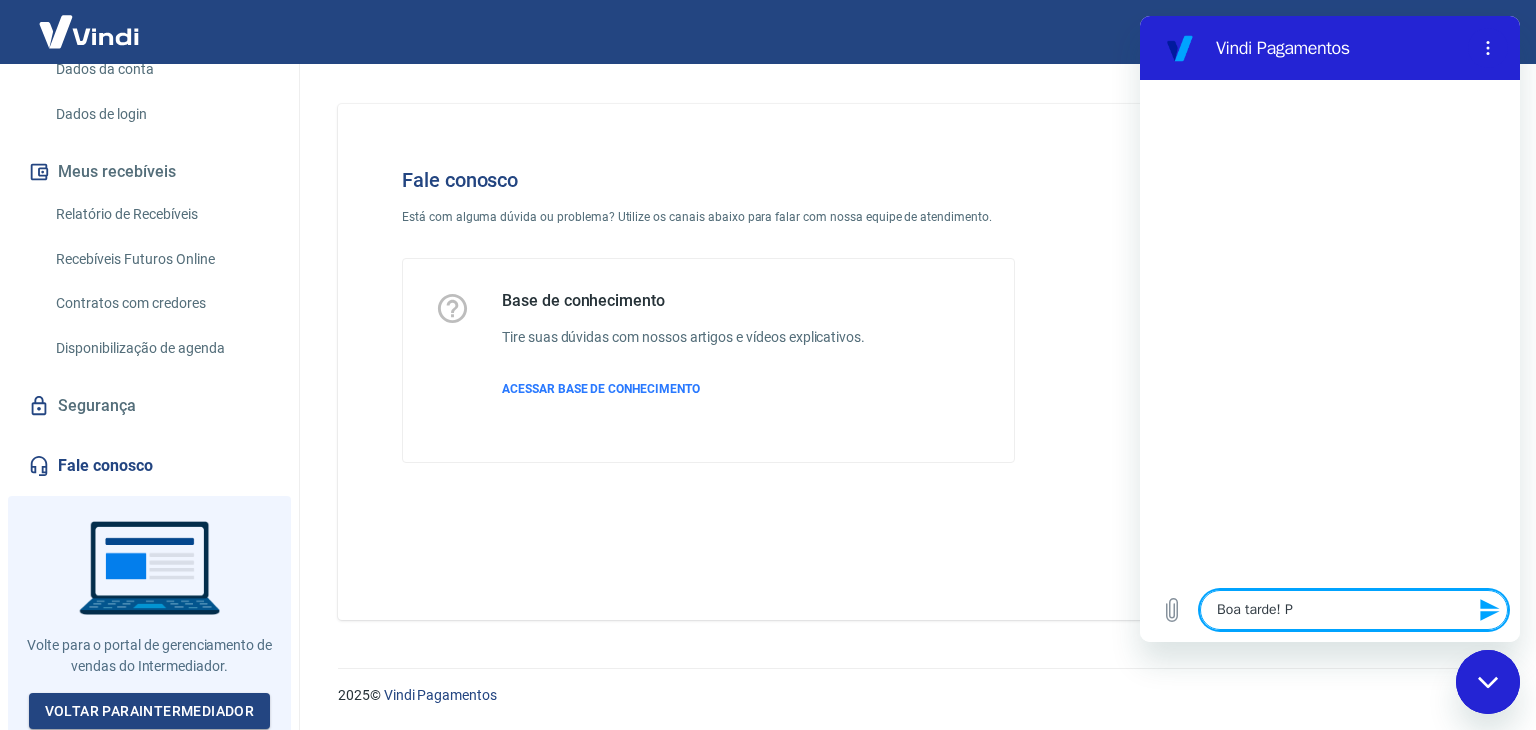type on "Boa tarde! Po" 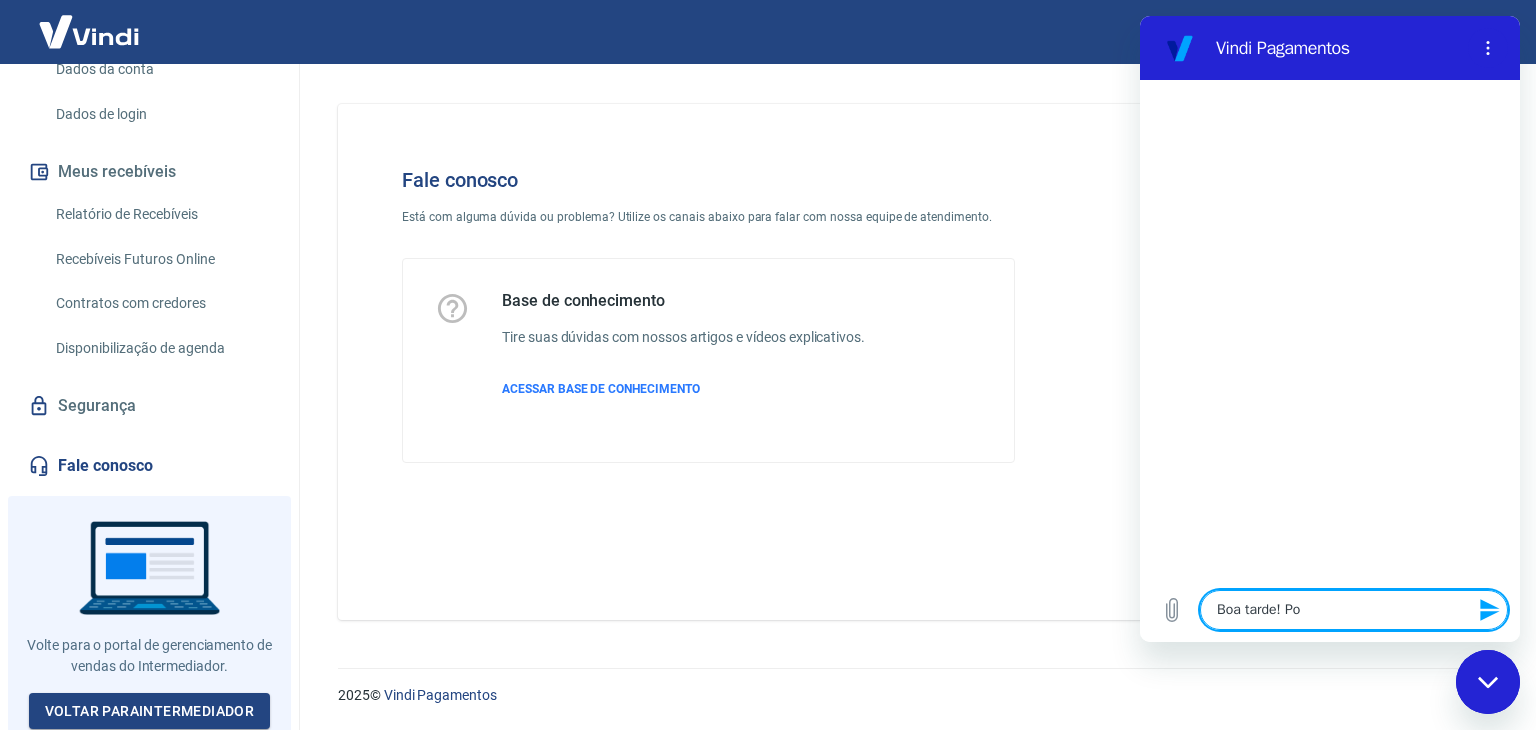 type on "x" 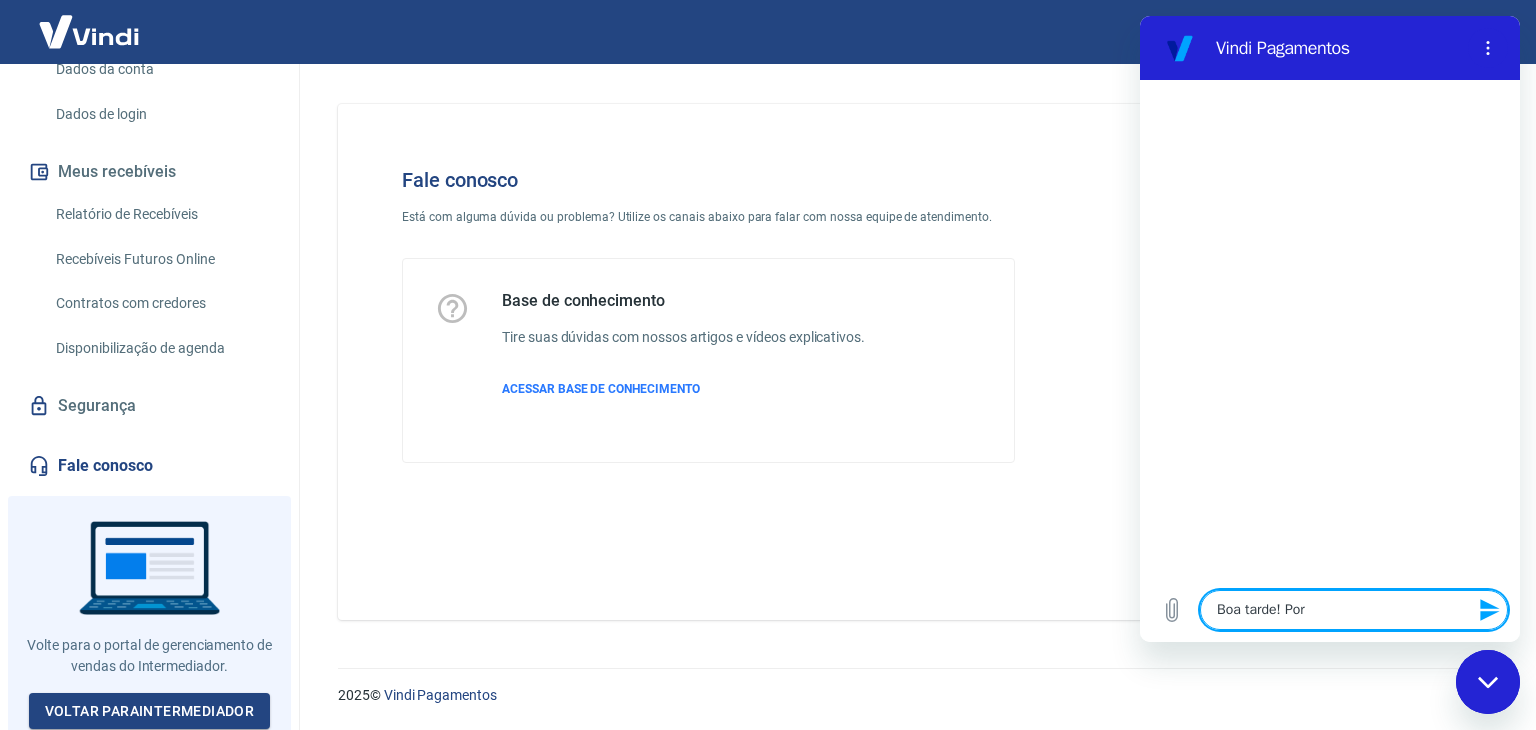 type on "Boa tarde! Por" 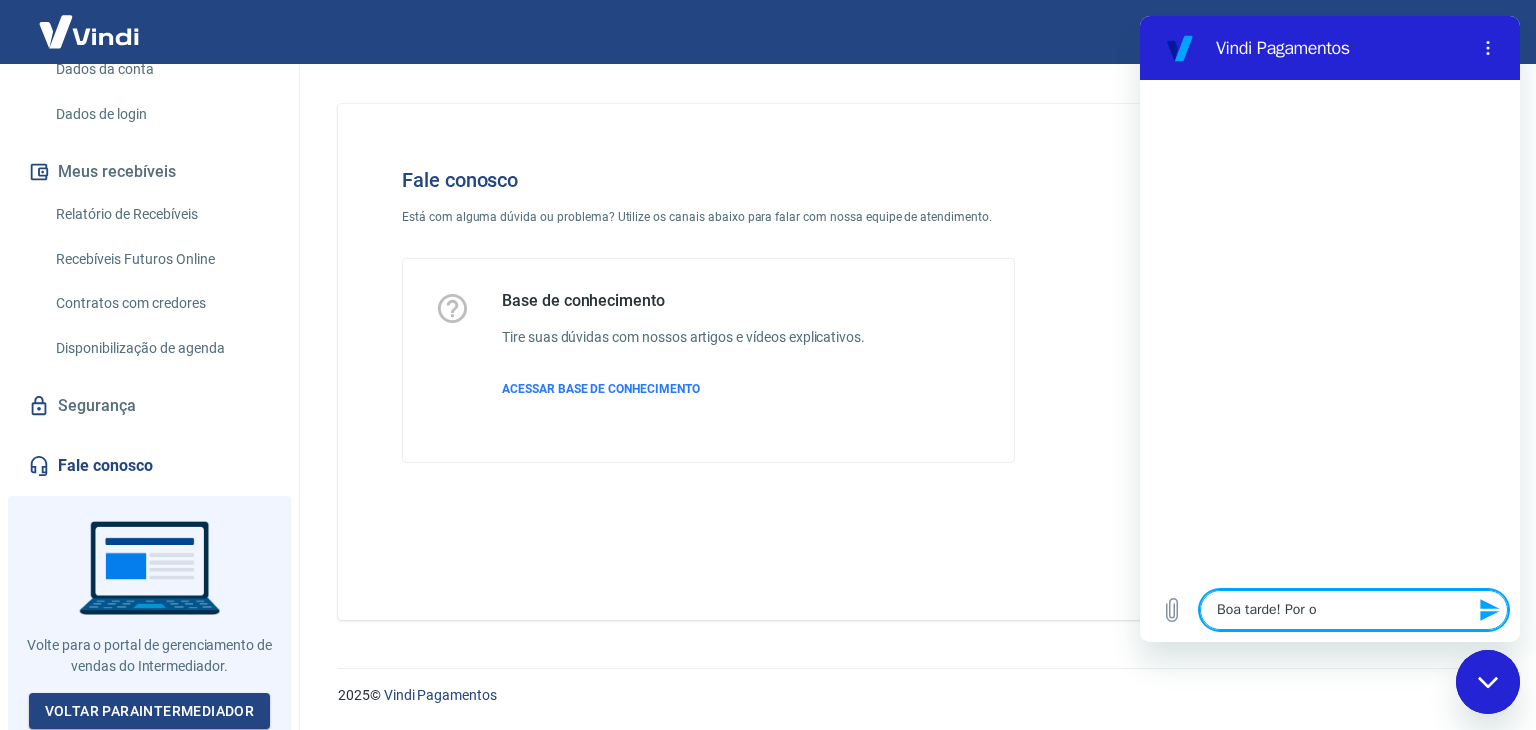 type on "Boa tarde! Por on" 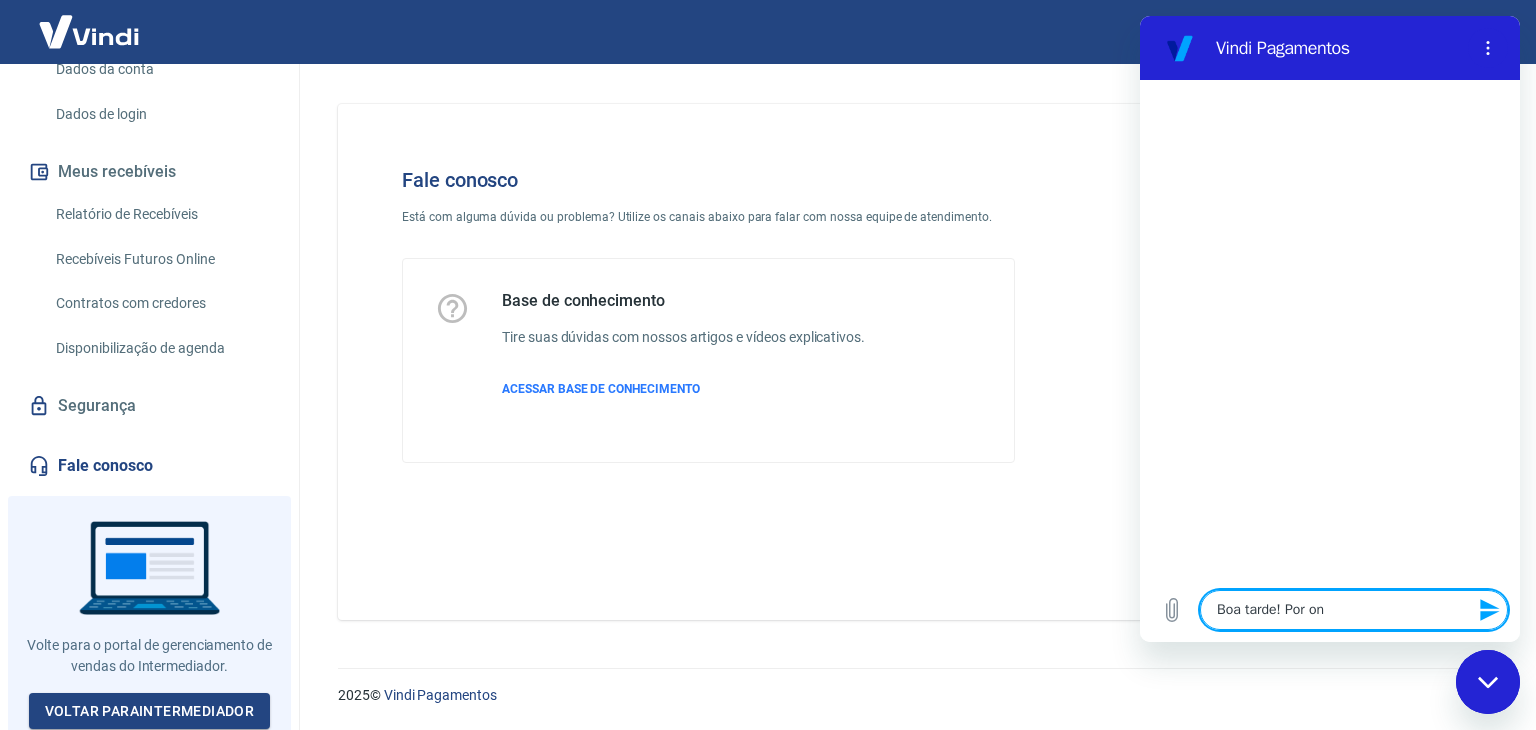 type on "Boa tarde! Por ond" 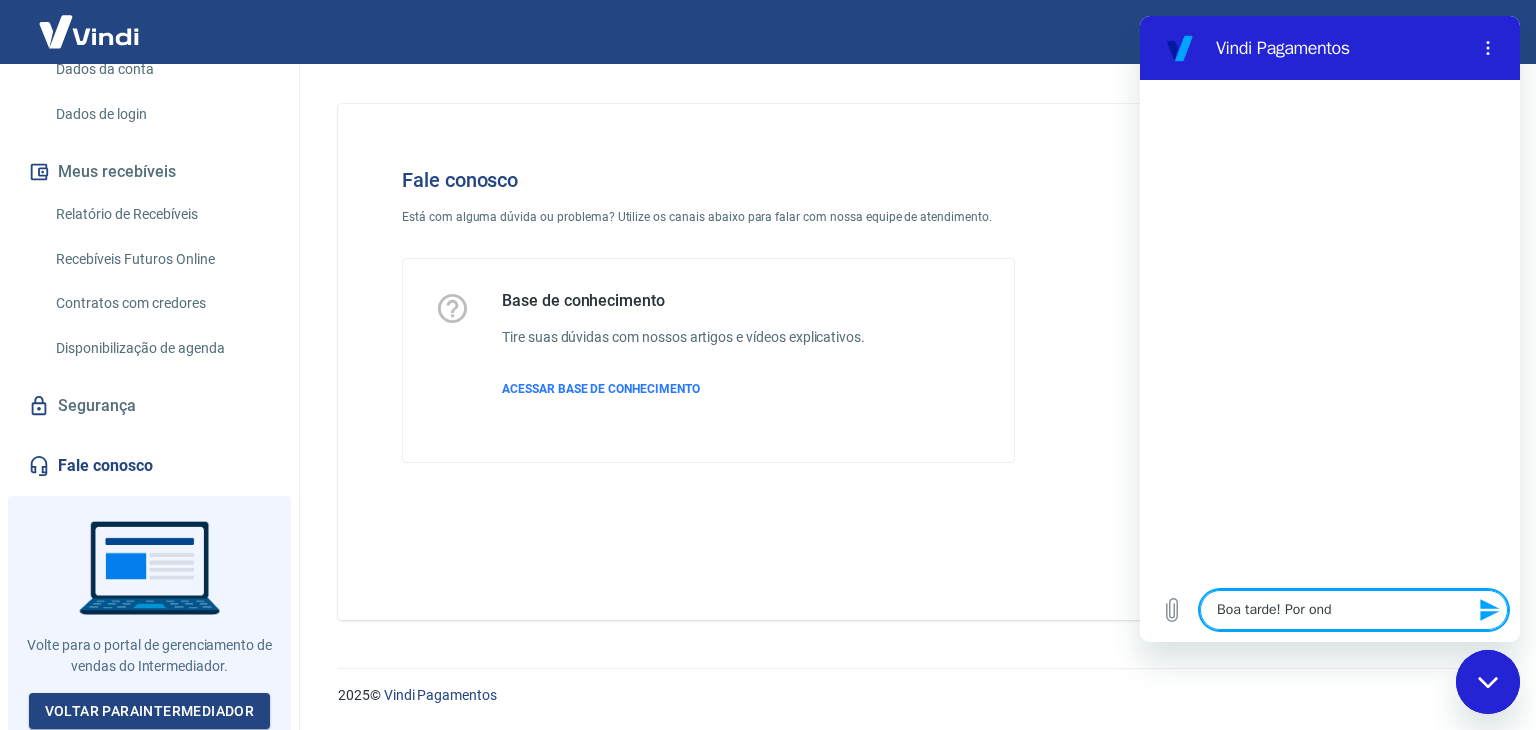 type on "x" 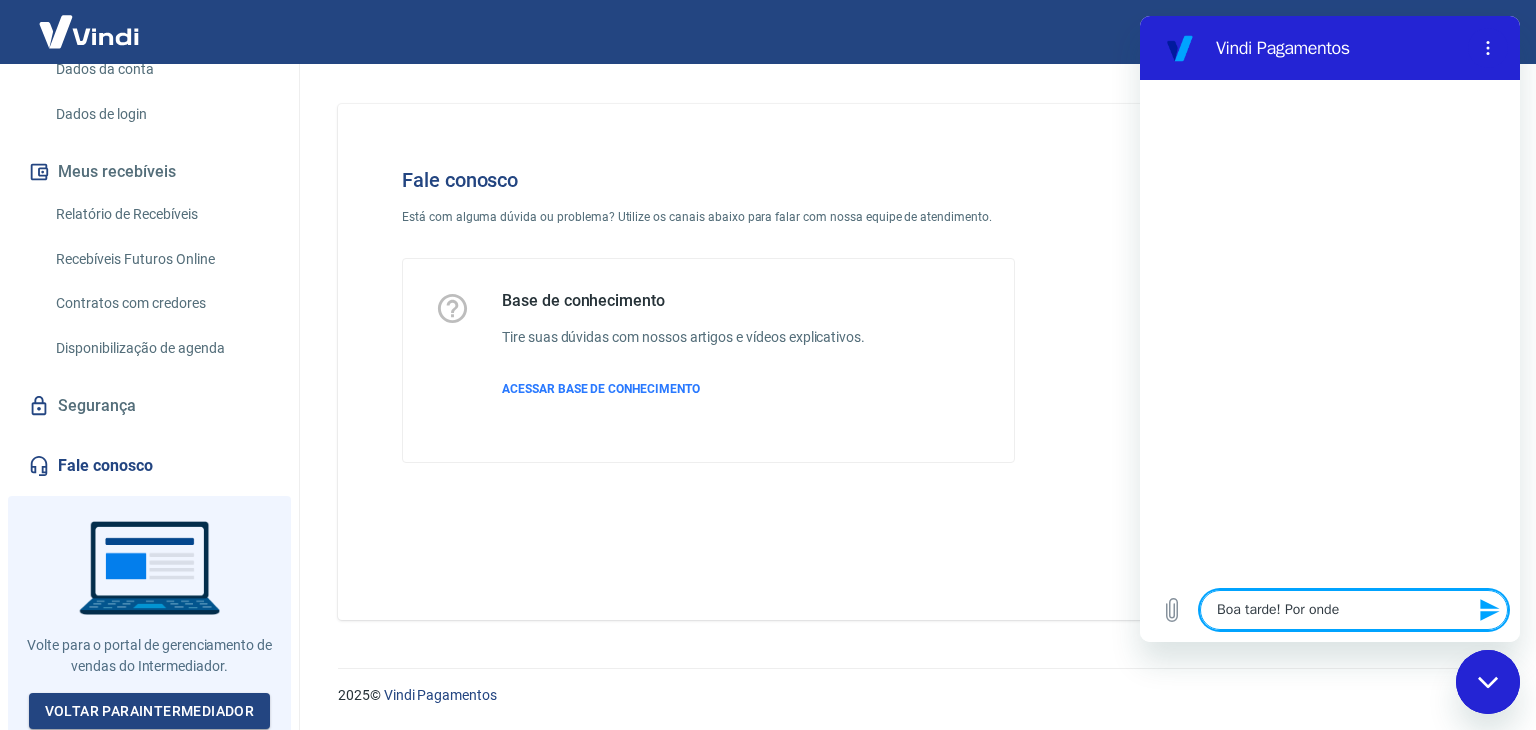 type on "Boa tarde! Por onde" 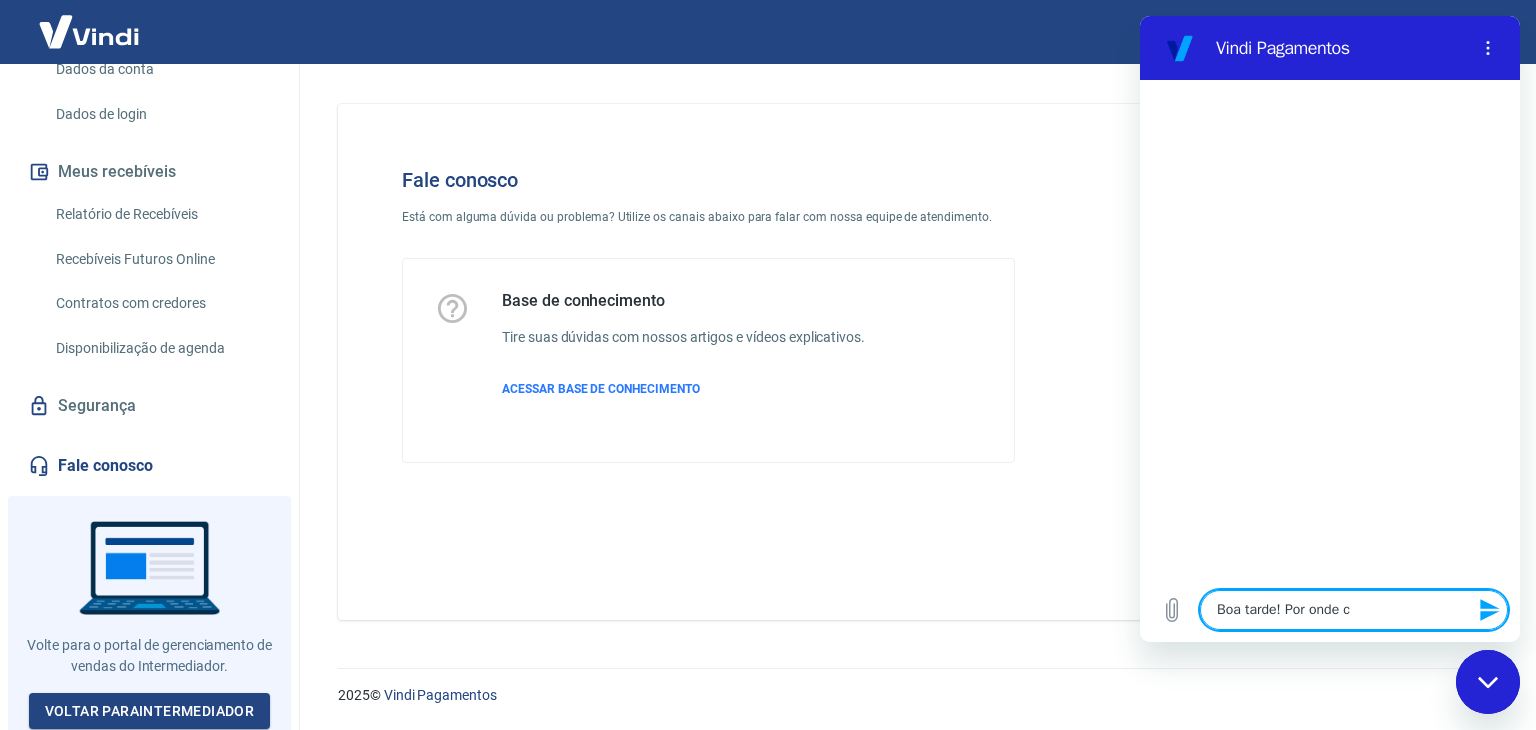 type on "Boa tarde! Por onde co" 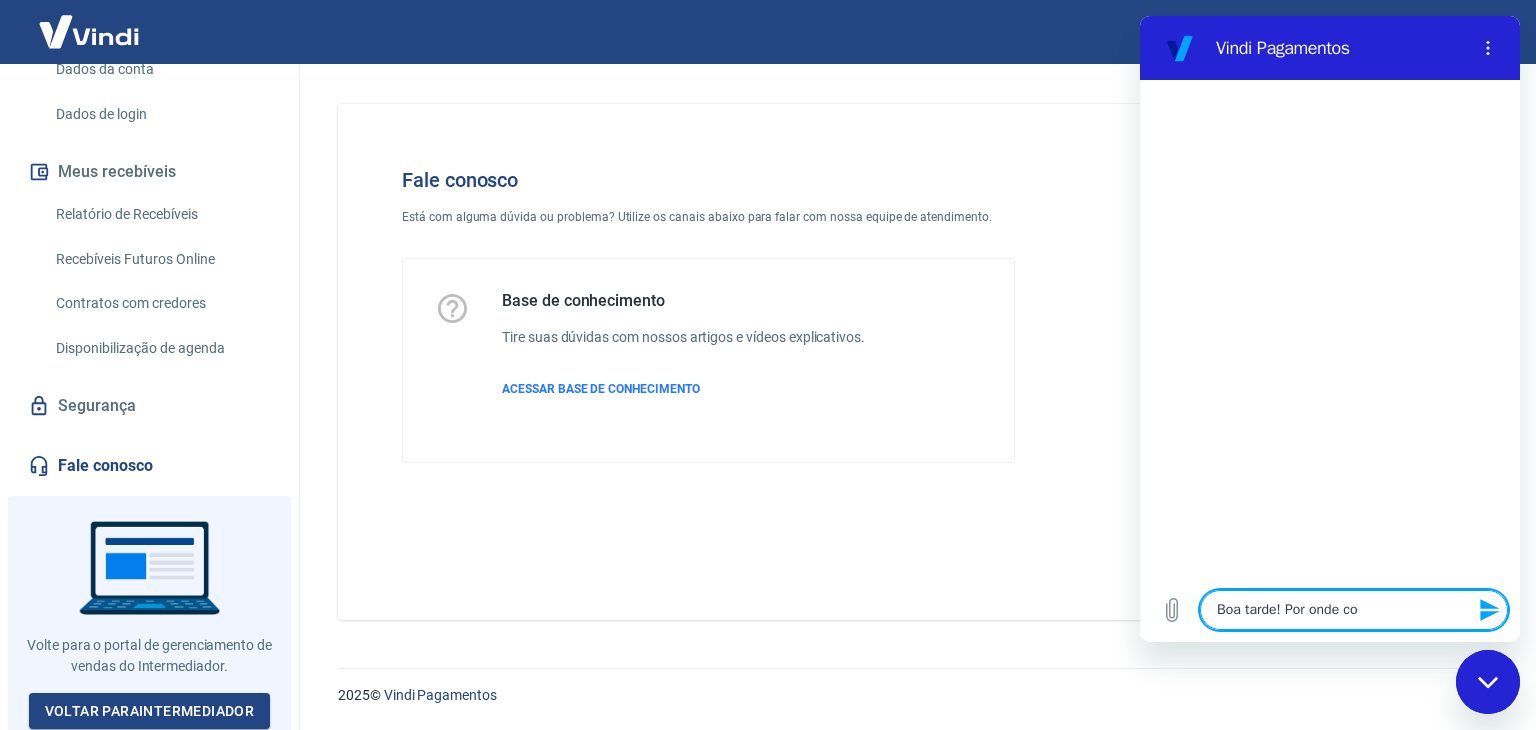 type on "Boa tarde! Por onde con" 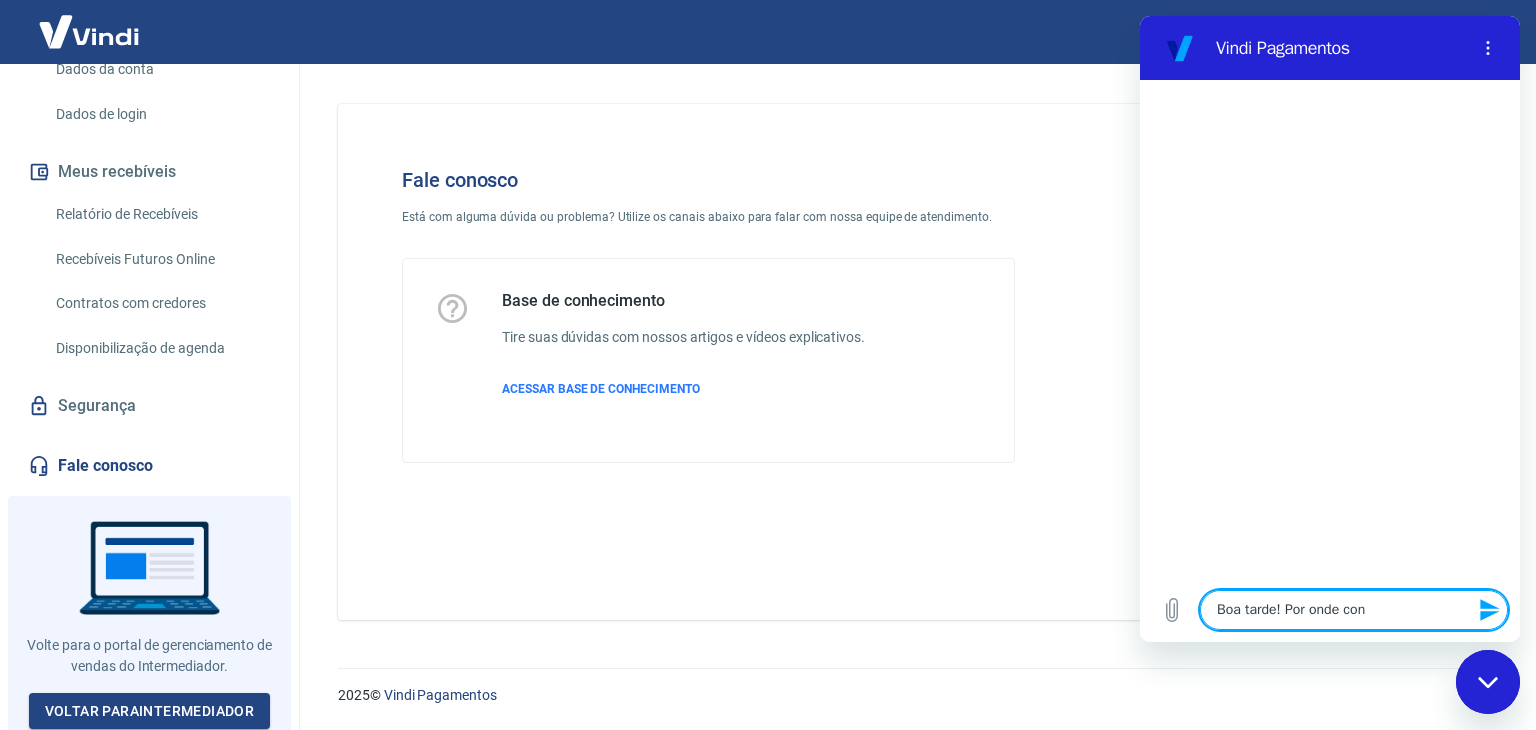 type on "Boa tarde! Por onde cons" 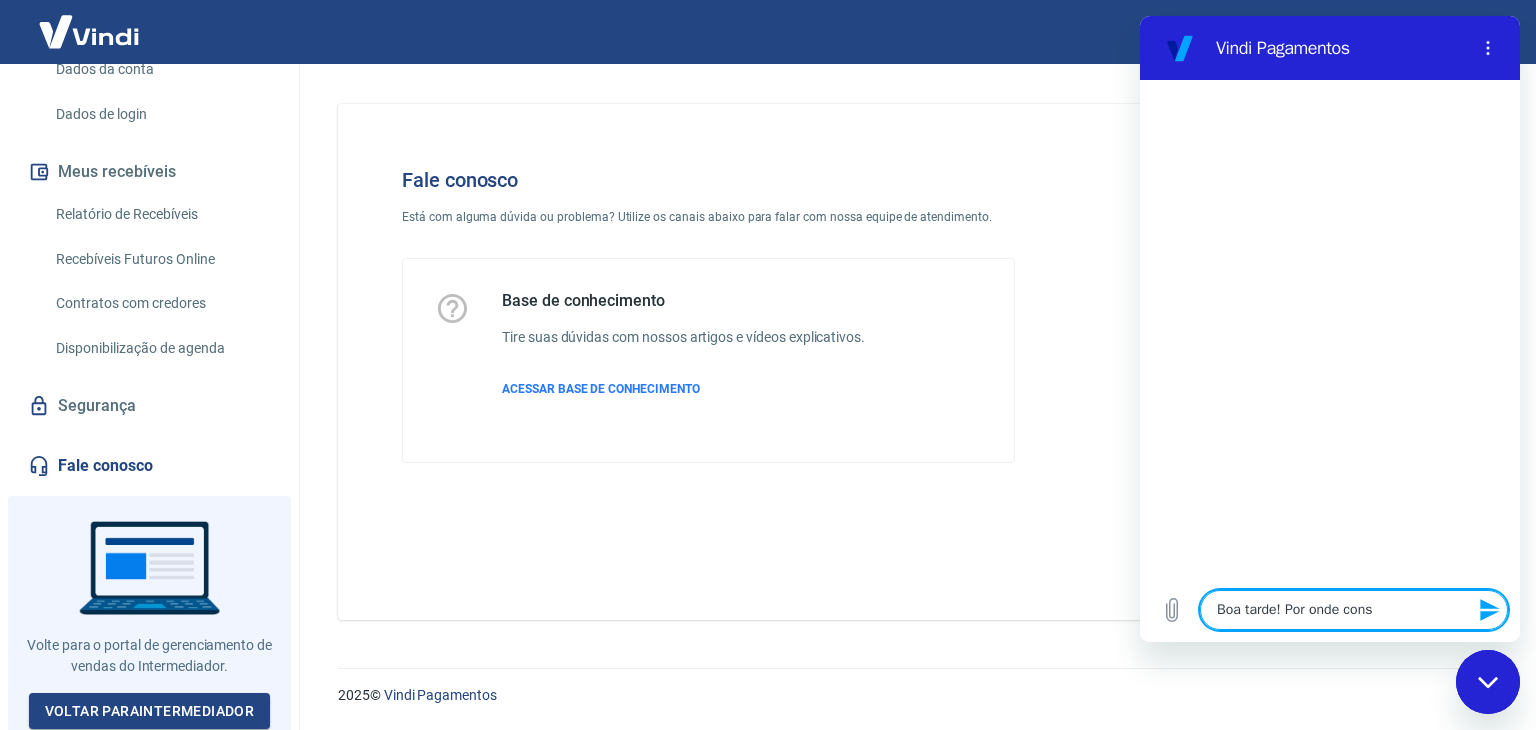 type on "Boa tarde! Por onde consi" 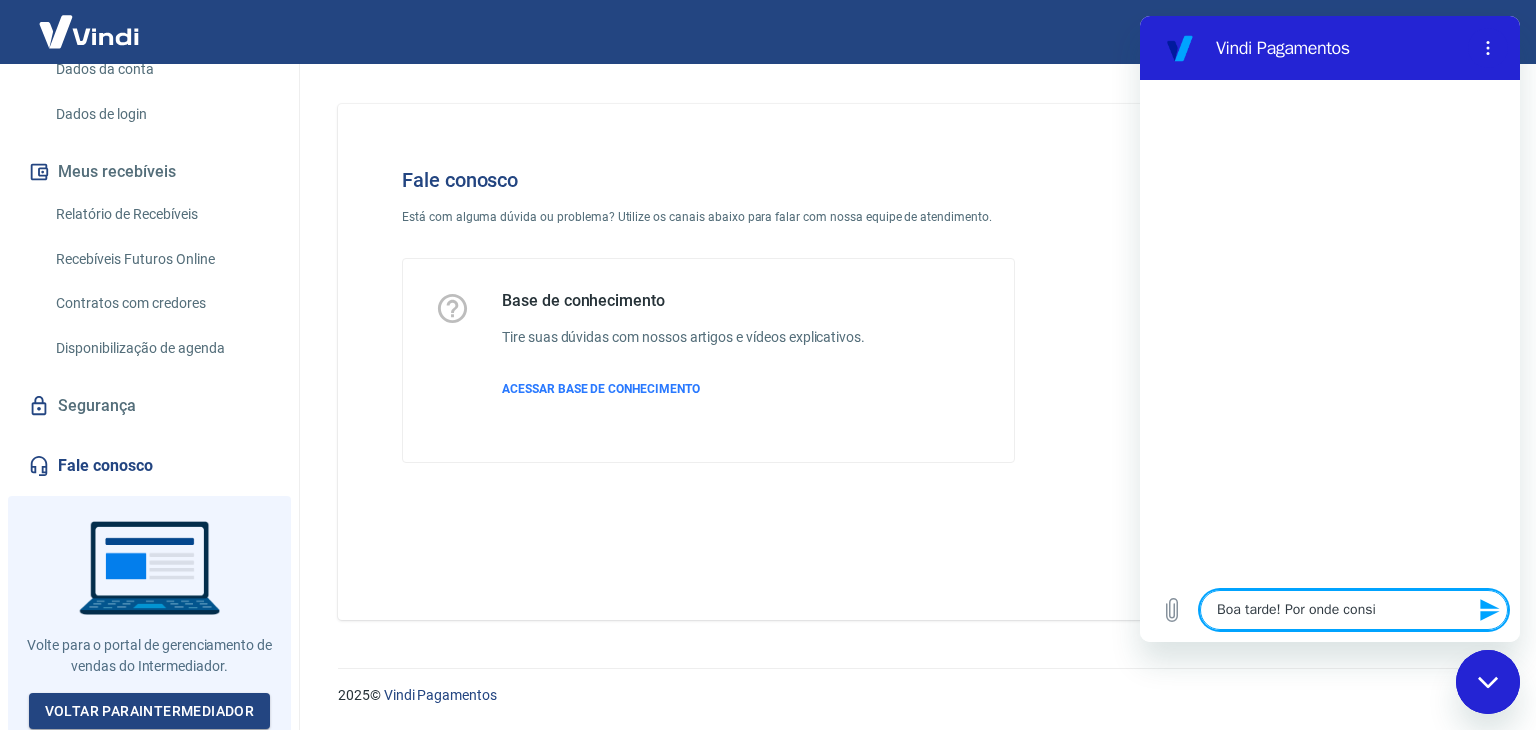 type on "Boa tarde! Por onde consig" 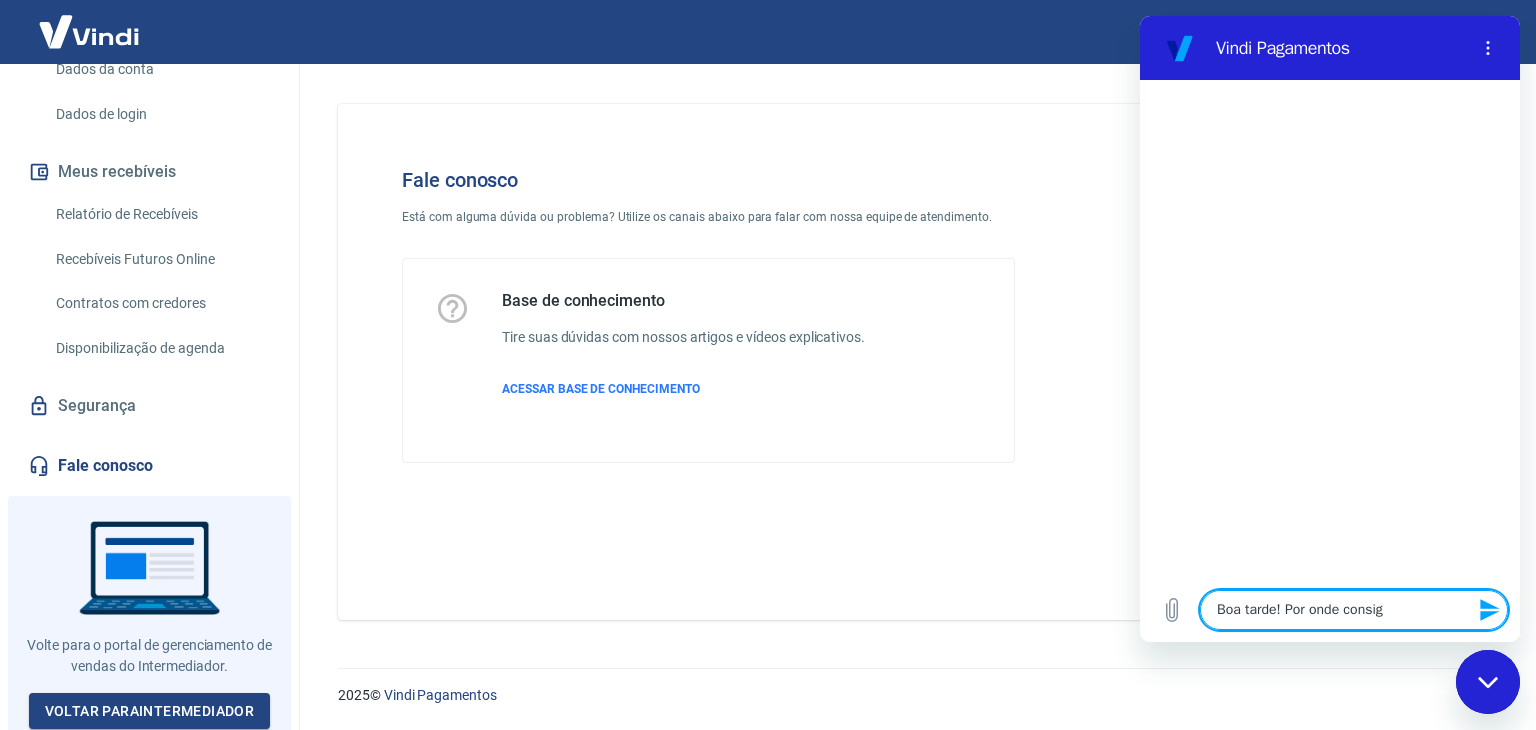 type on "Boa tarde! Por onde consigo" 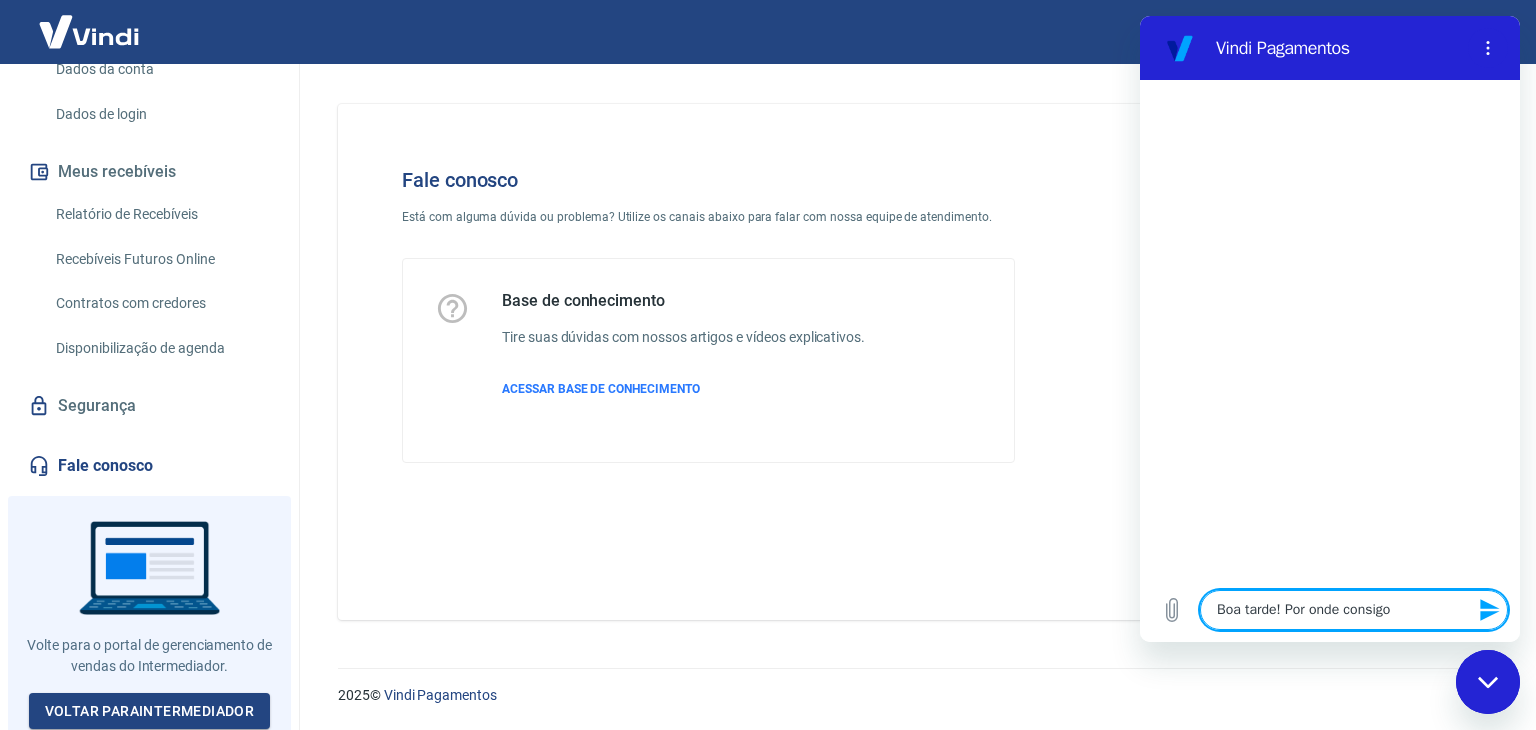 type on "Boa tarde! Por onde consigo" 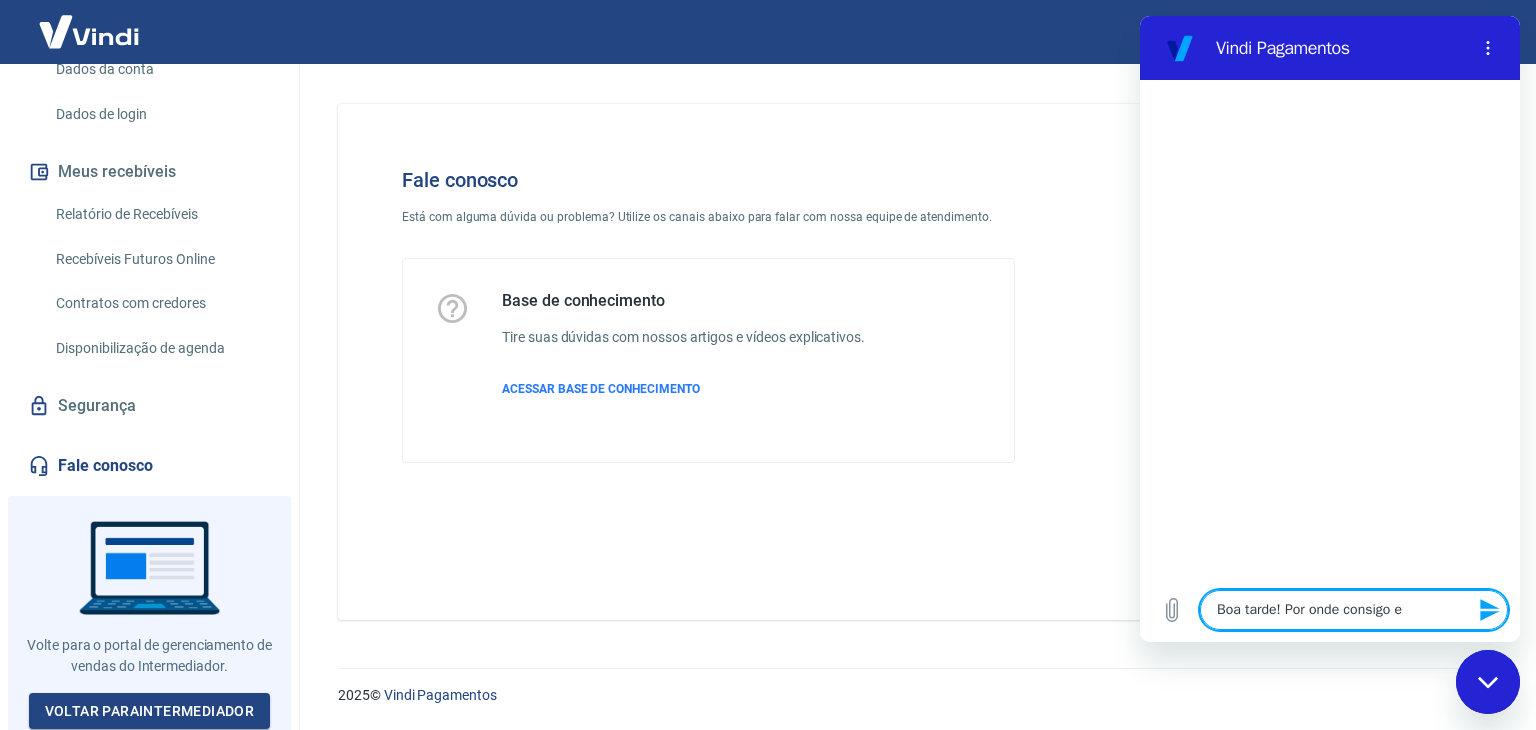 type on "x" 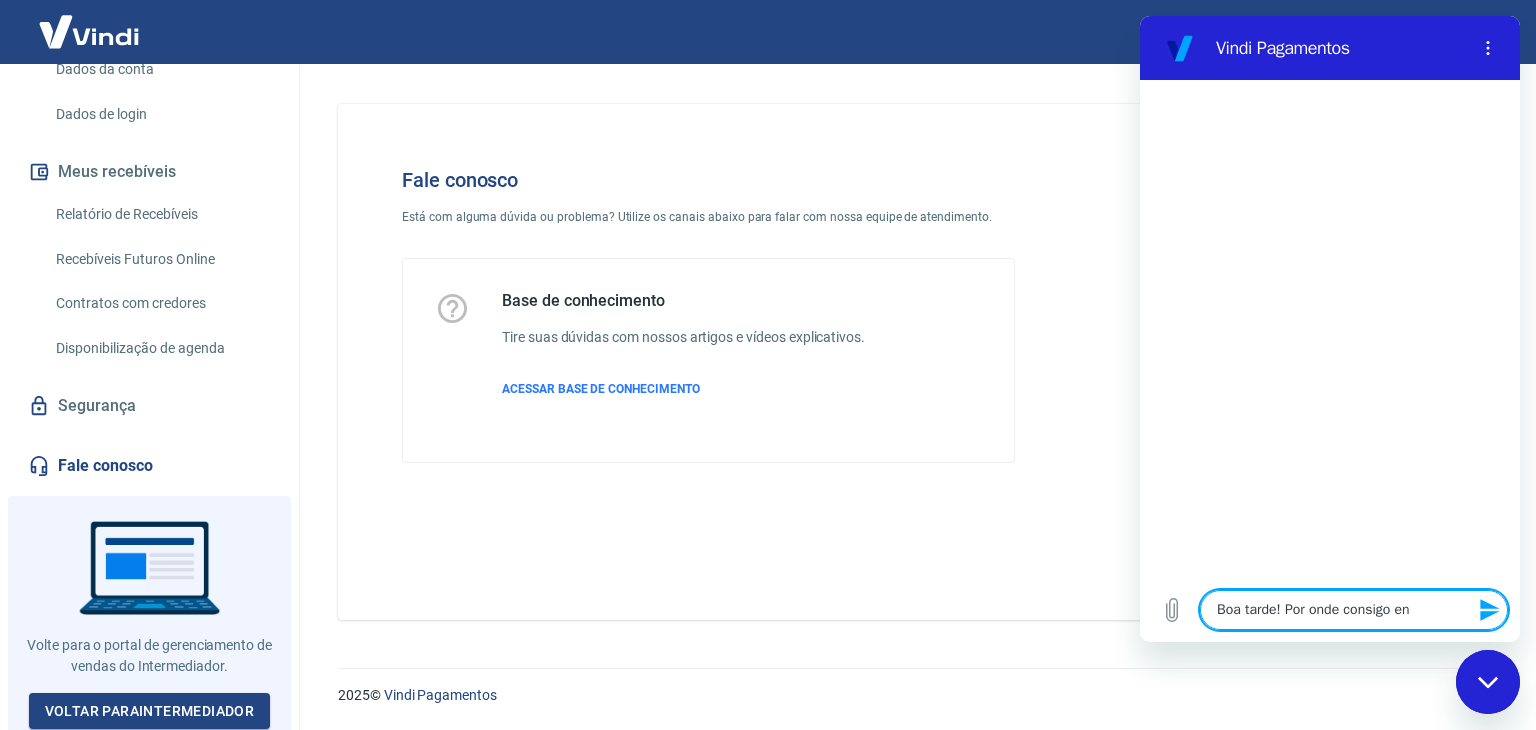 type on "Boa tarde! Por onde consigo ent" 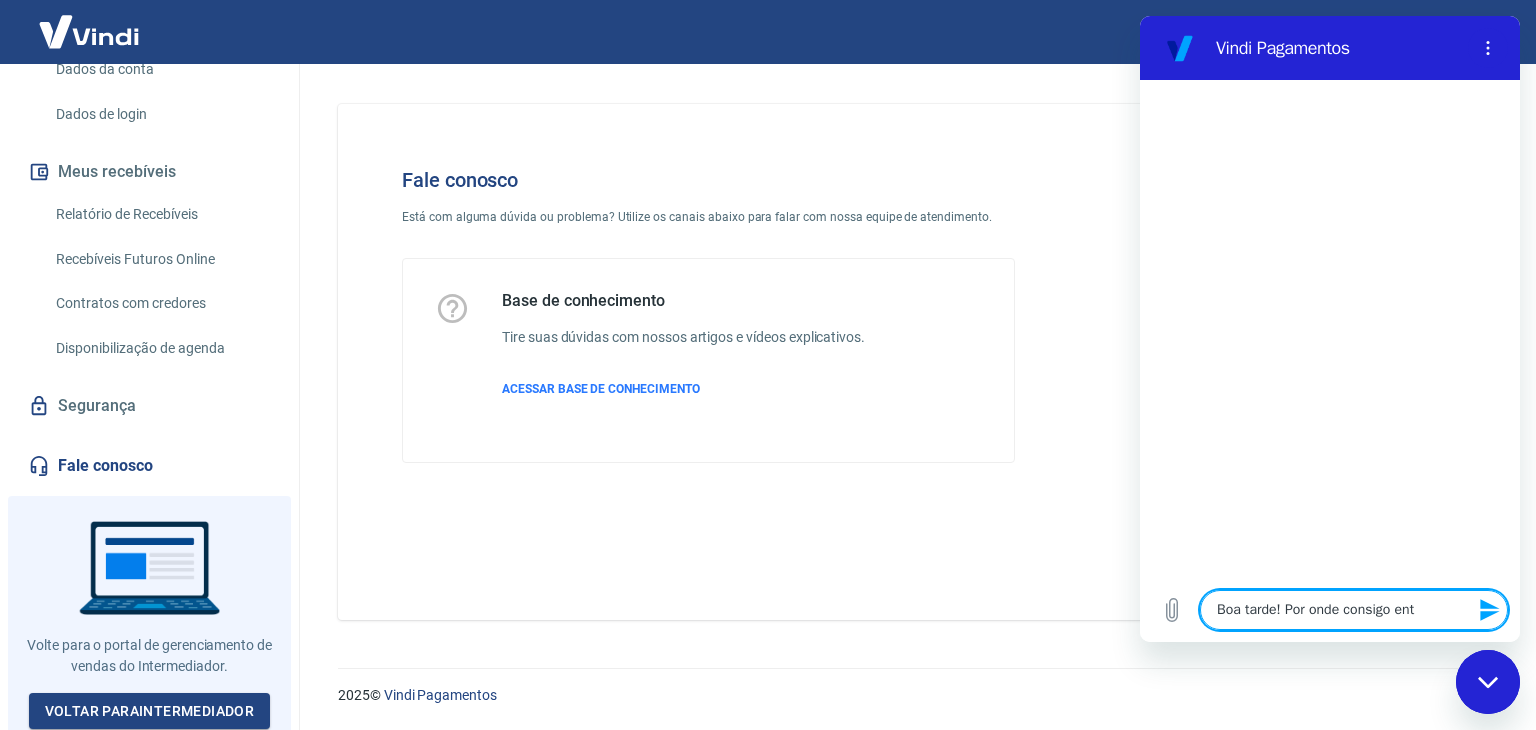 type on "Boa tarde! Por onde consigo entr" 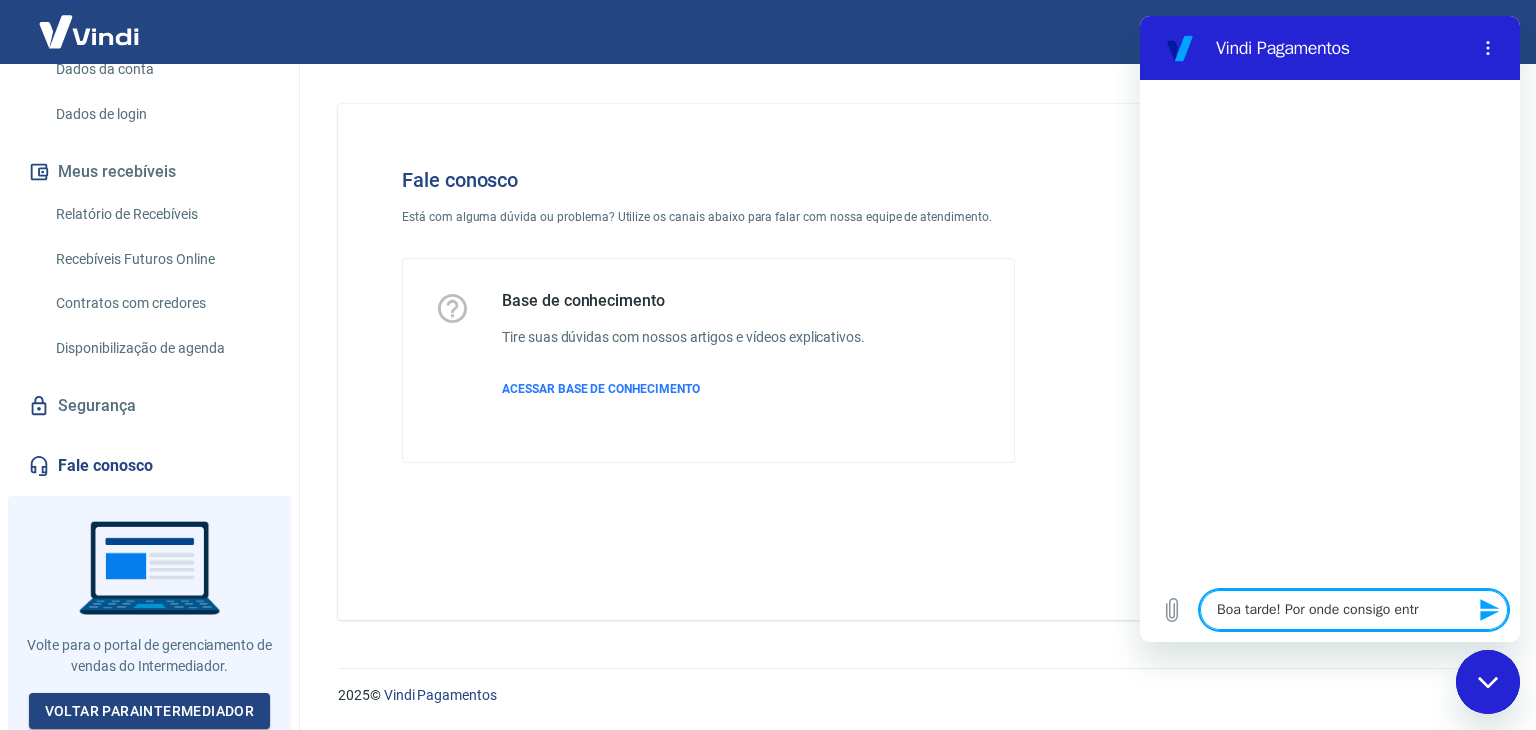 type on "Boa tarde! Por onde consigo entra" 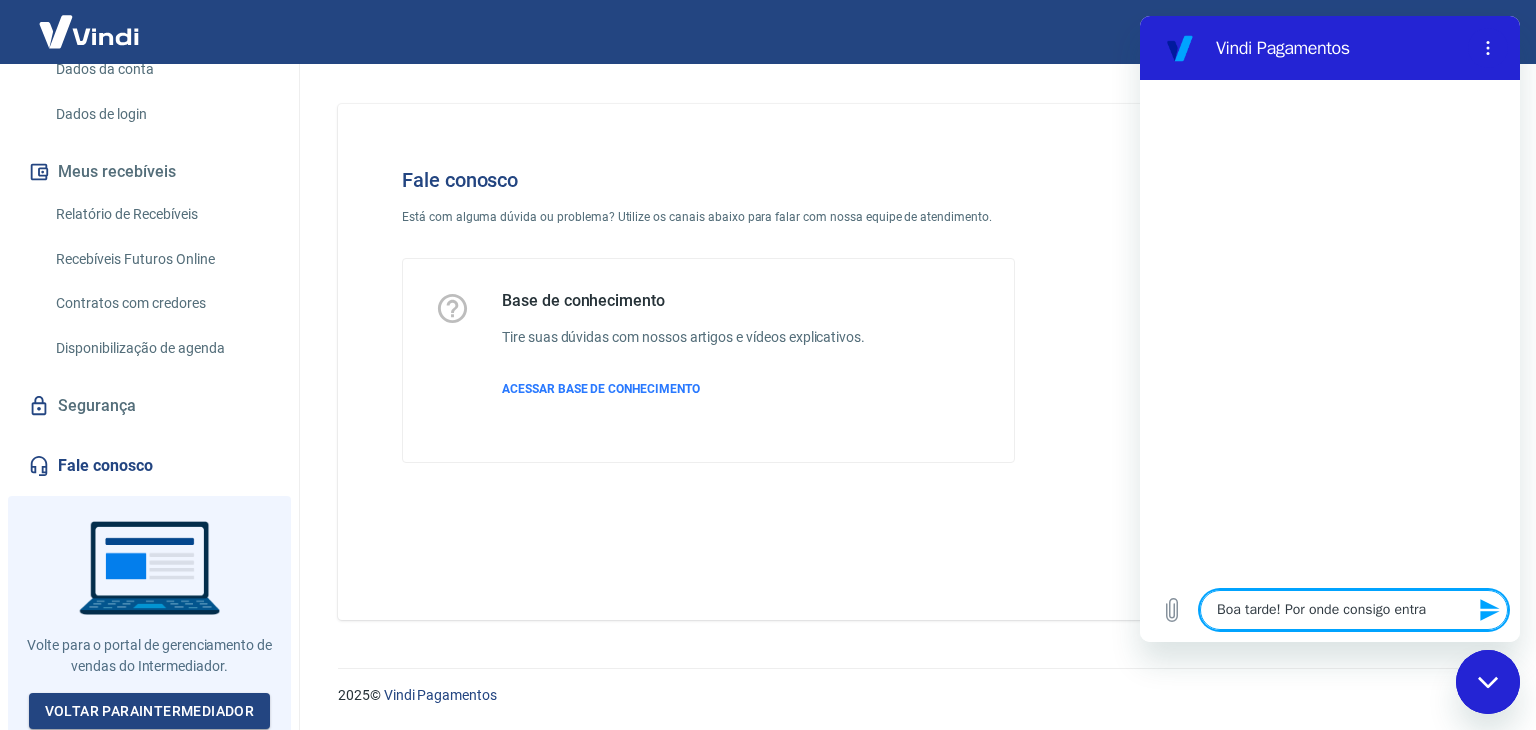 type on "Boa tarde! Por onde consigo entrar" 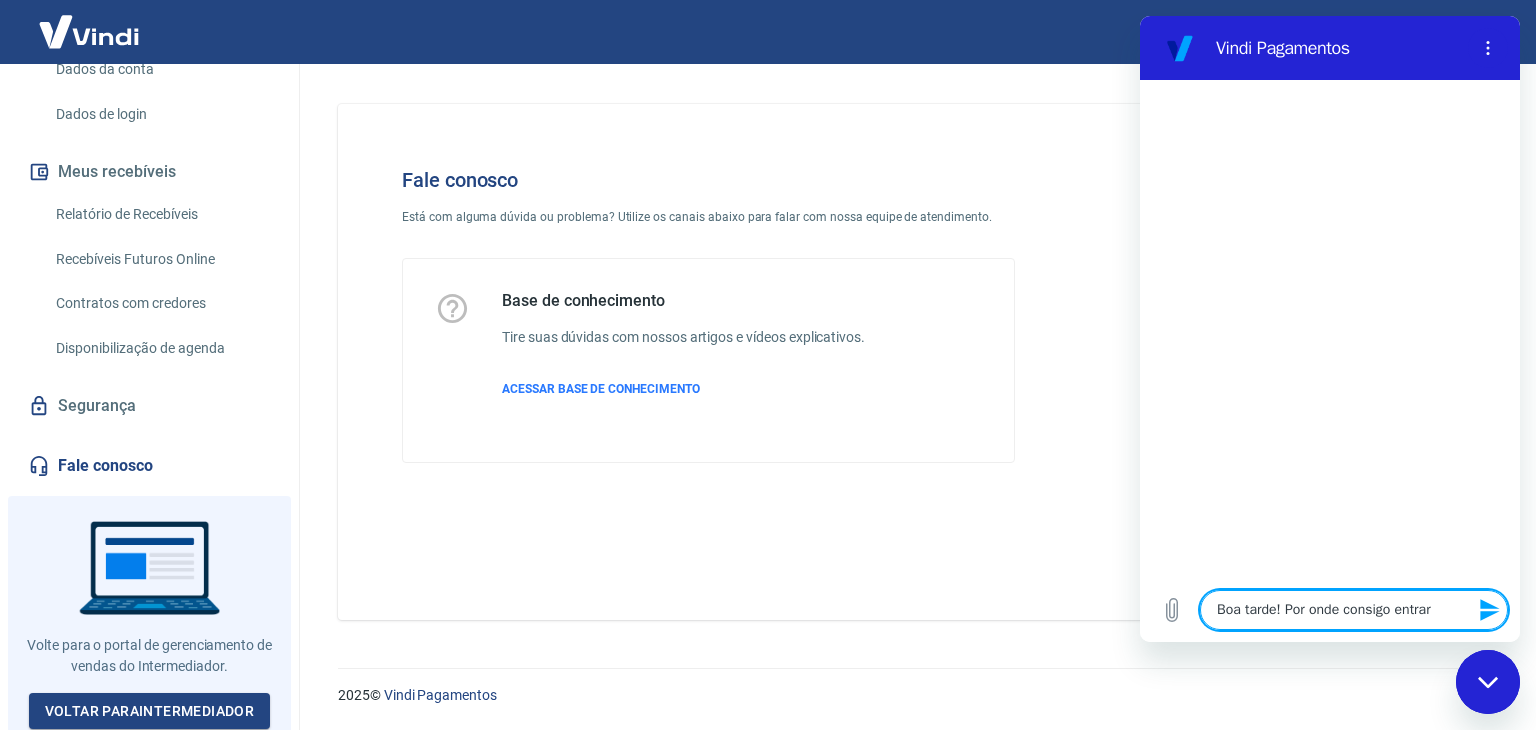 type on "Boa tarde! Por onde consigo entrar" 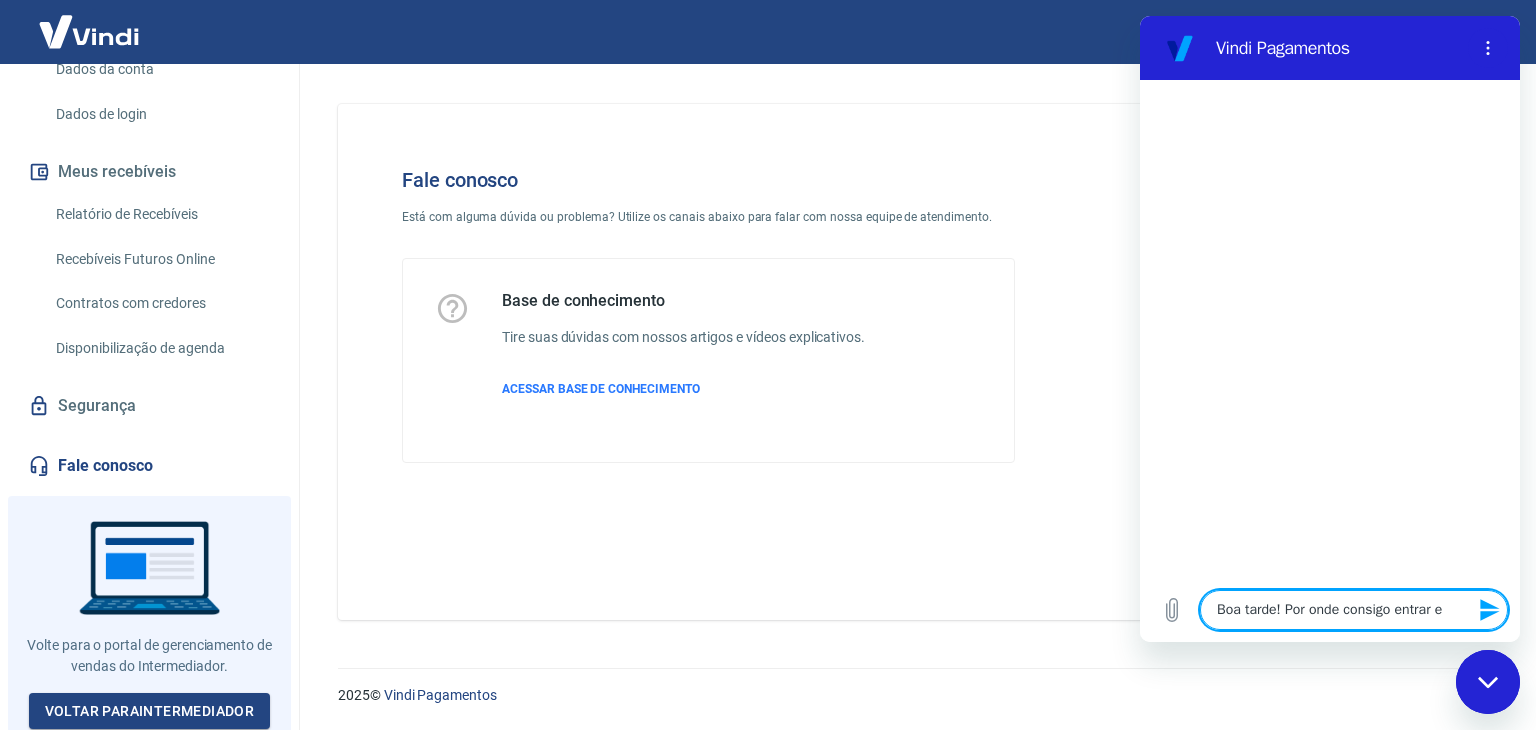 type on "Boa tarde! Por onde consigo entrar em" 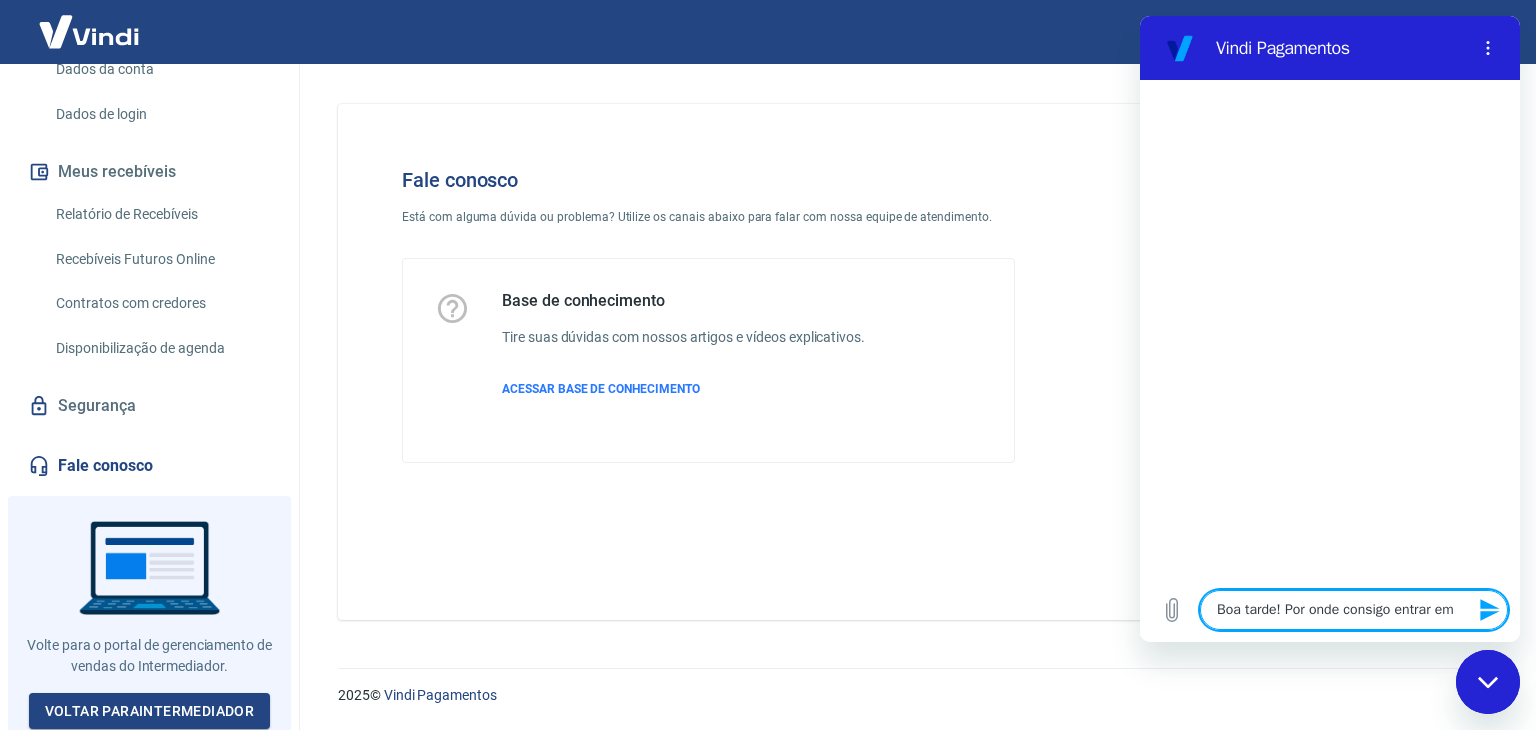 type on "Boa tarde! Por onde consigo entrar em" 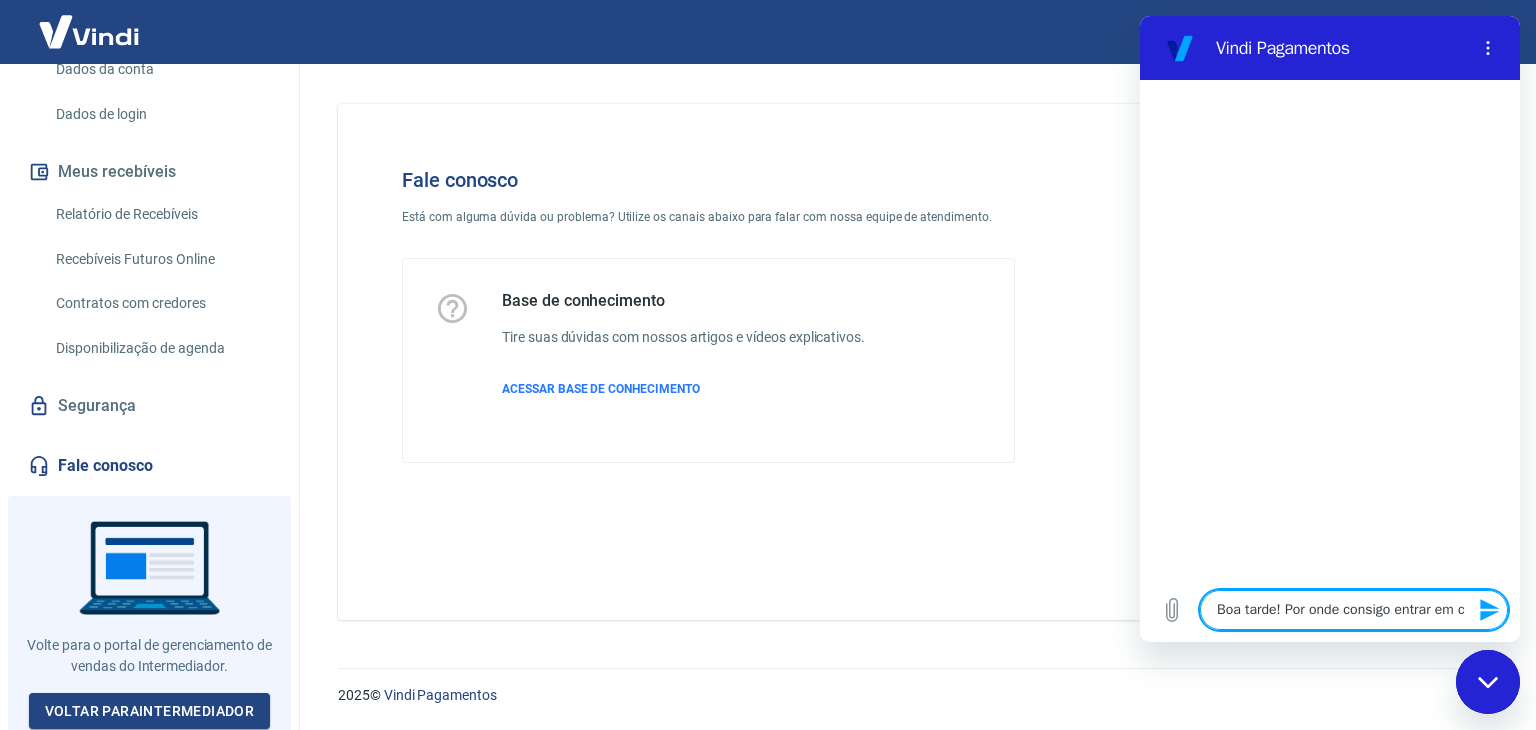 type on "Boa tarde! Por onde consigo entrar em co" 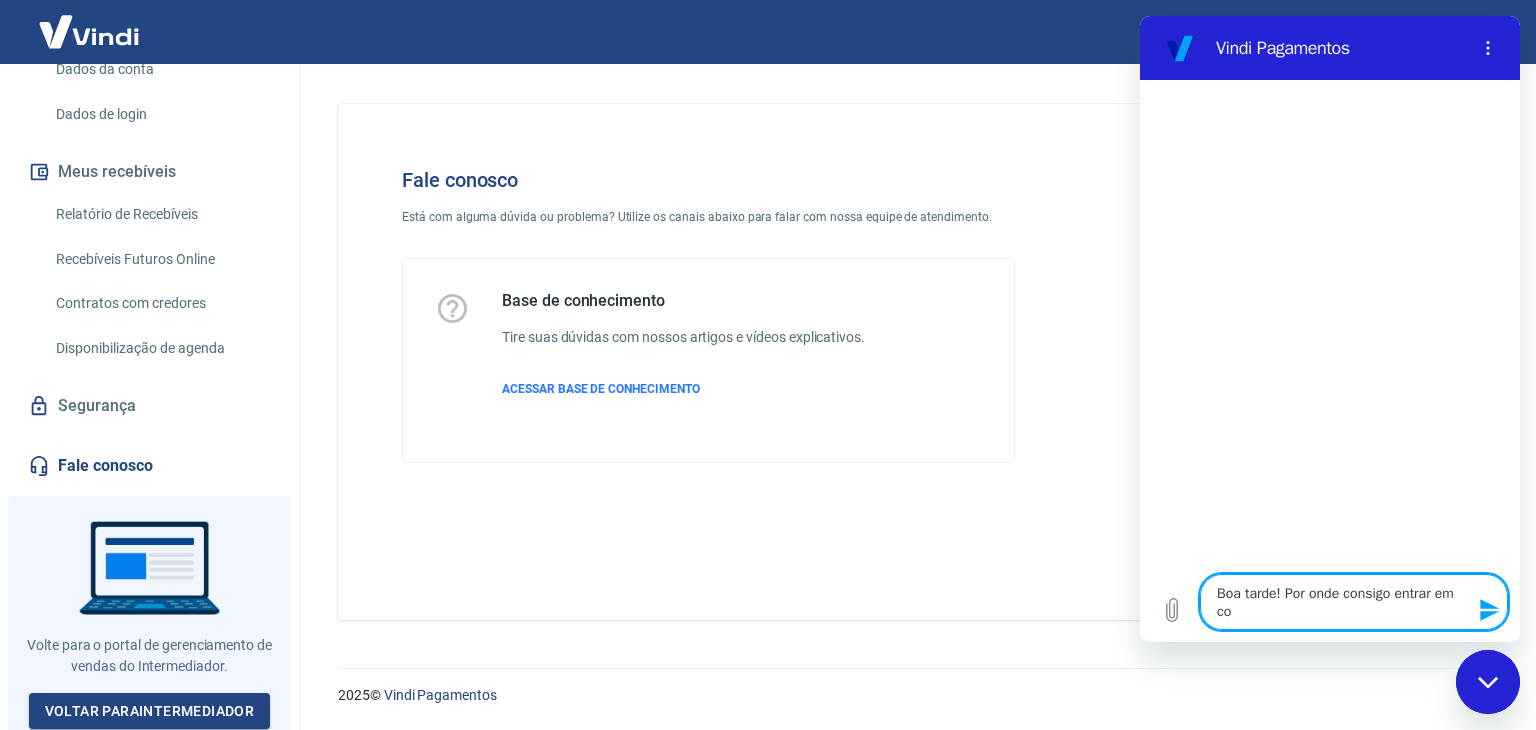 type on "Boa tarde! Por onde consigo entrar em con" 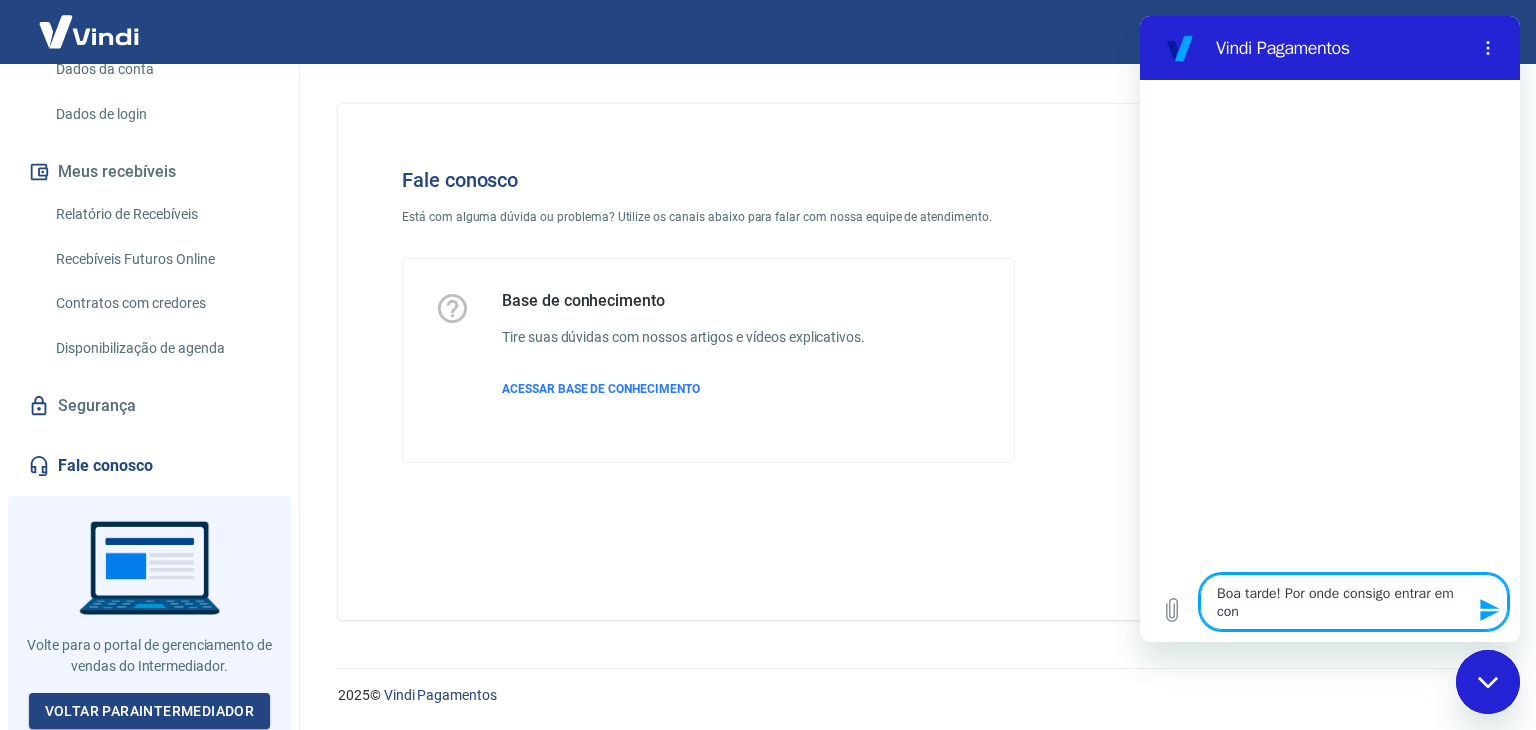 type on "Boa tarde! Por onde consigo entrar em cont" 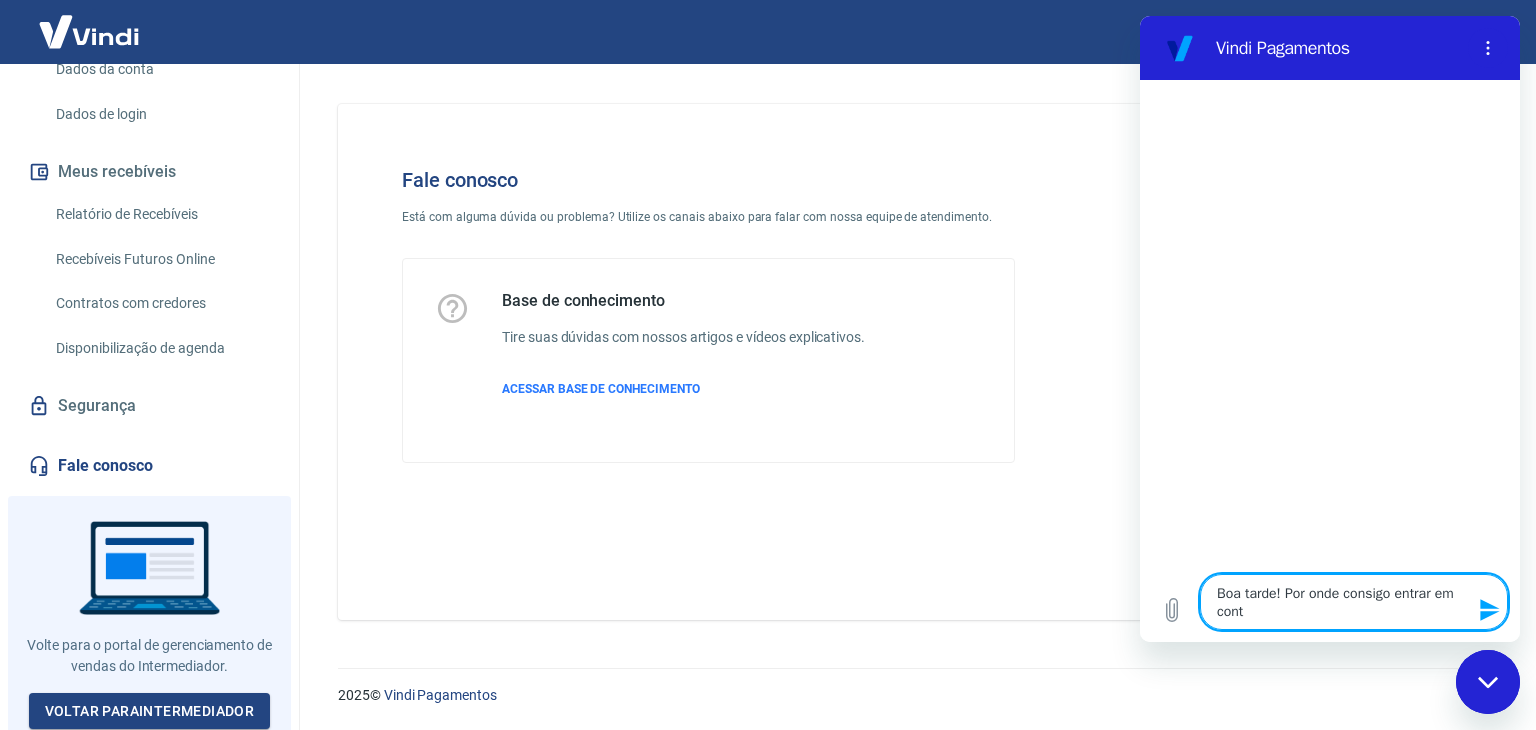 type on "Boa tarde! Por onde consigo entrar em conta" 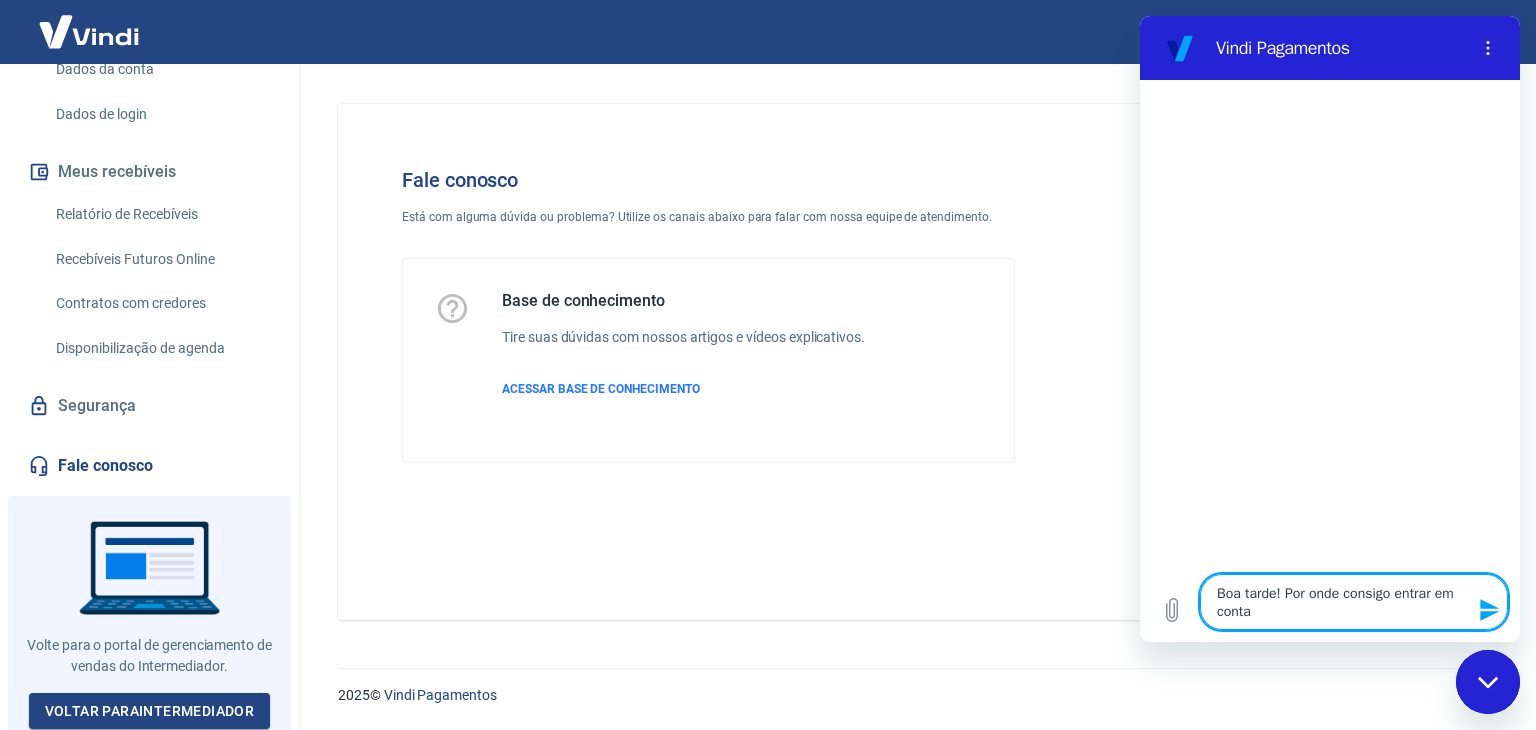 type on "Boa tarde! Por onde consigo entrar em contat" 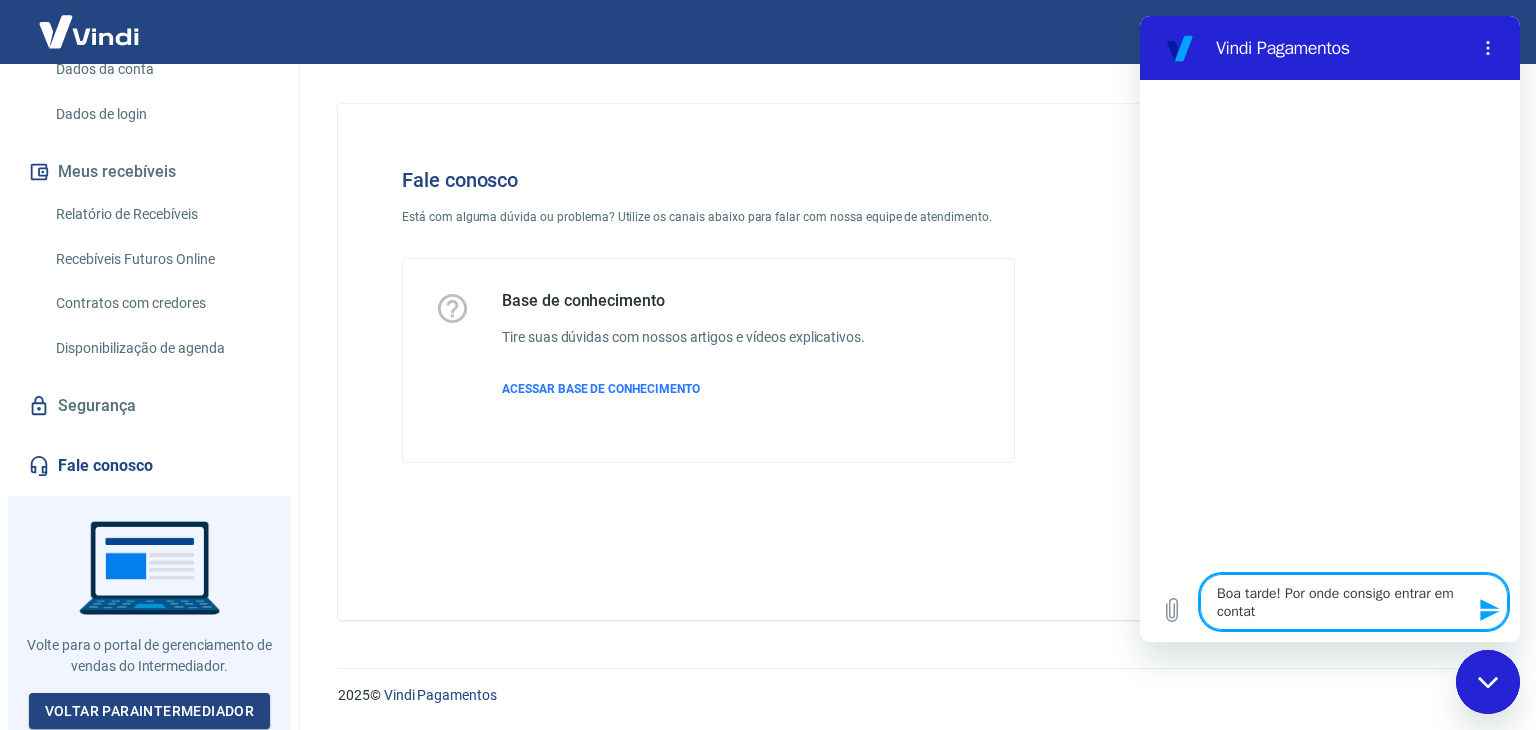 type on "Boa tarde! Por onde consigo entrar em contato" 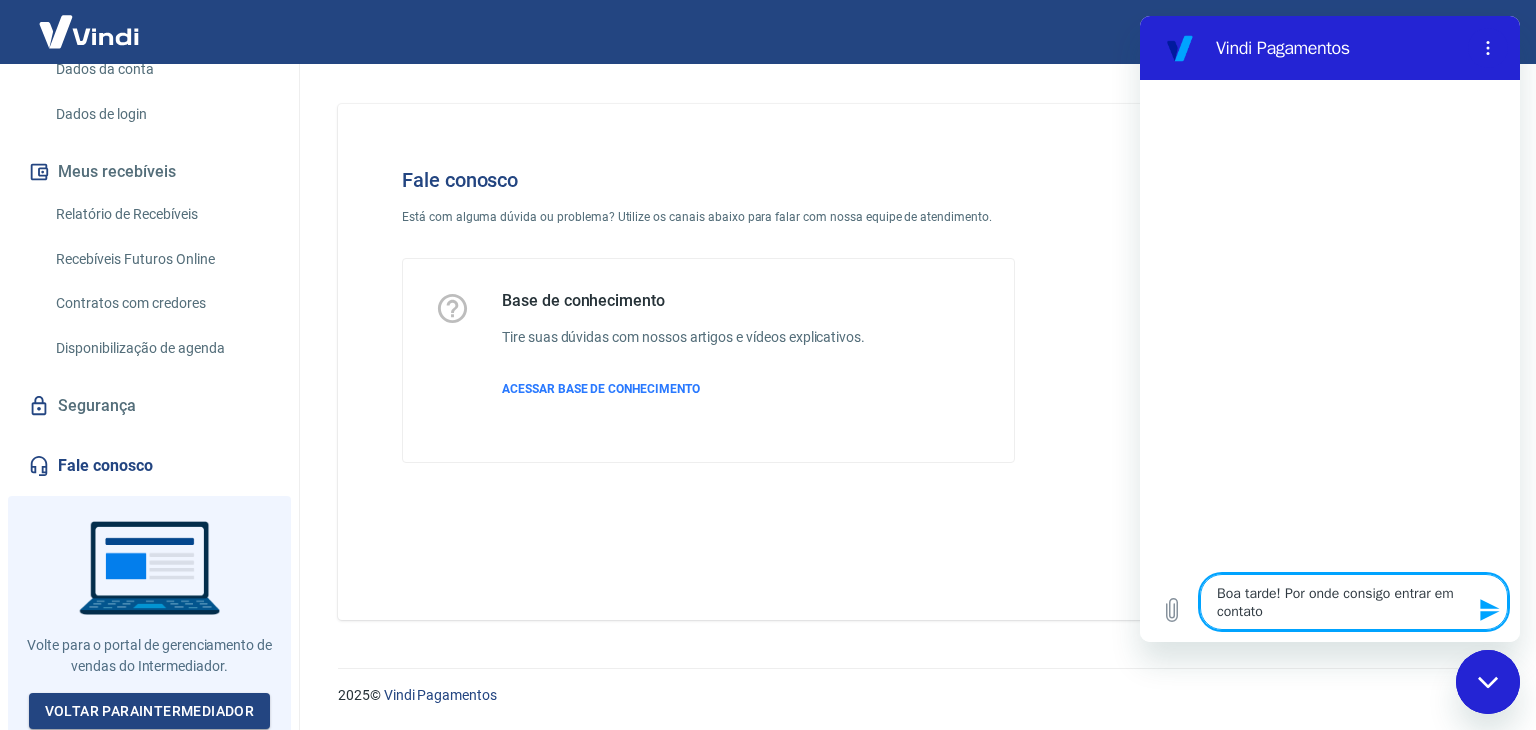 type on "Boa tarde! Por onde consigo entrar em contato" 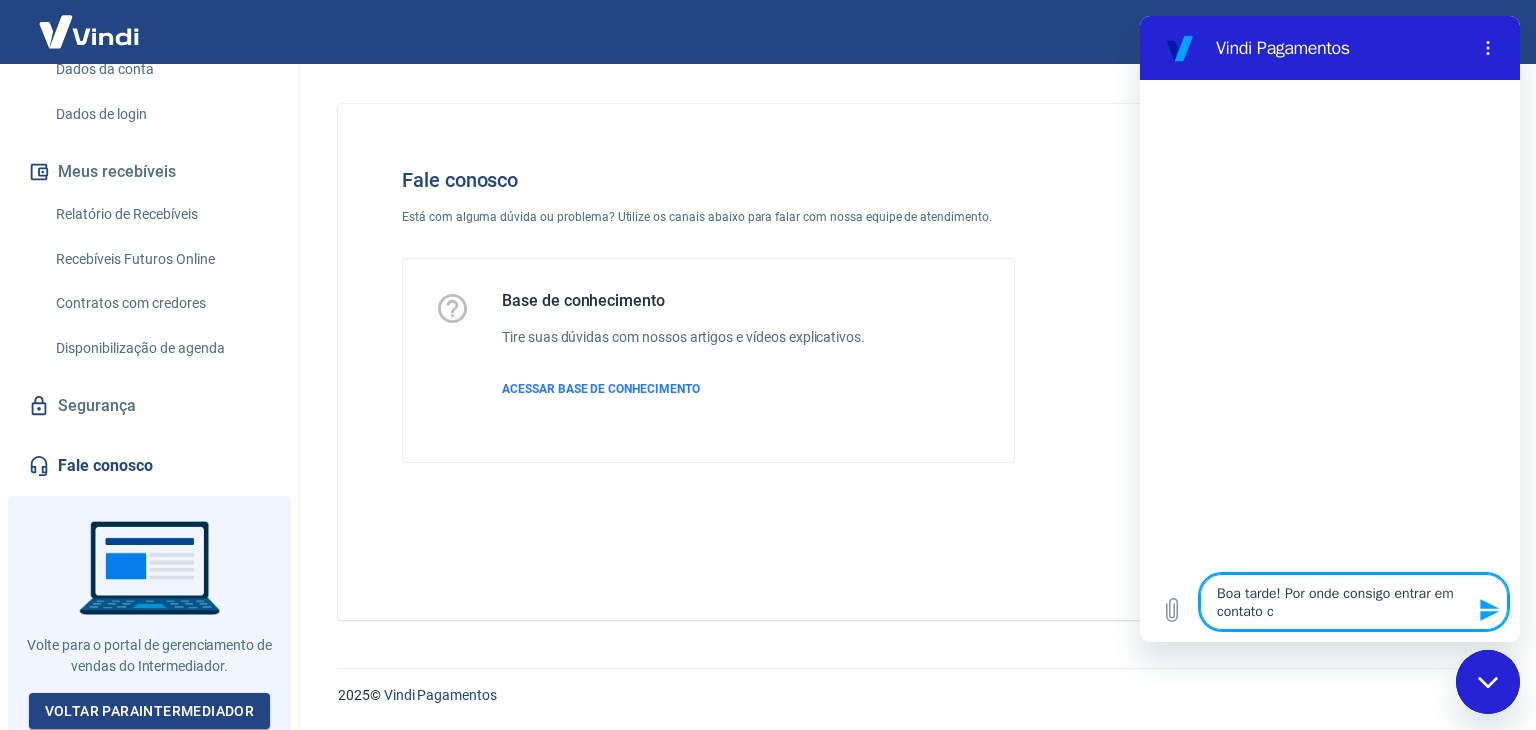 type on "Boa tarde! Por onde consigo entrar em contato co" 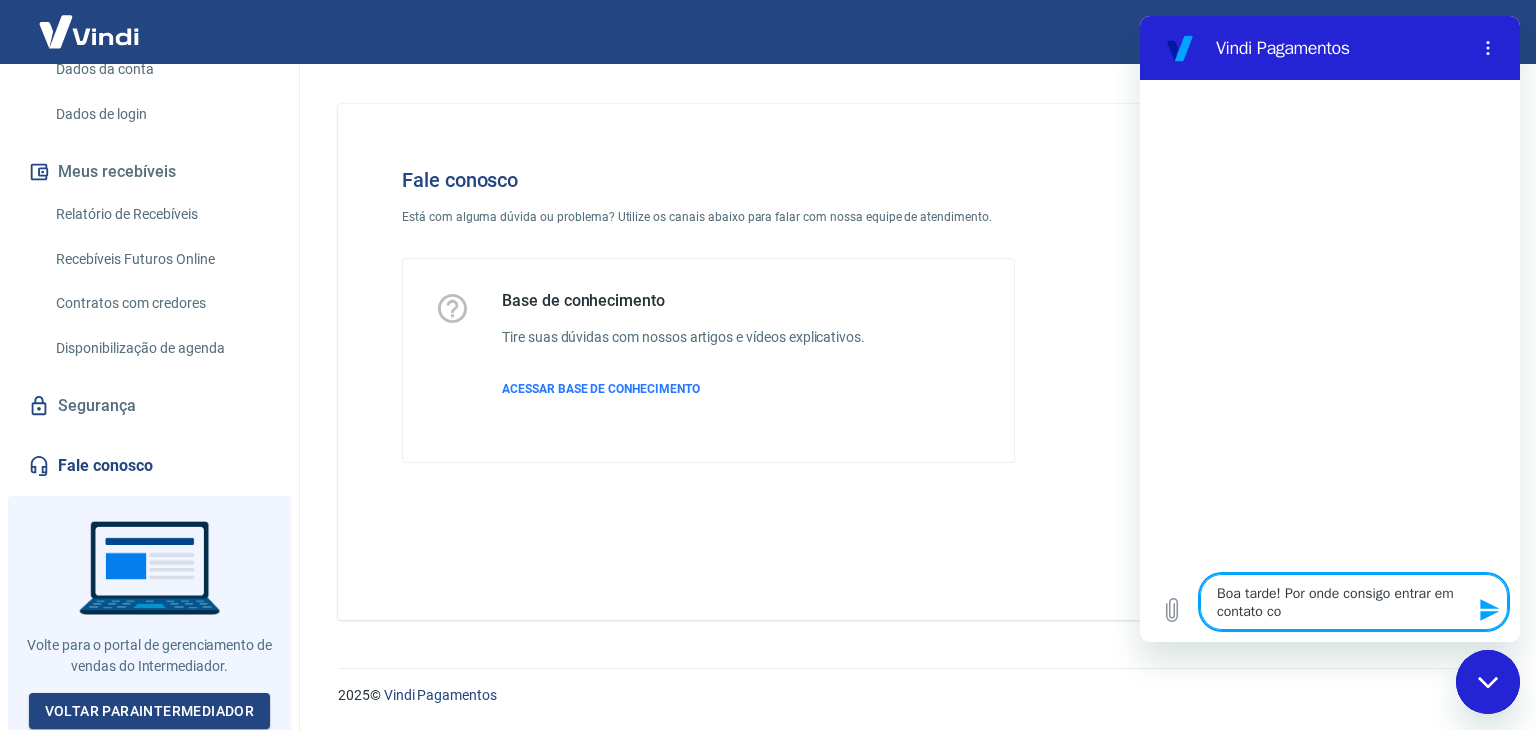 type on "Boa tarde! Por onde consigo entrar em contato com" 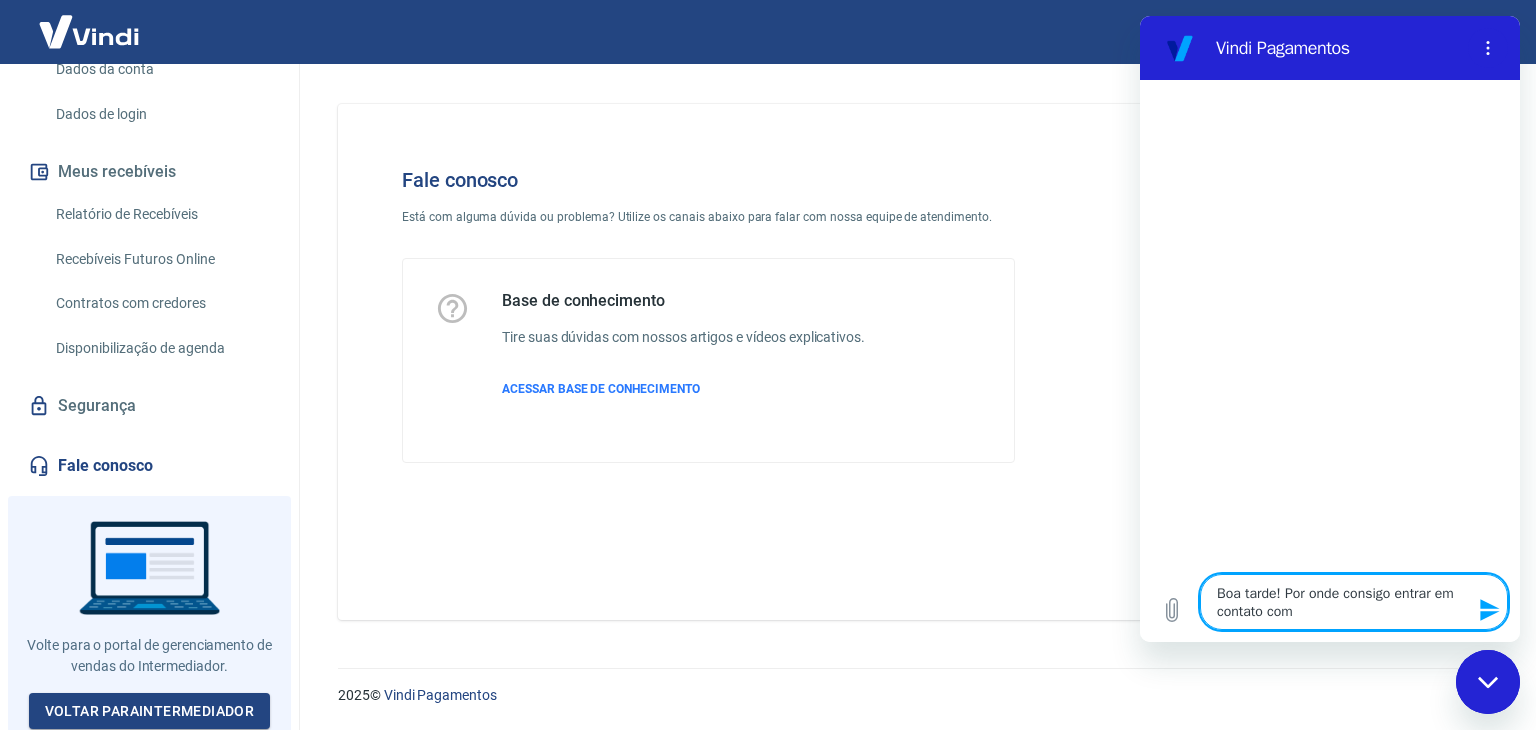 type on "Boa tarde! Por onde consigo entrar em contato com" 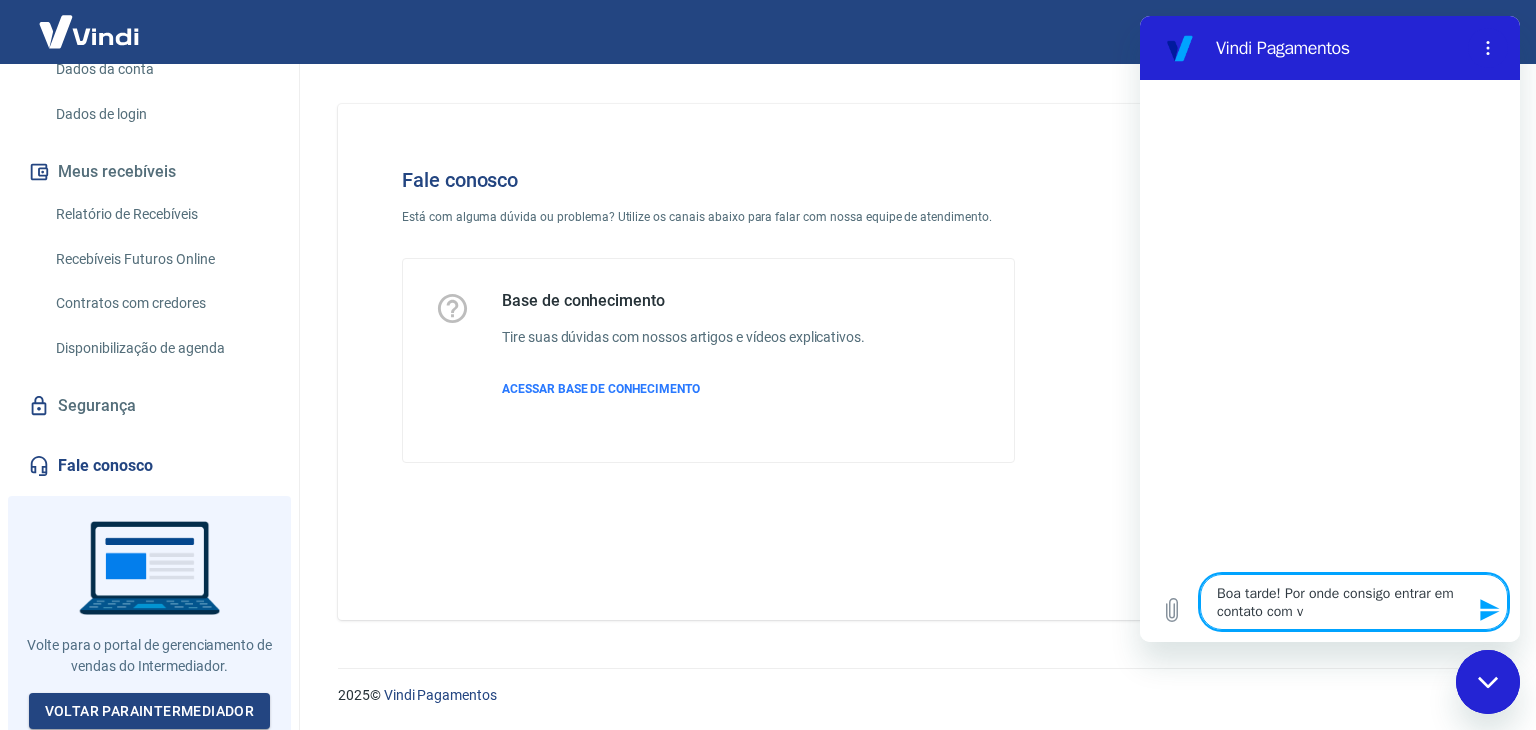 type on "Boa tarde! Por onde consigo entrar em contato com vo" 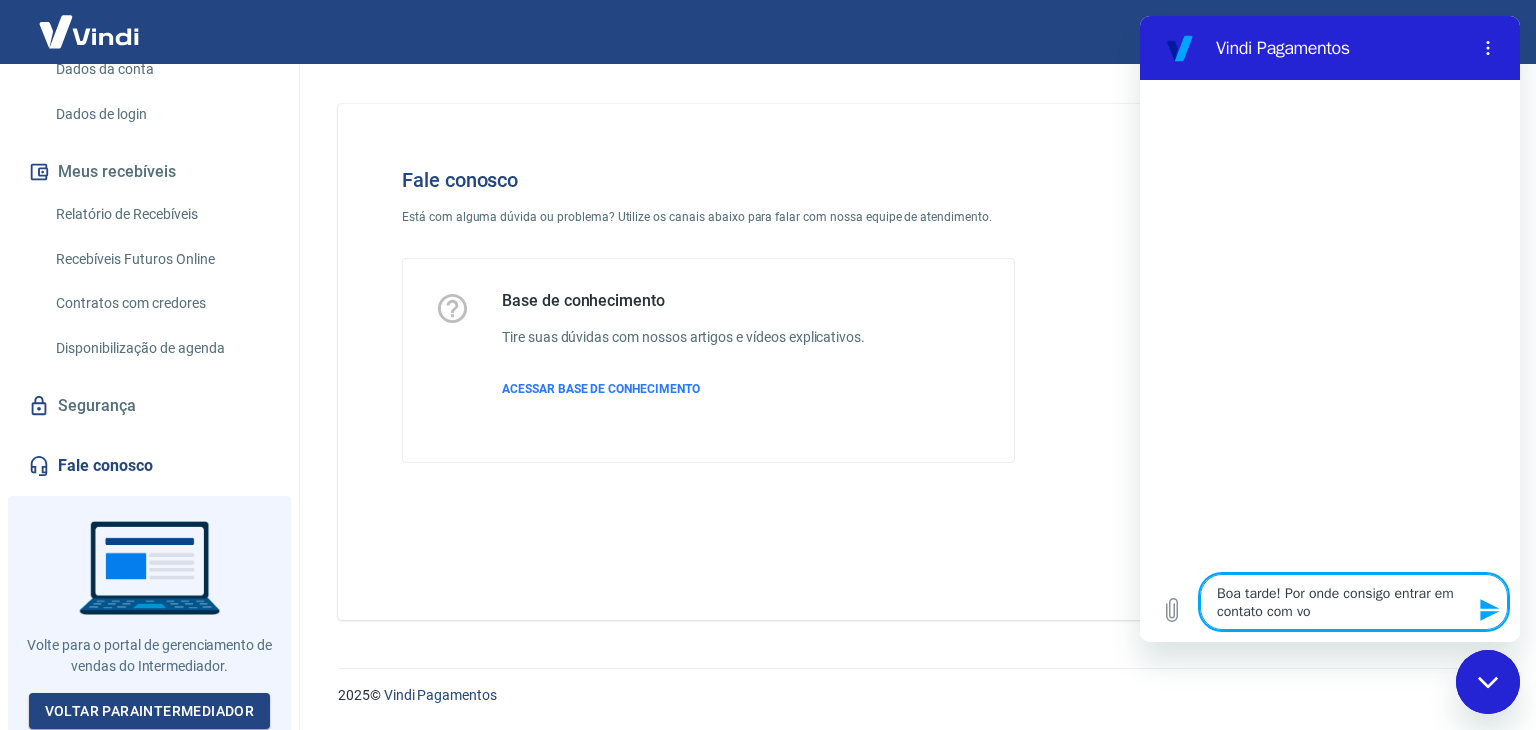 type on "Boa tarde! Por onde consigo entrar em contato com voc" 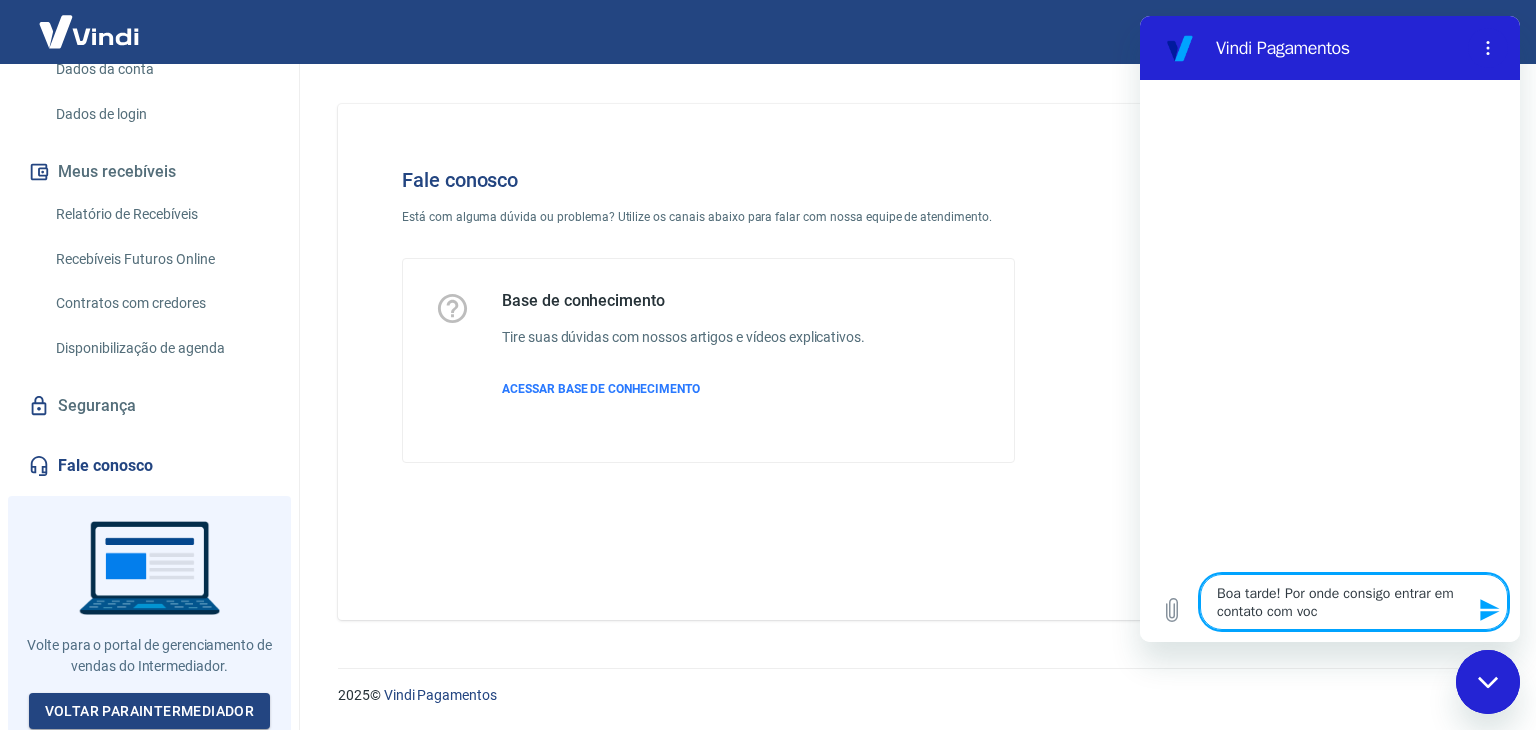 type on "Boa tarde! Por onde consigo entrar em contato com você" 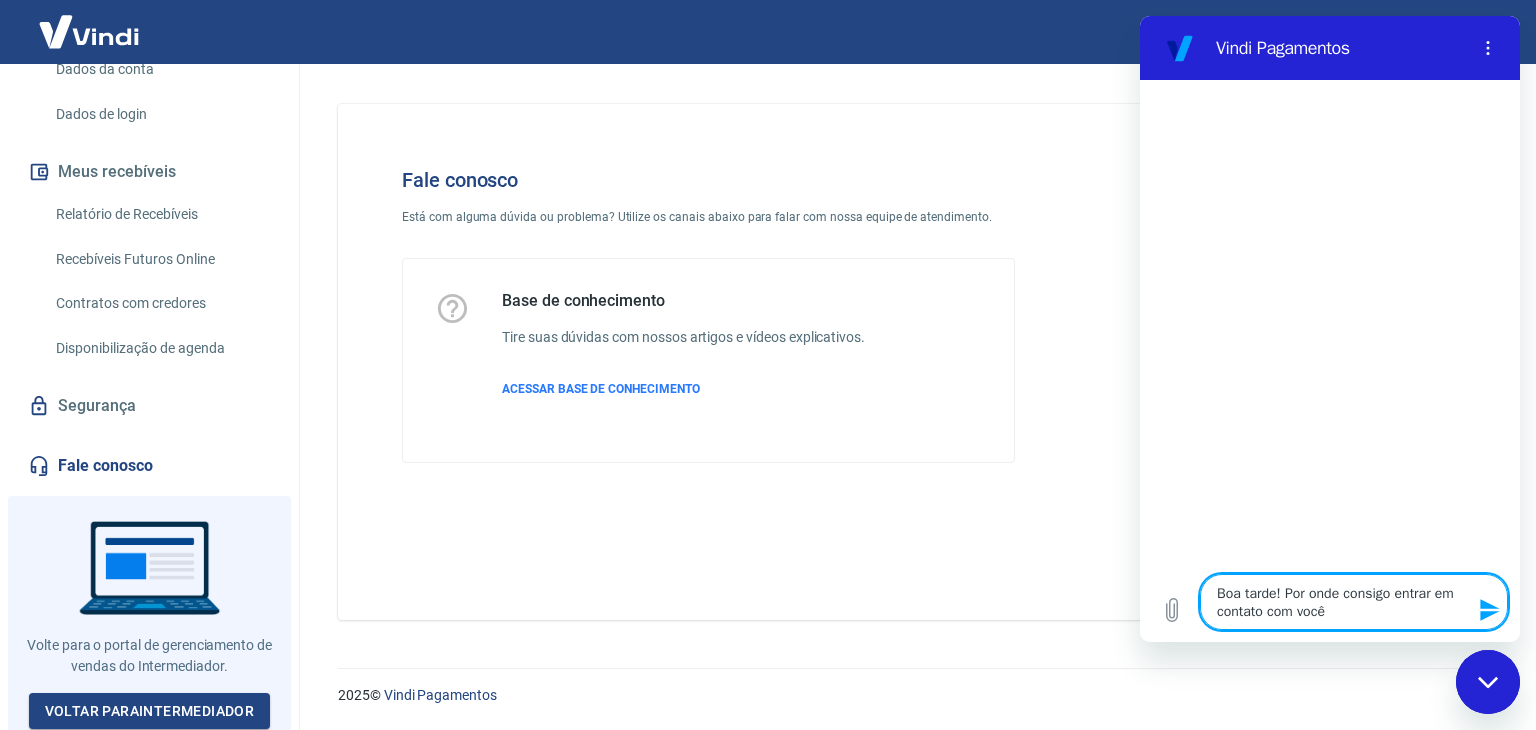 type on "Boa tarde! Por onde consigo entrar em contato com vocês" 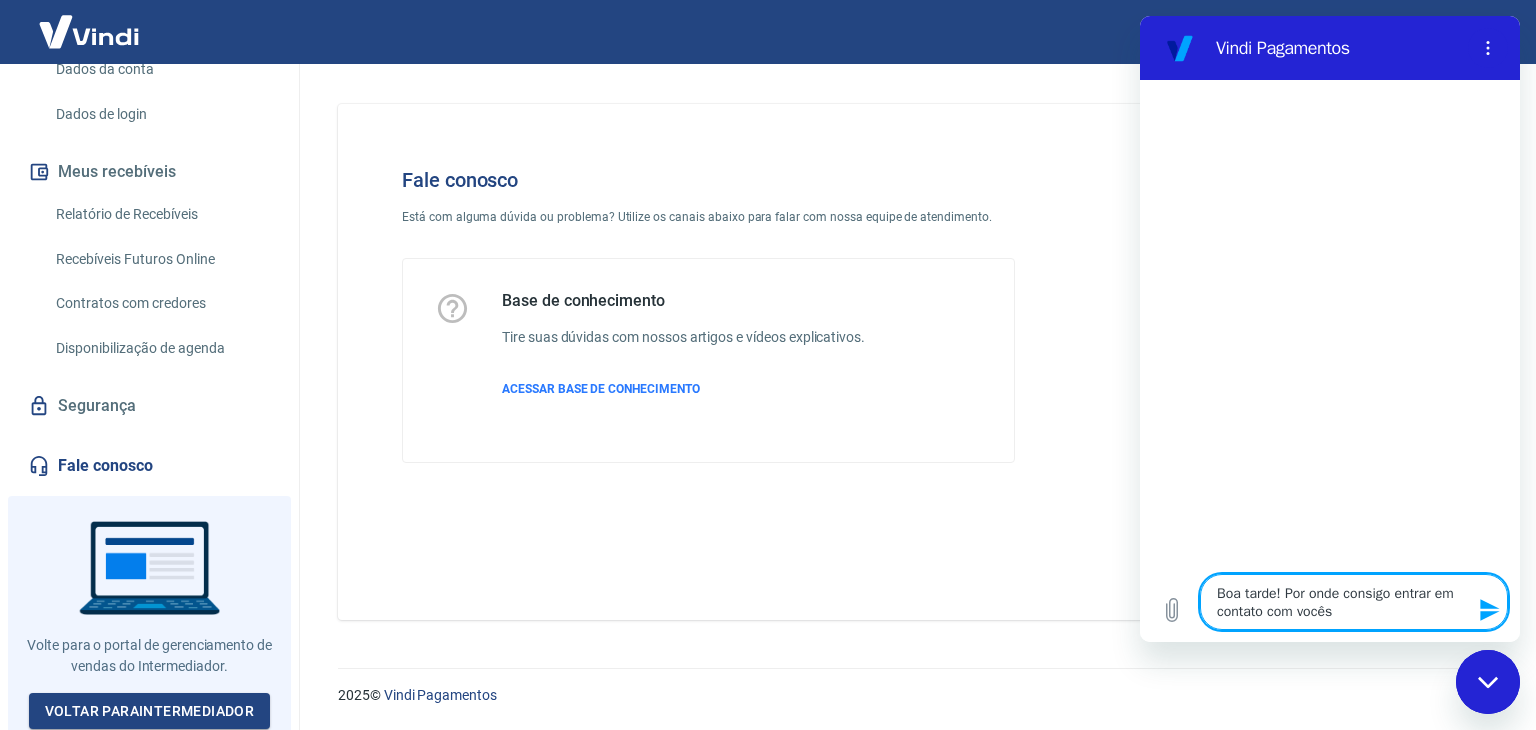 type on "Boa tarde! Por onde consigo entrar em contato com vocês?" 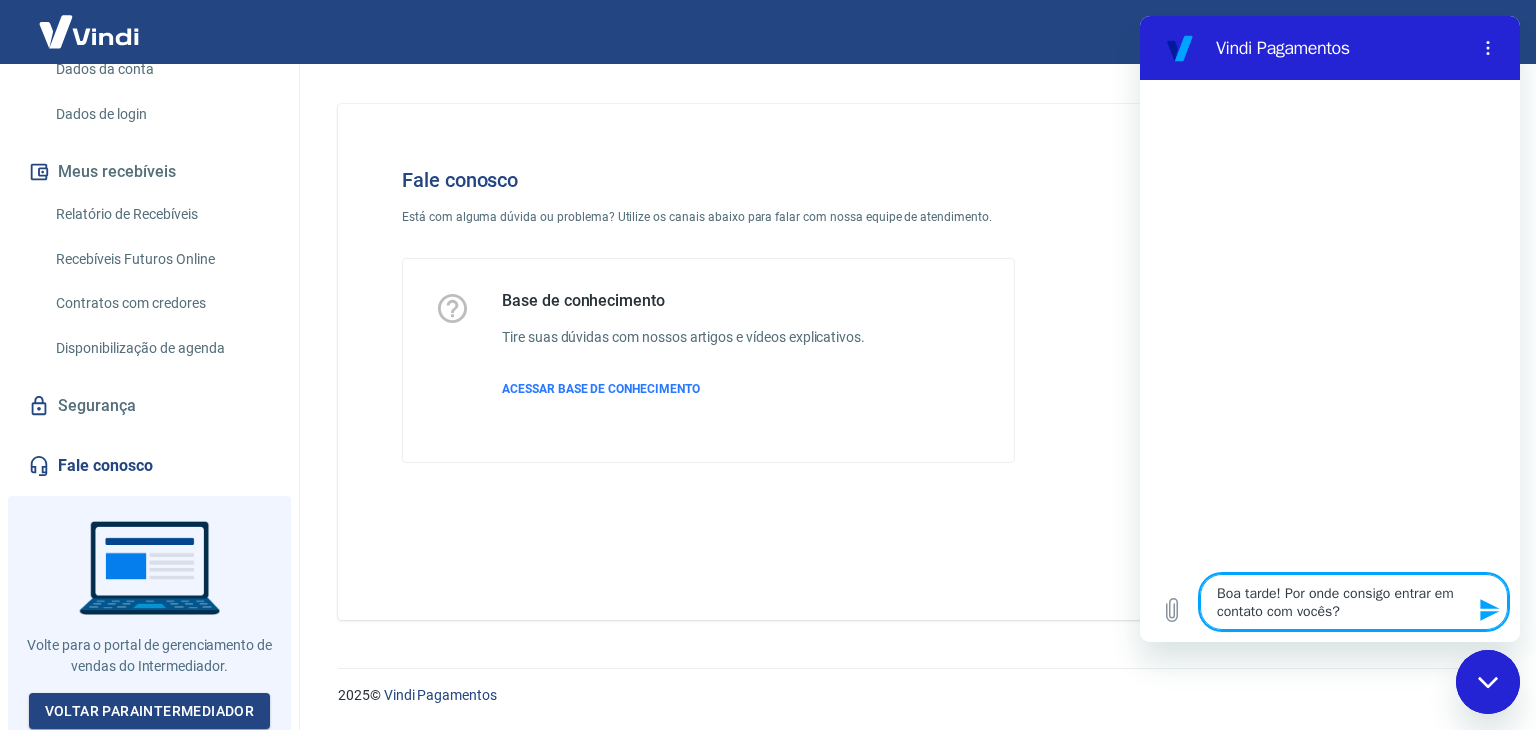 type on "Boa tarde! Por onde consigo entrar em contato com vocês?" 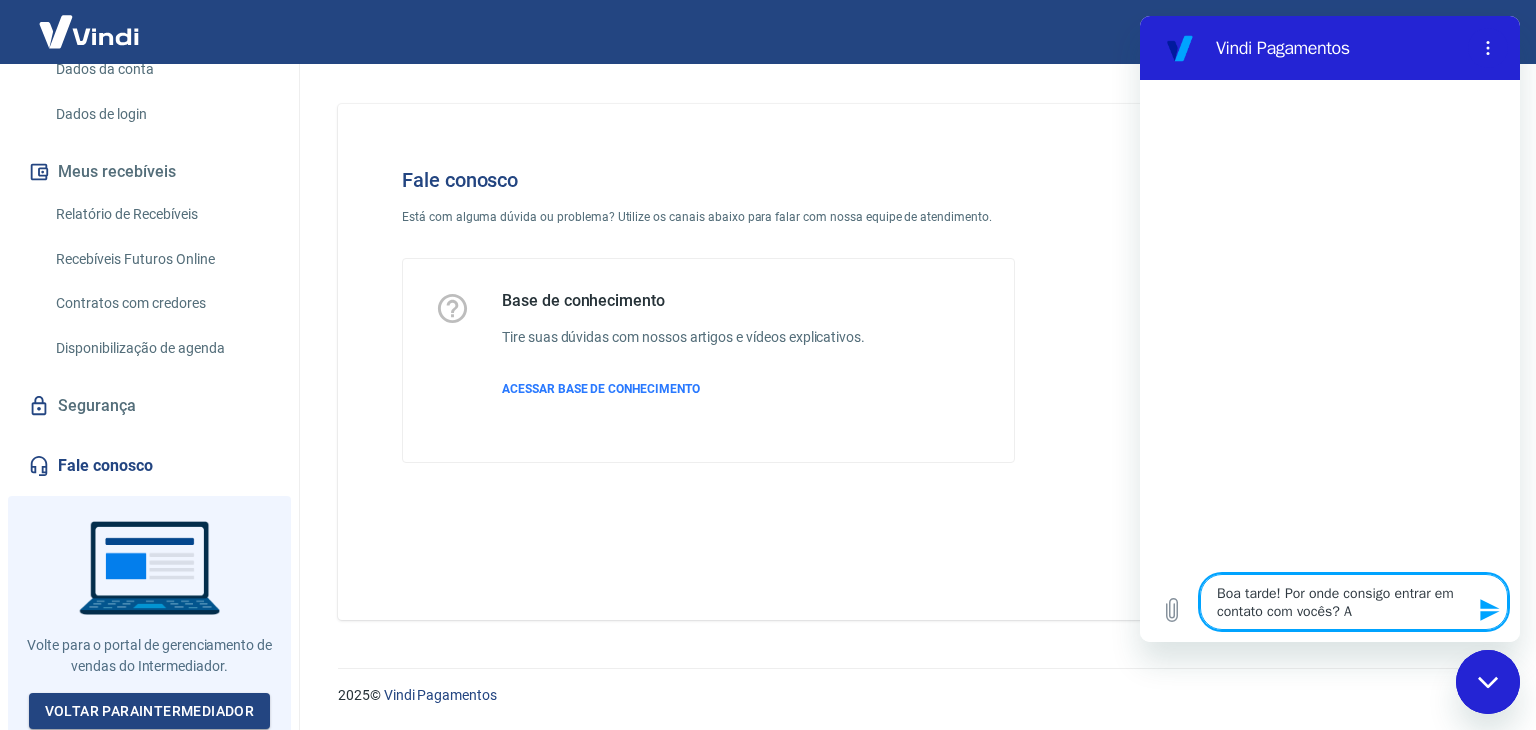 type on "Boa tarde! Por onde consigo entrar em contato com vocês? Al" 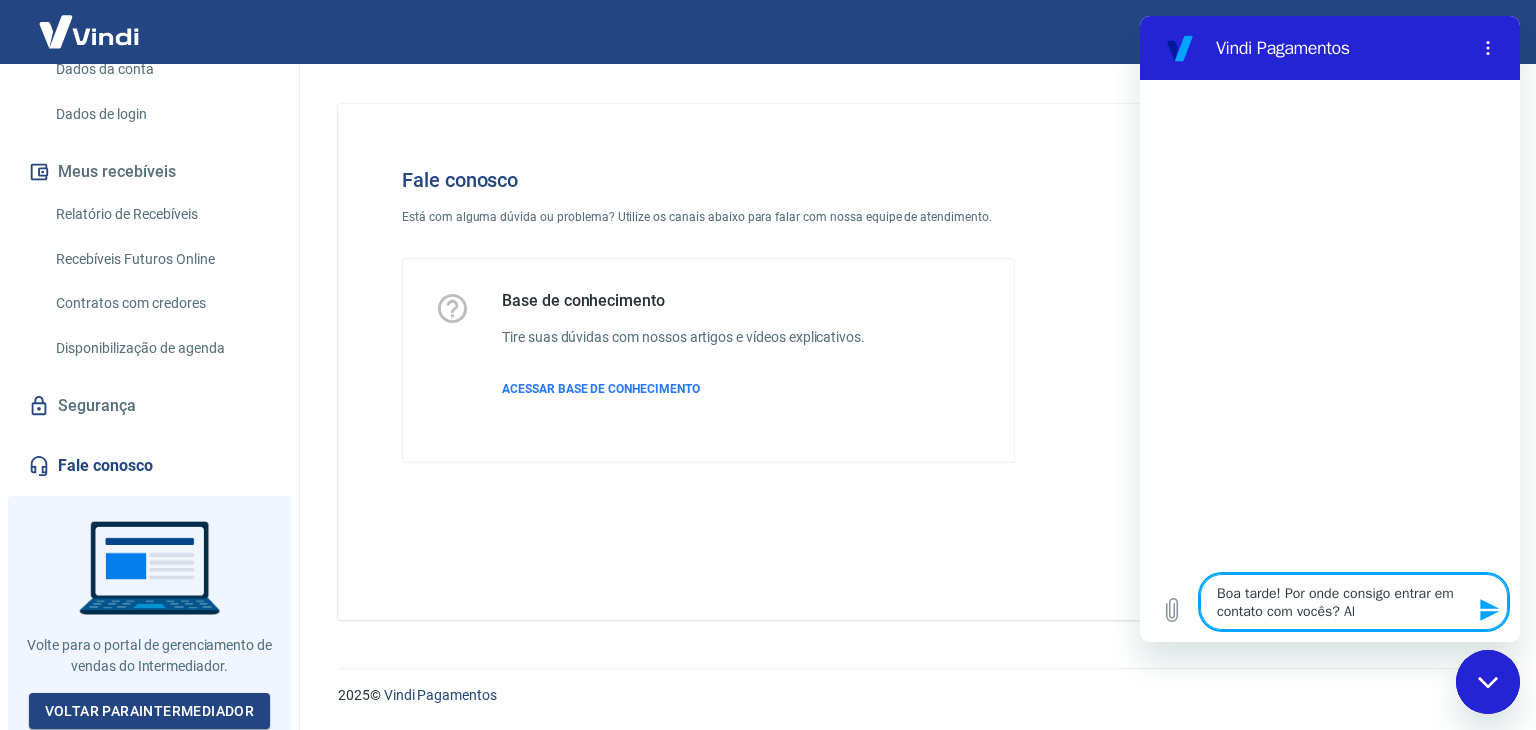 type on "Boa tarde! Por onde consigo entrar em contato com vocês? Alg" 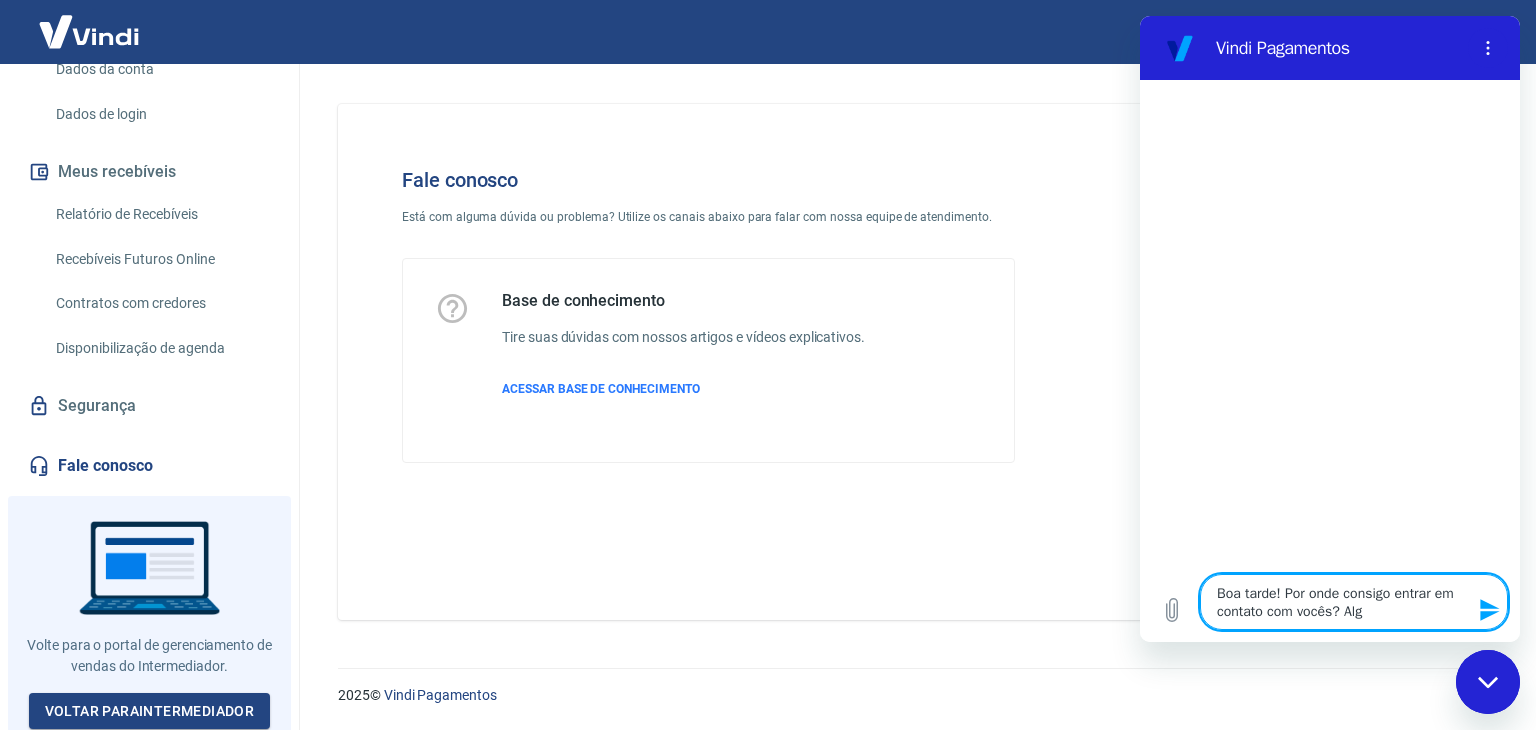 type on "Boa tarde! Por onde consigo entrar em contato com vocês? [GEOGRAPHIC_DATA]" 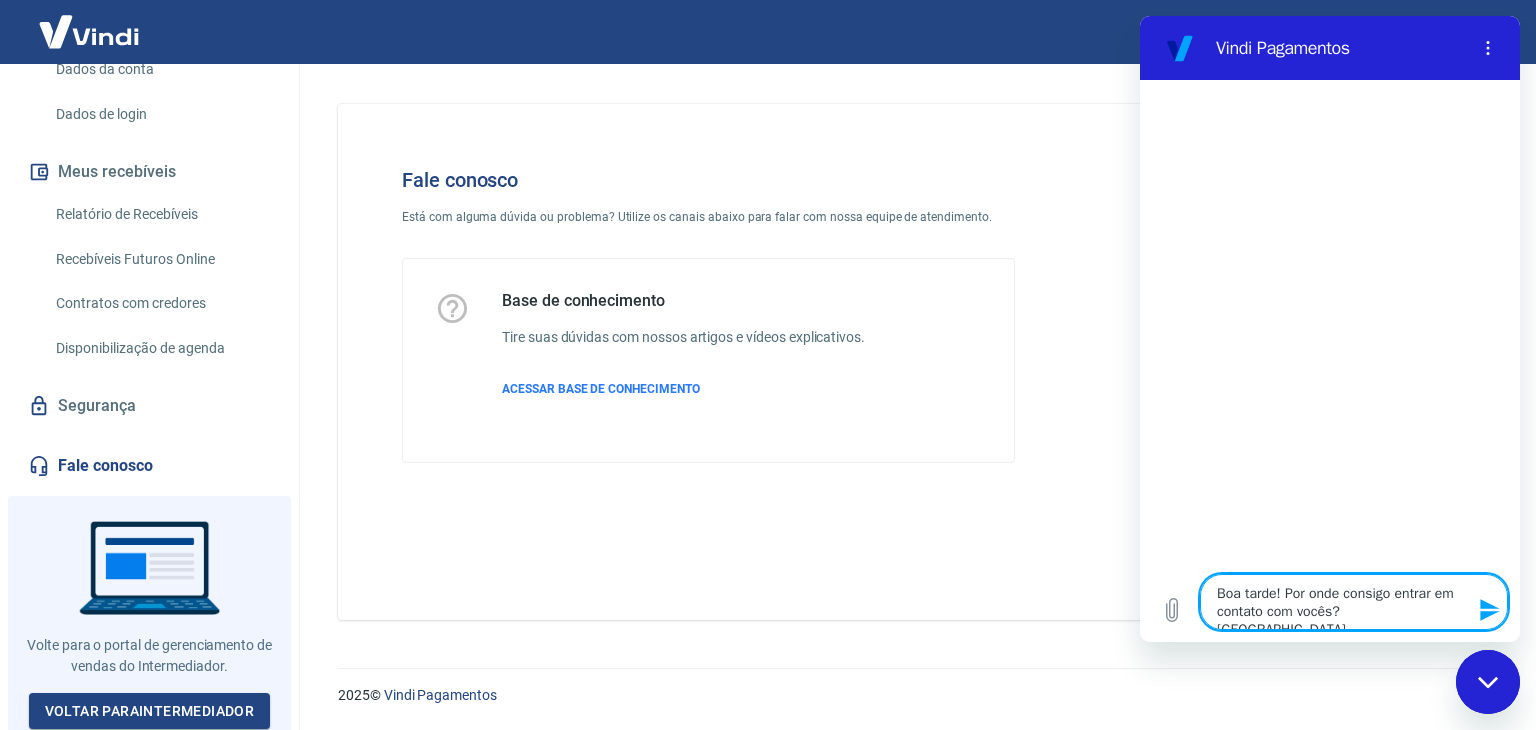 type on "Boa tarde! Por onde consigo entrar em contato com vocês? [GEOGRAPHIC_DATA]" 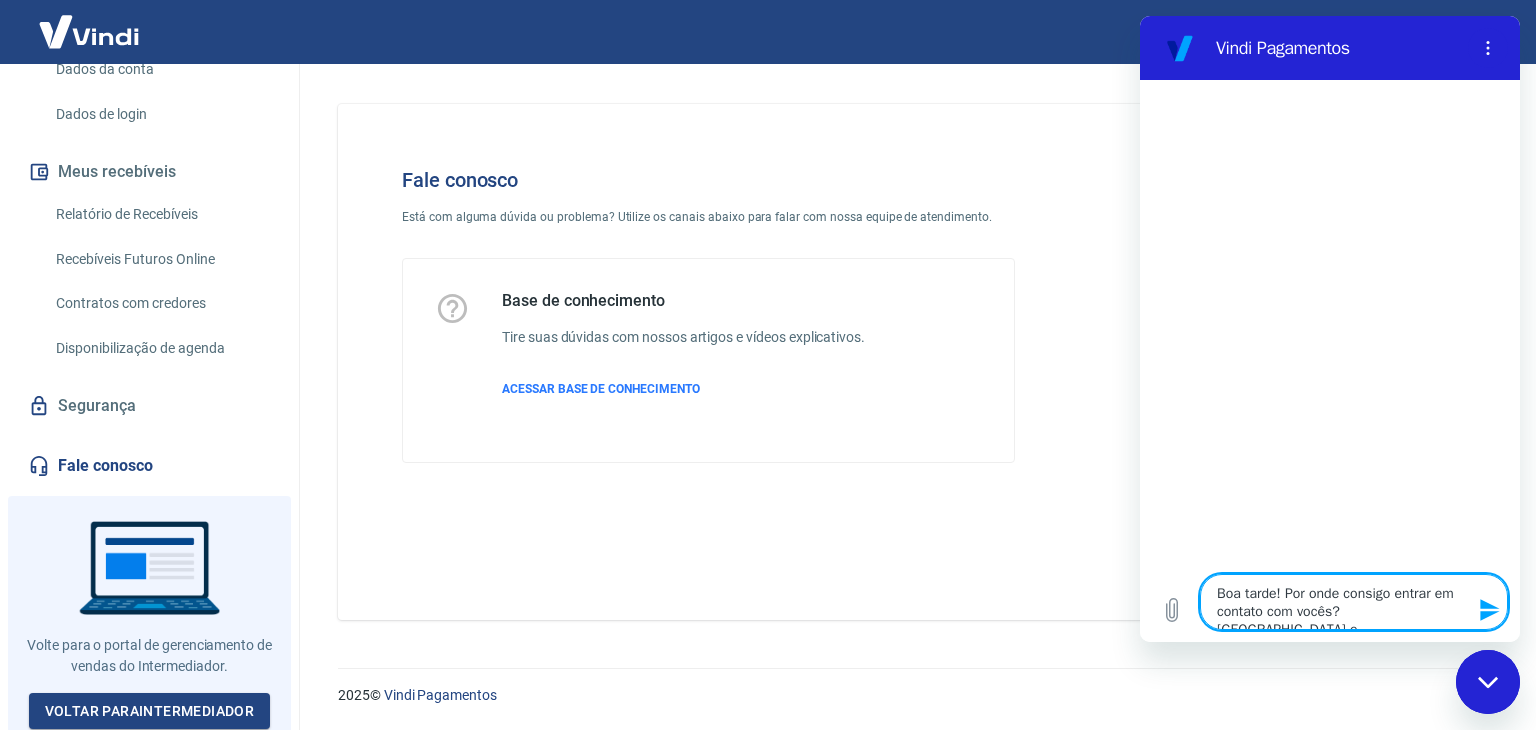 type on "Boa tarde! Por onde consigo entrar em contato com vocês? Algum em" 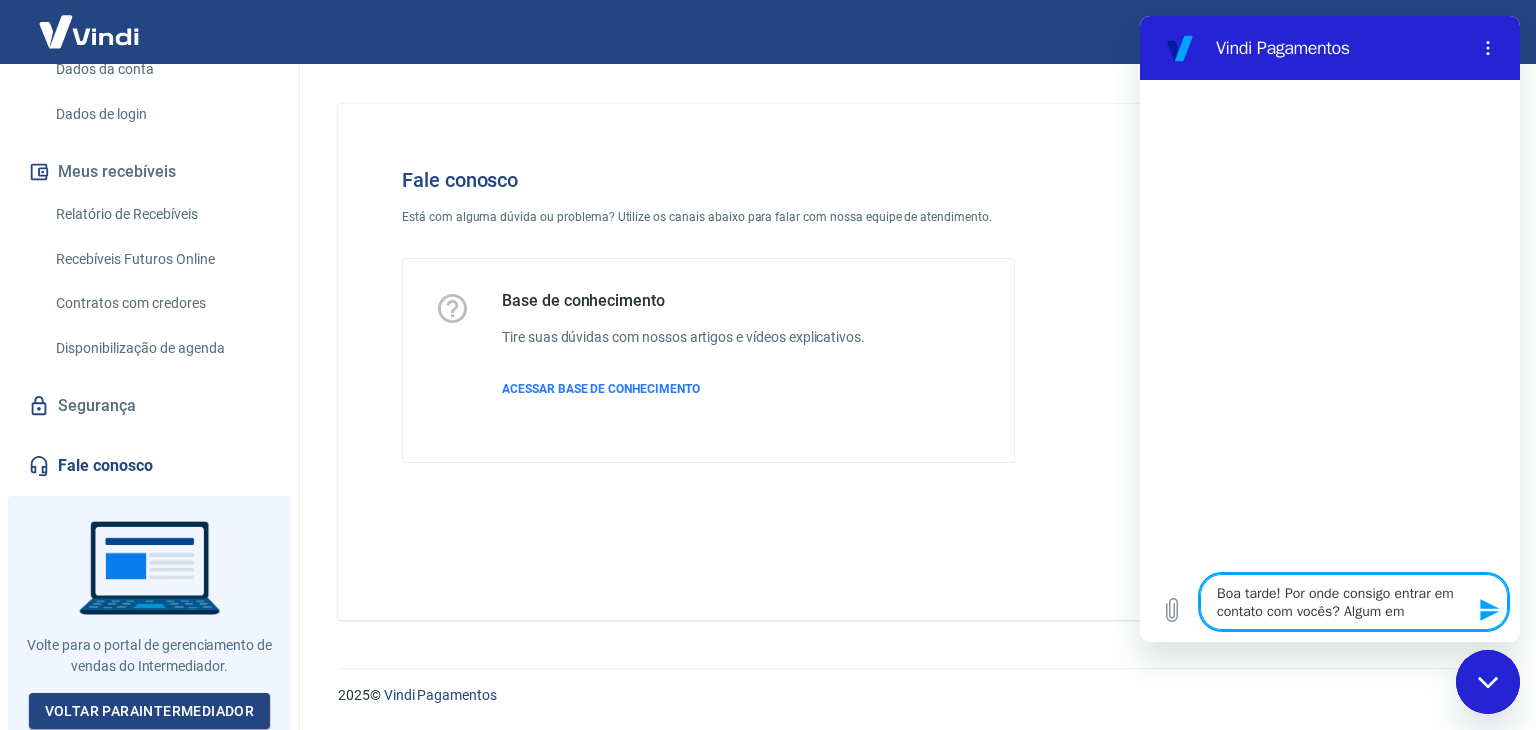 type on "Boa tarde! Por onde consigo entrar em contato com vocês? Algum ema" 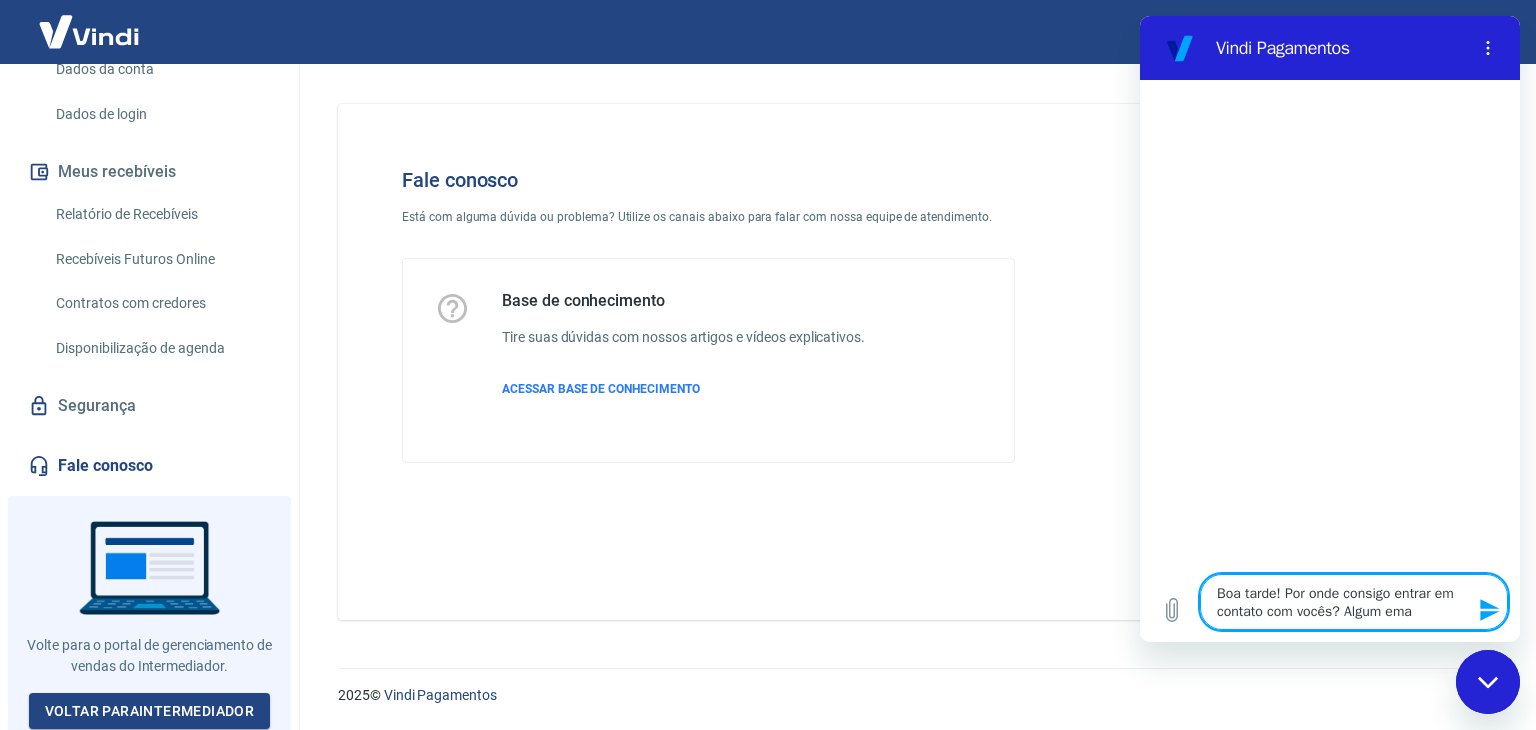 type on "Boa tarde! Por onde consigo entrar em contato com vocês? Algum emai" 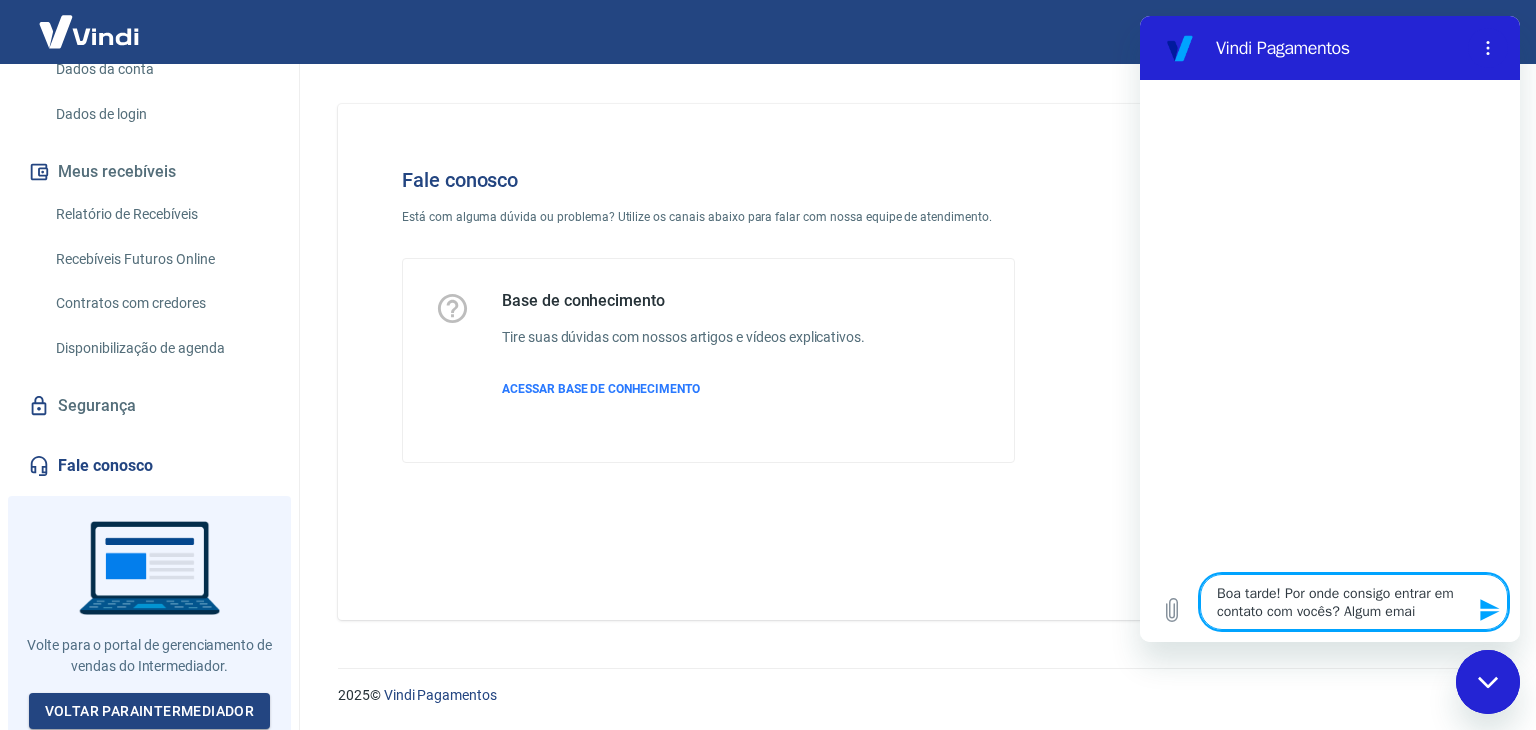 type on "Boa tarde! Por onde consigo entrar em contato com vocês? Algum email" 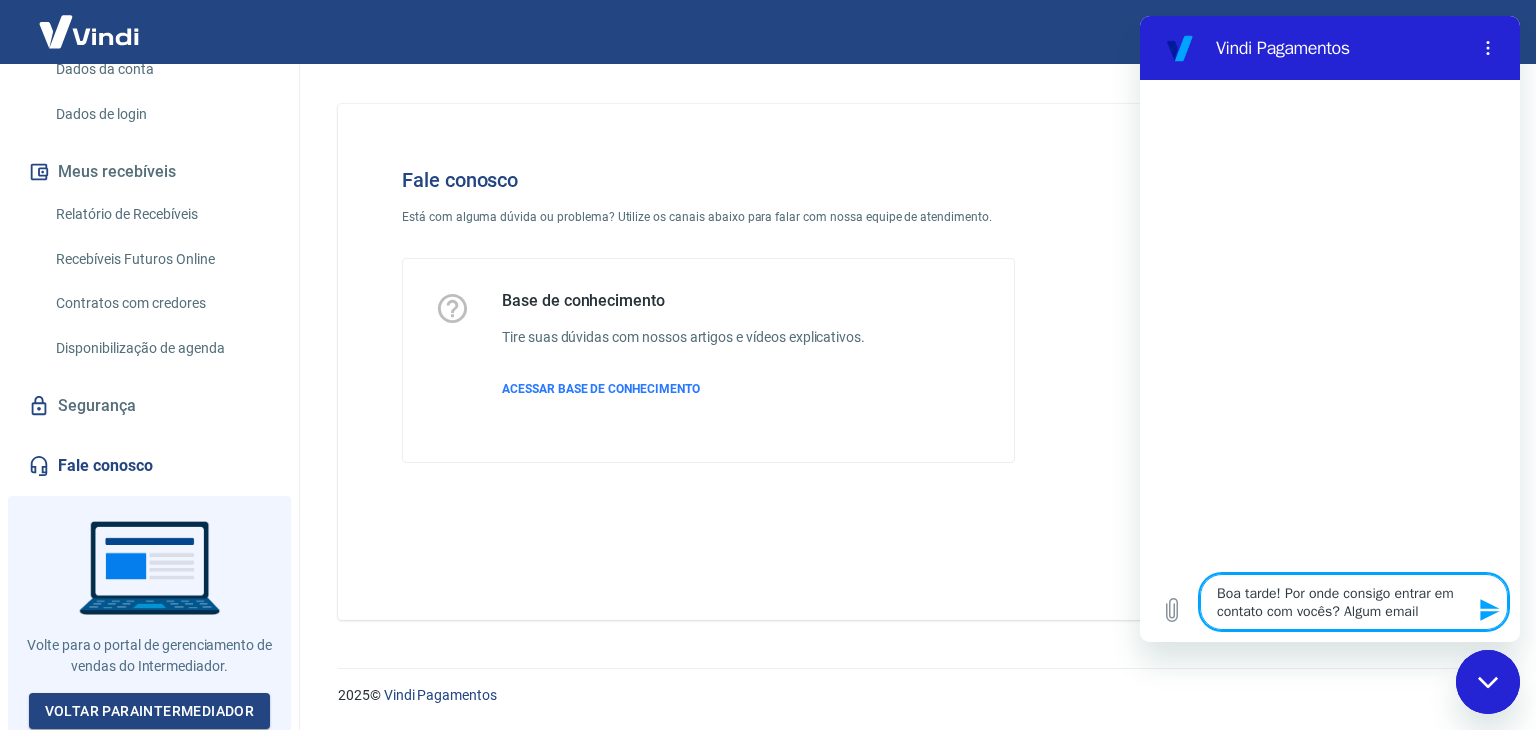 type on "Boa tarde! Por onde consigo entrar em contato com vocês? Algum email" 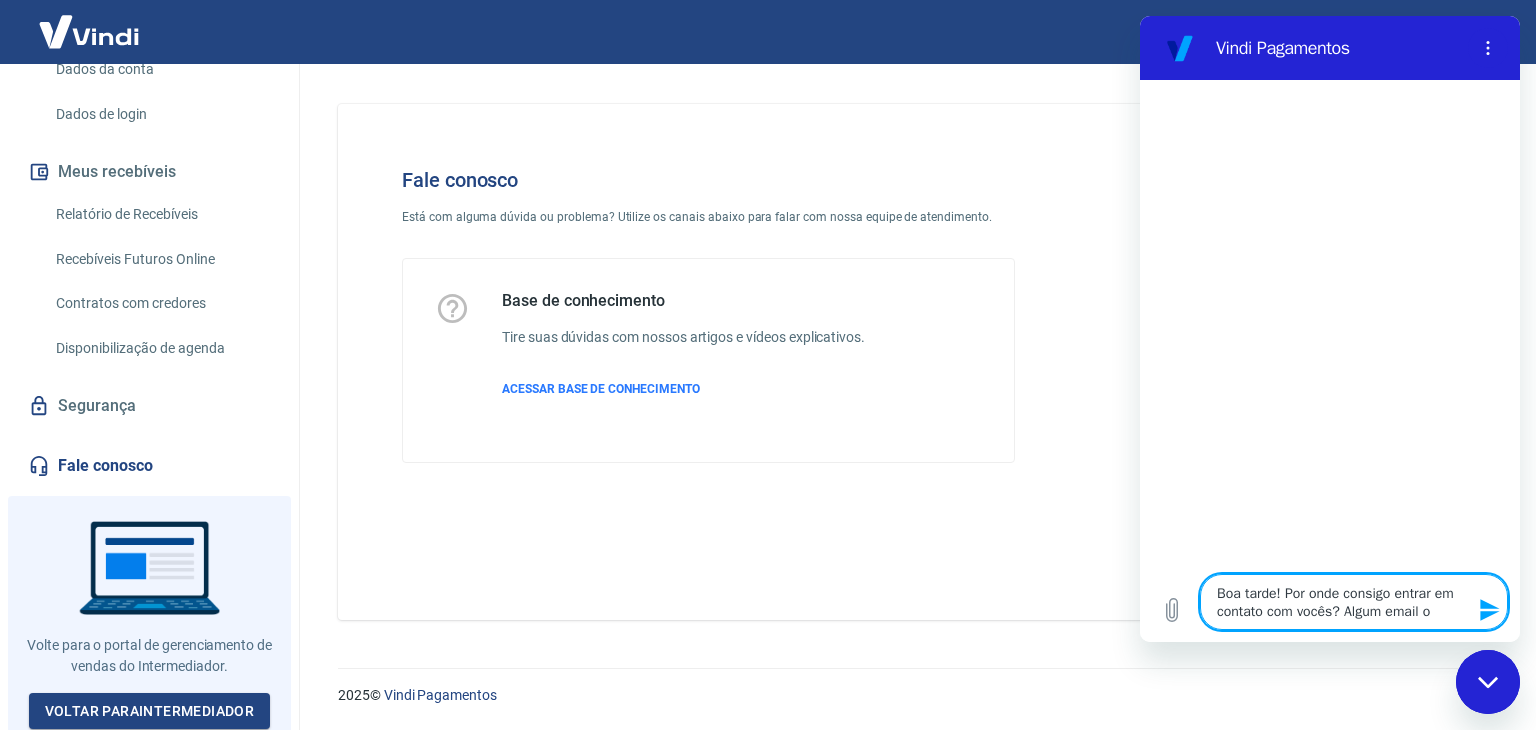 type on "Boa tarde! Por onde consigo entrar em contato com vocês? Algum email ou" 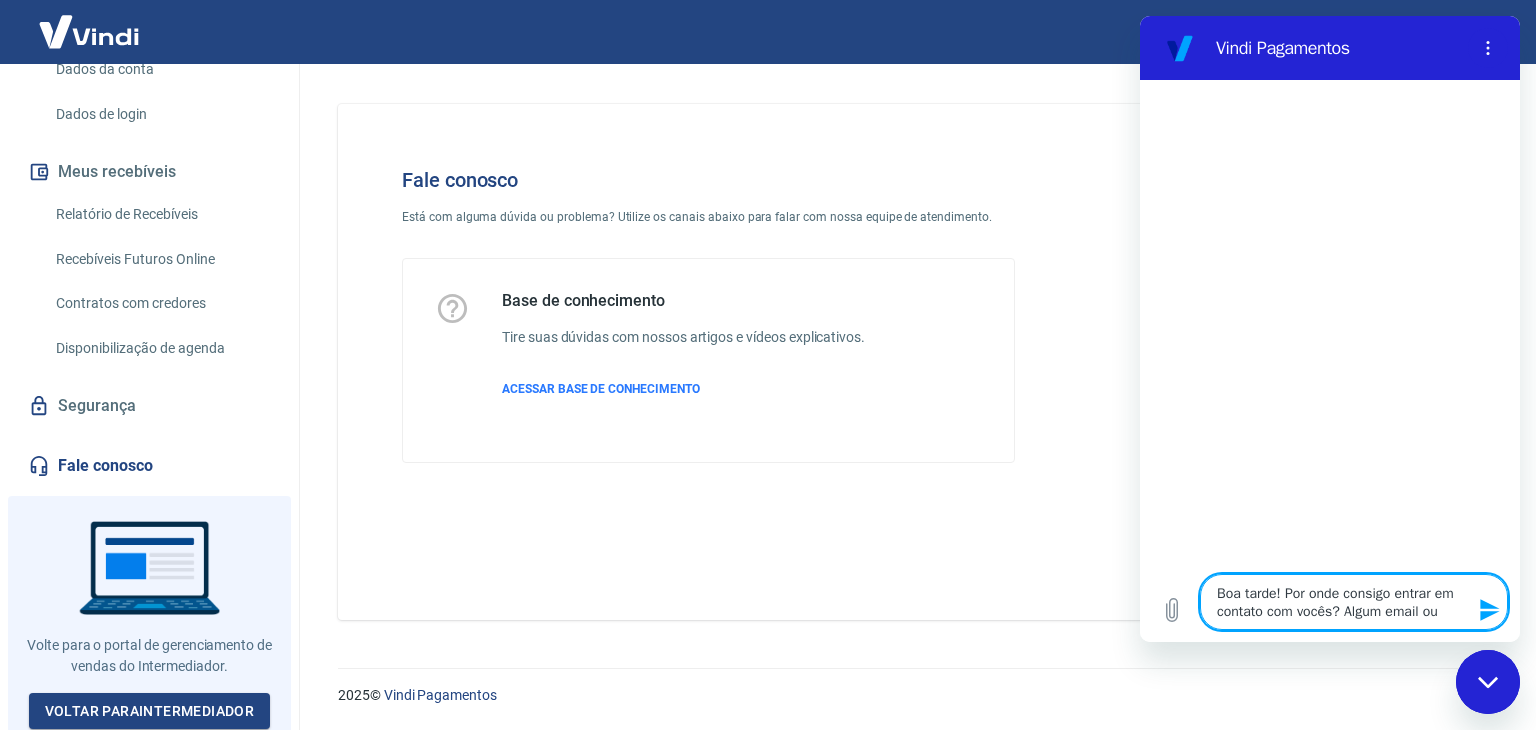 type on "Boa tarde! Por onde consigo entrar em contato com vocês? Algum email ou" 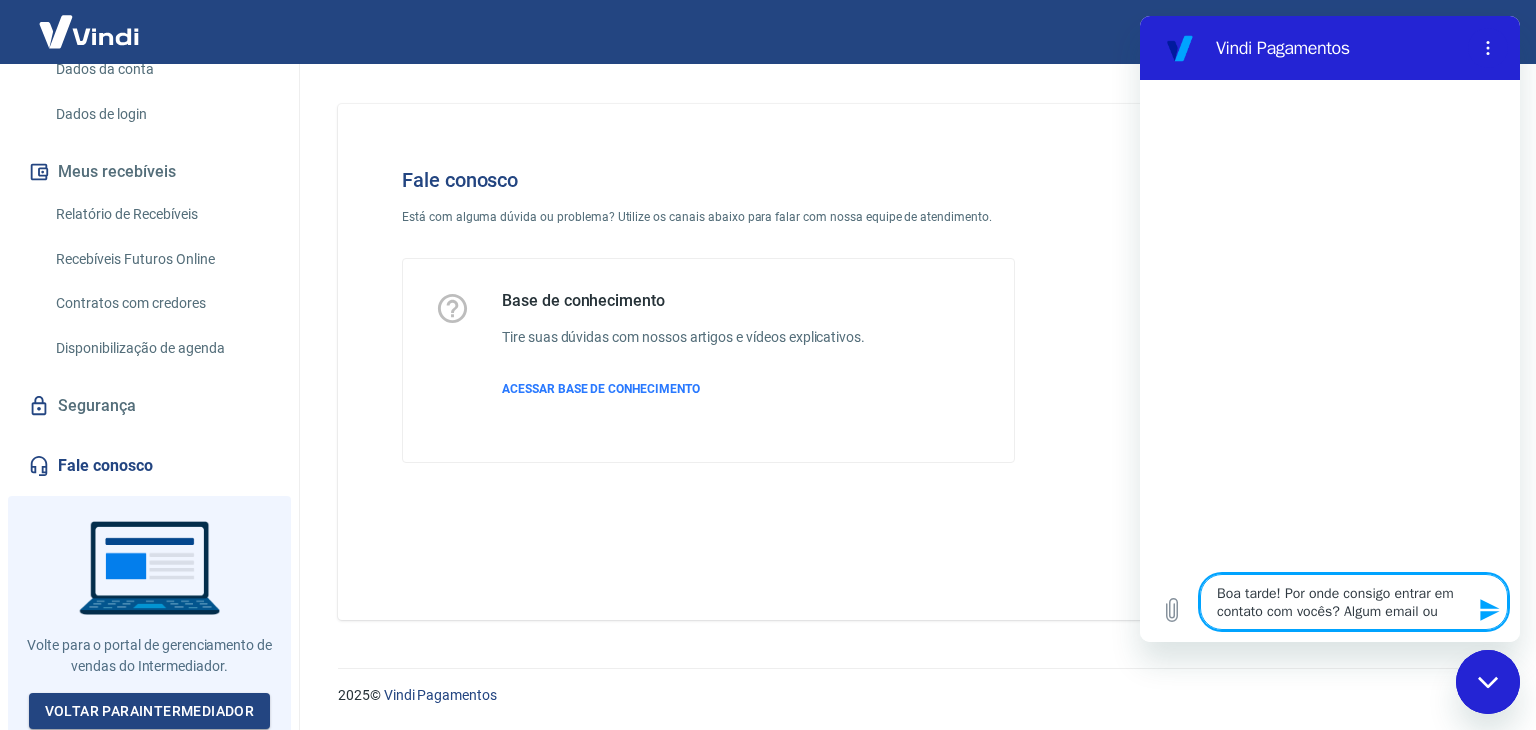 type on "Boa tarde! Por onde consigo entrar em contato com vocês? Algum email ou t" 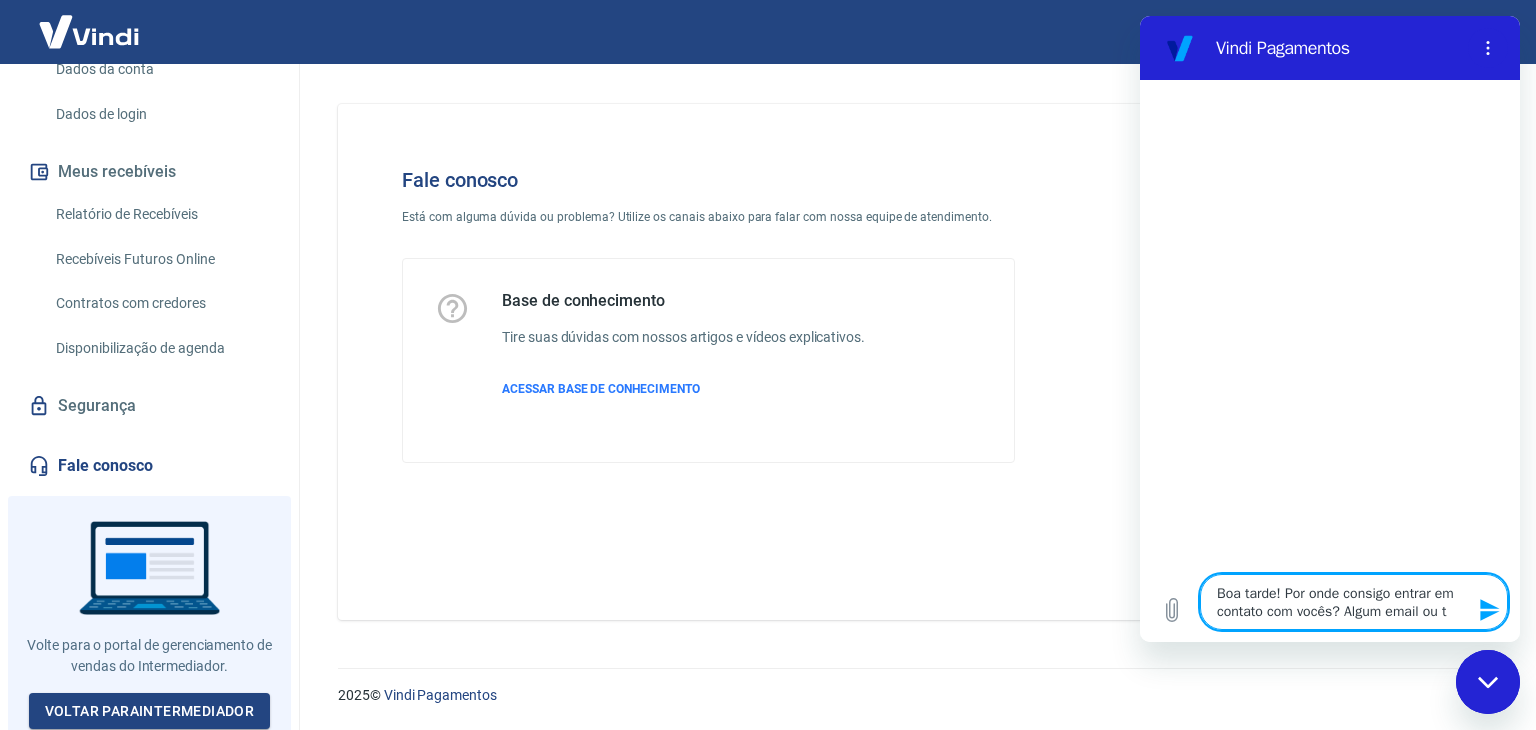 type on "Boa tarde! Por onde consigo entrar em contato com vocês? Algum email ou te" 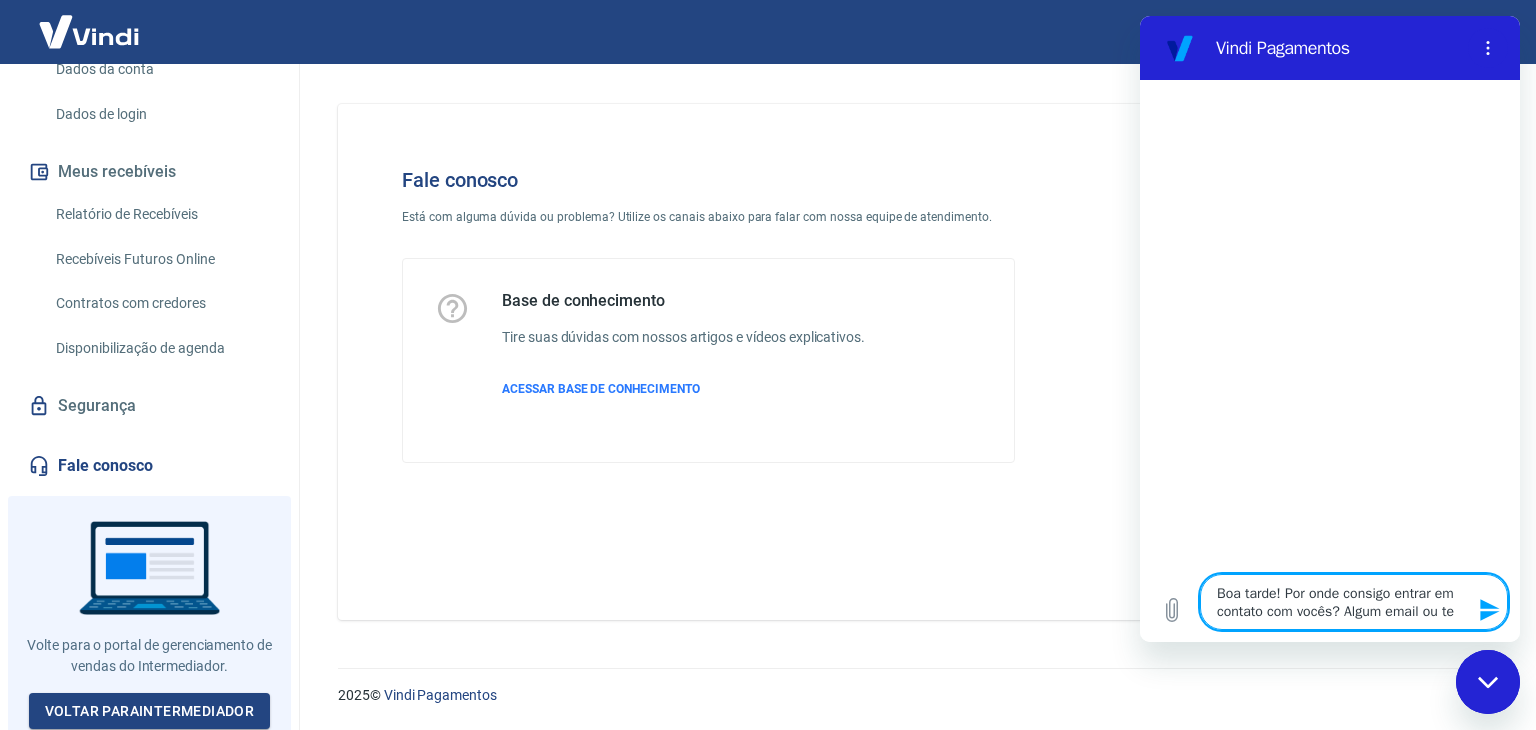 type on "Boa tarde! Por onde consigo entrar em contato com vocês? Algum email ou tel" 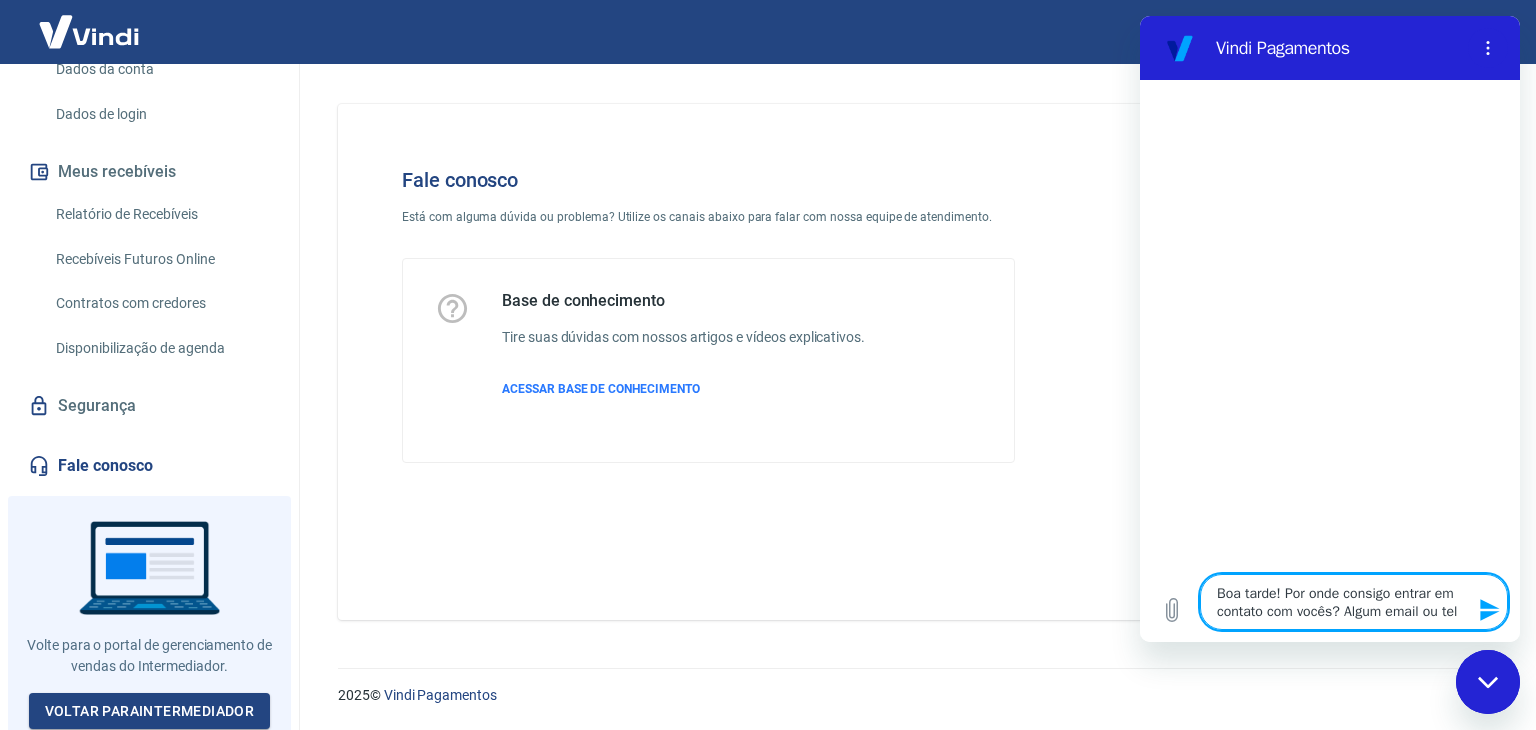 type on "Boa tarde! Por onde consigo entrar em contato com vocês? Algum email ou tele" 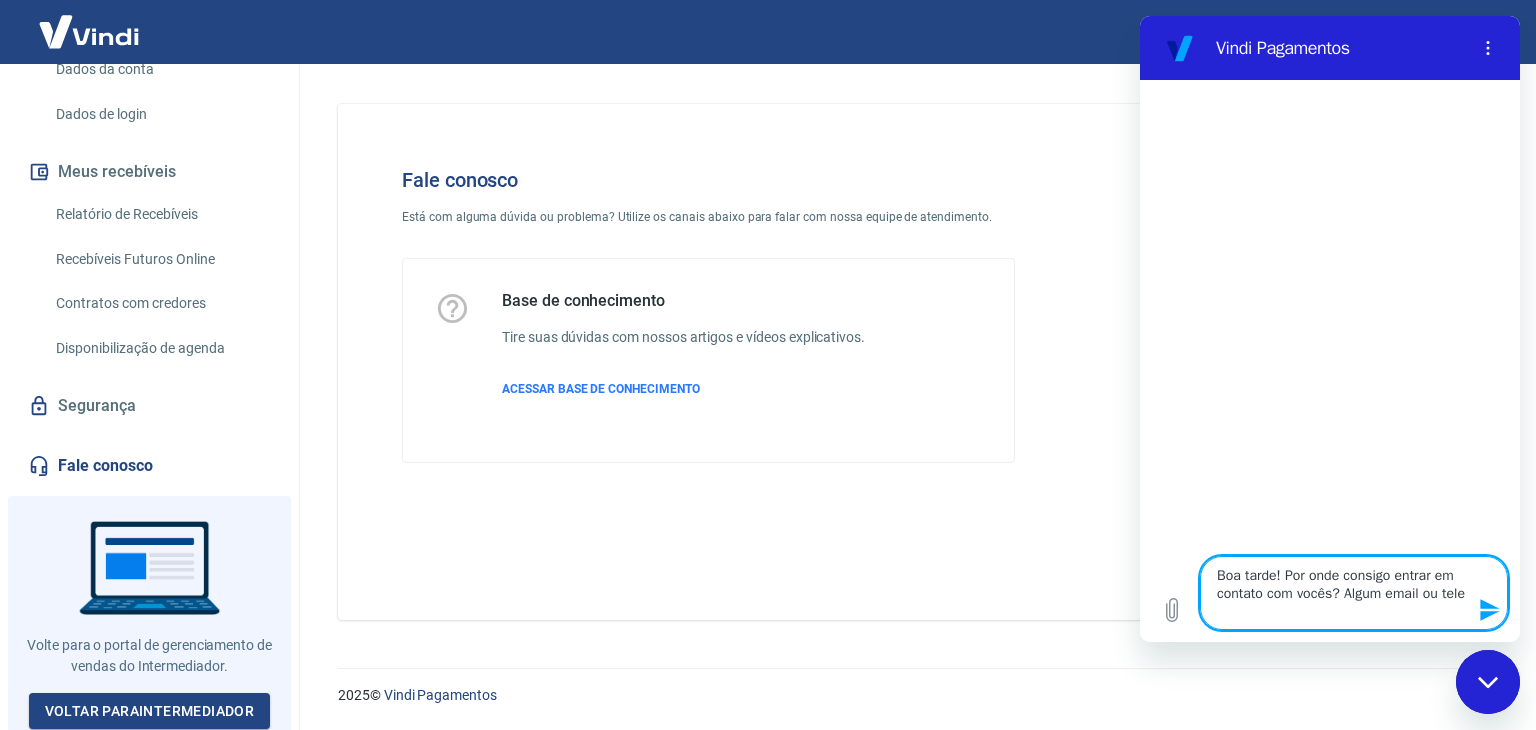 type on "Boa tarde! Por onde consigo entrar em contato com vocês? Algum email ou telef" 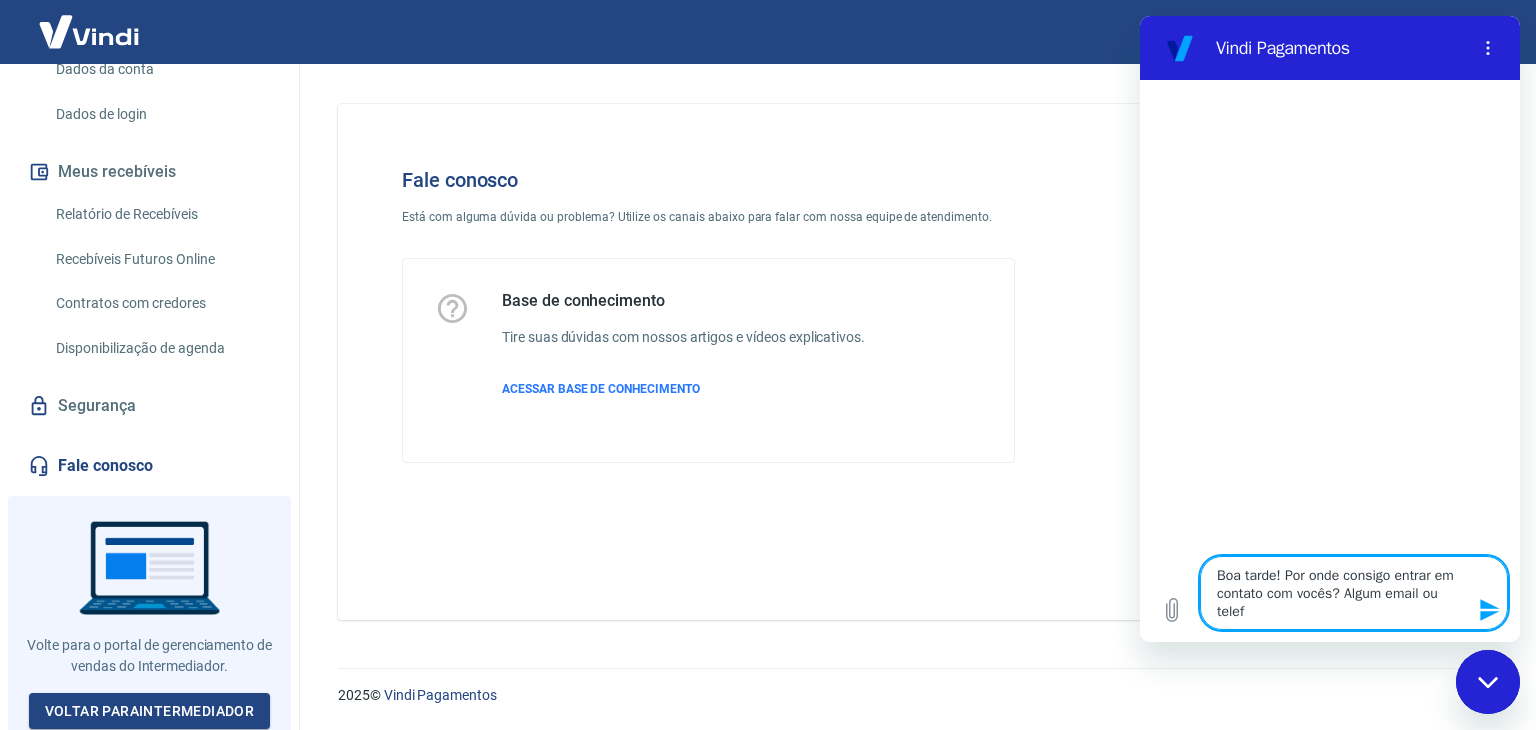 type on "Boa tarde! Por onde consigo entrar em contato com vocês? Algum email ou telefo" 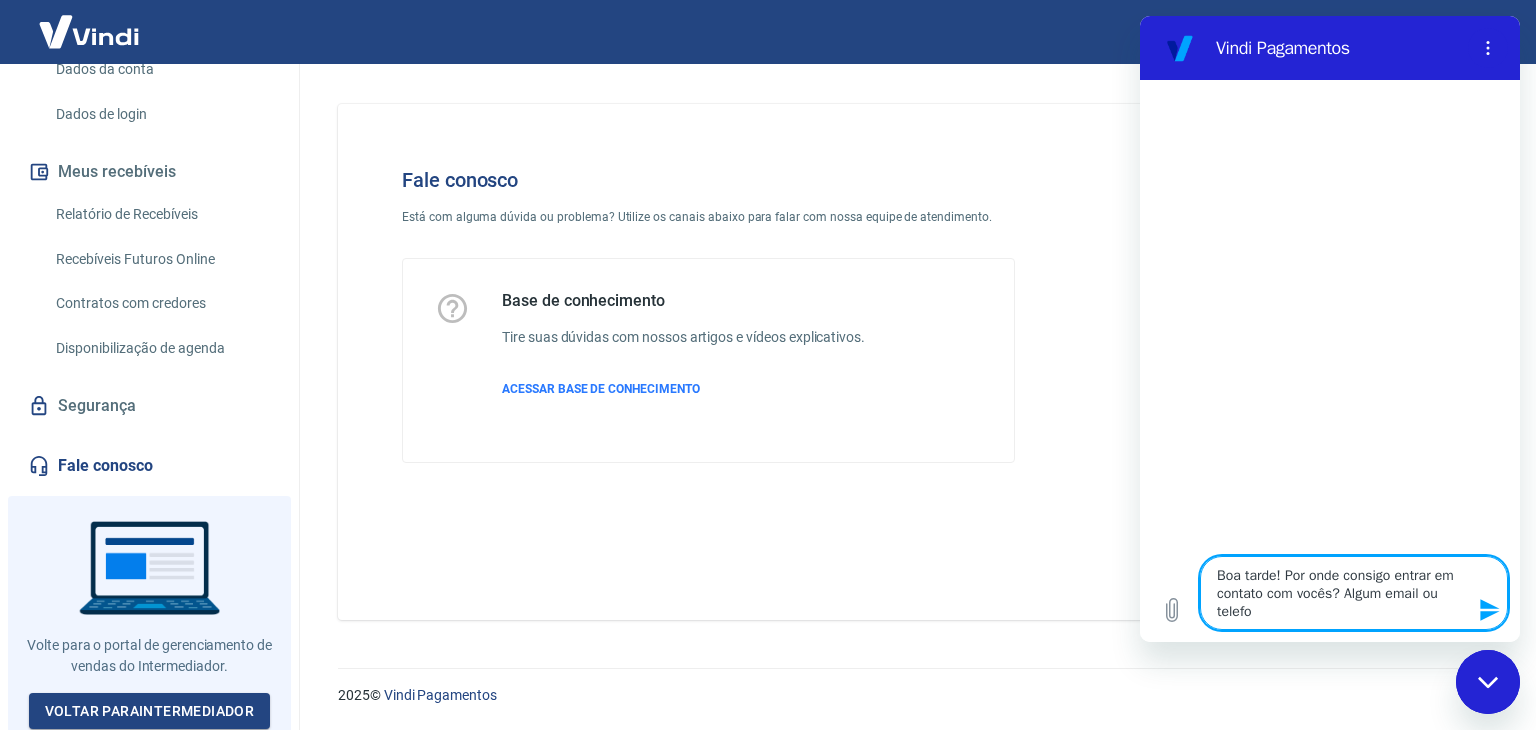 type on "Boa tarde! Por onde consigo entrar em contato com vocês? Algum email ou telefon" 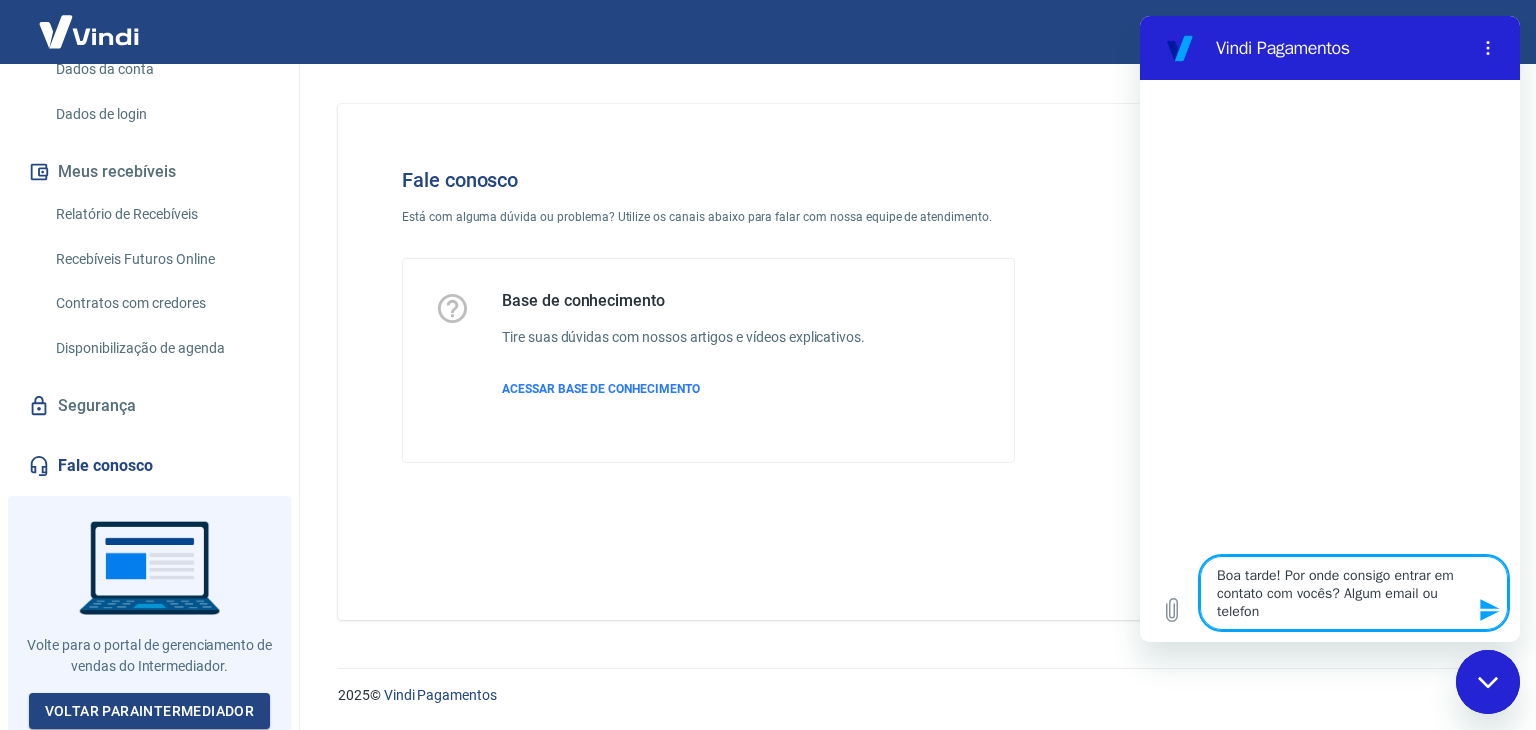 type on "Boa tarde! Por onde consigo entrar em contato com vocês? Algum email ou telefone" 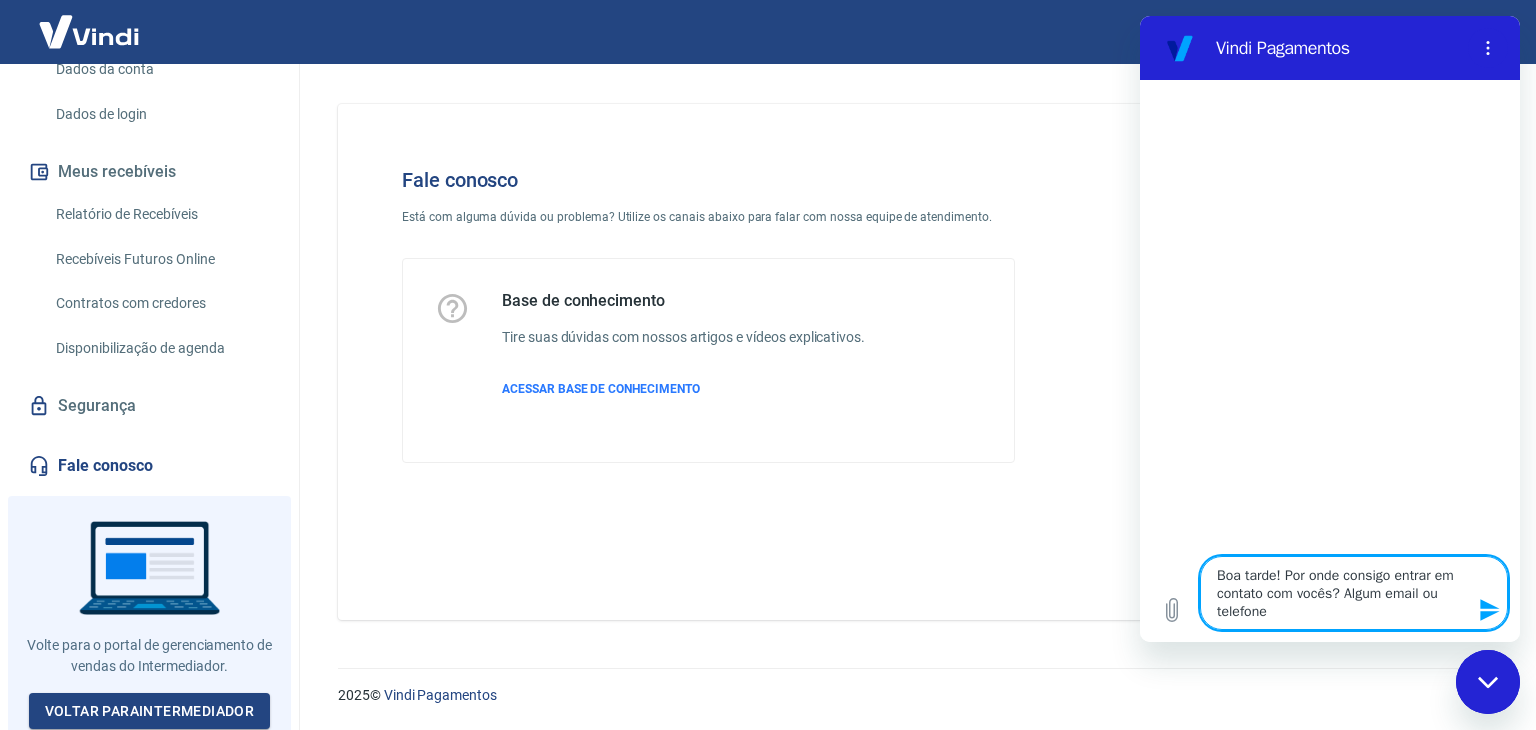 type on "Boa tarde! Por onde consigo entrar em contato com vocês? Algum email ou telefone" 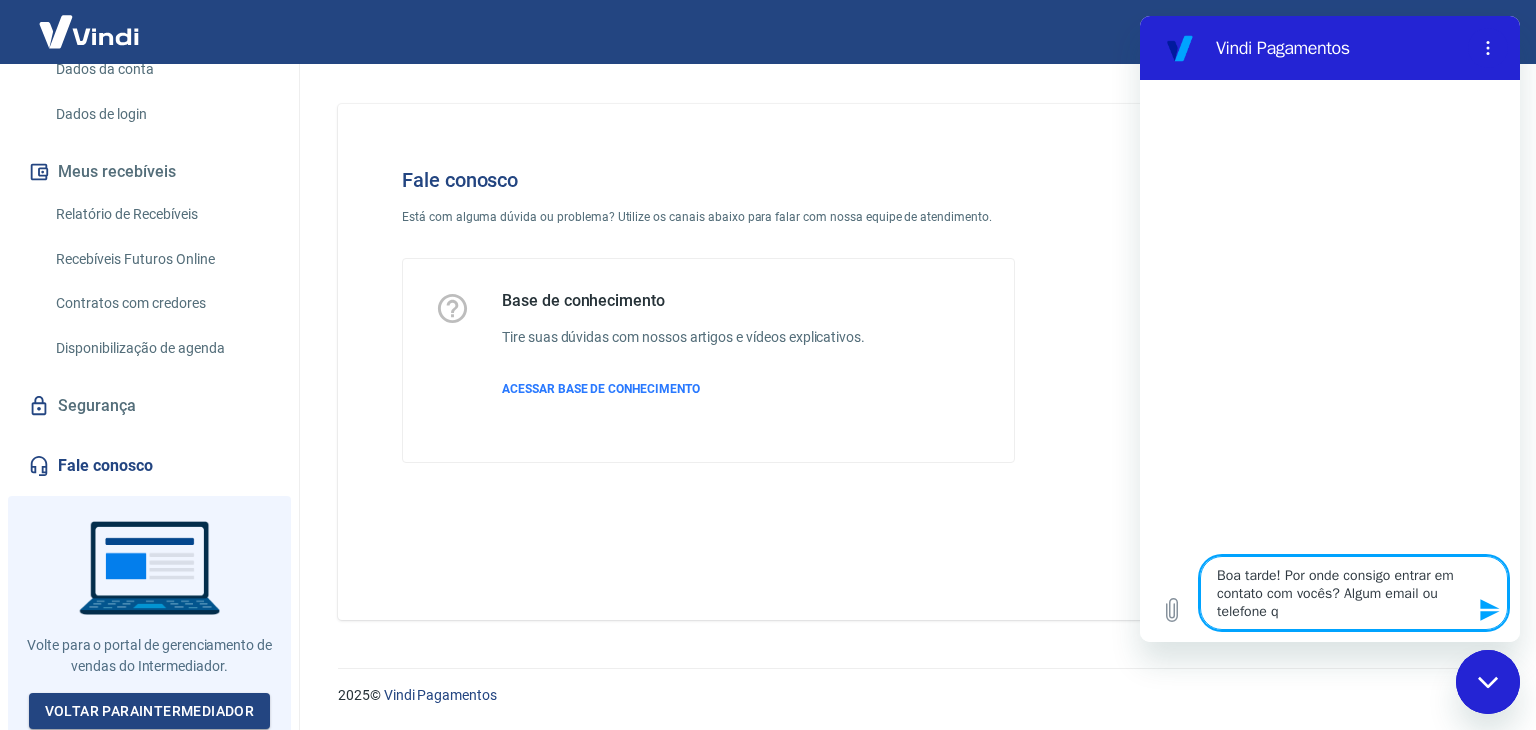 type on "Boa tarde! Por onde consigo entrar em contato com vocês? Algum email ou telefone qu" 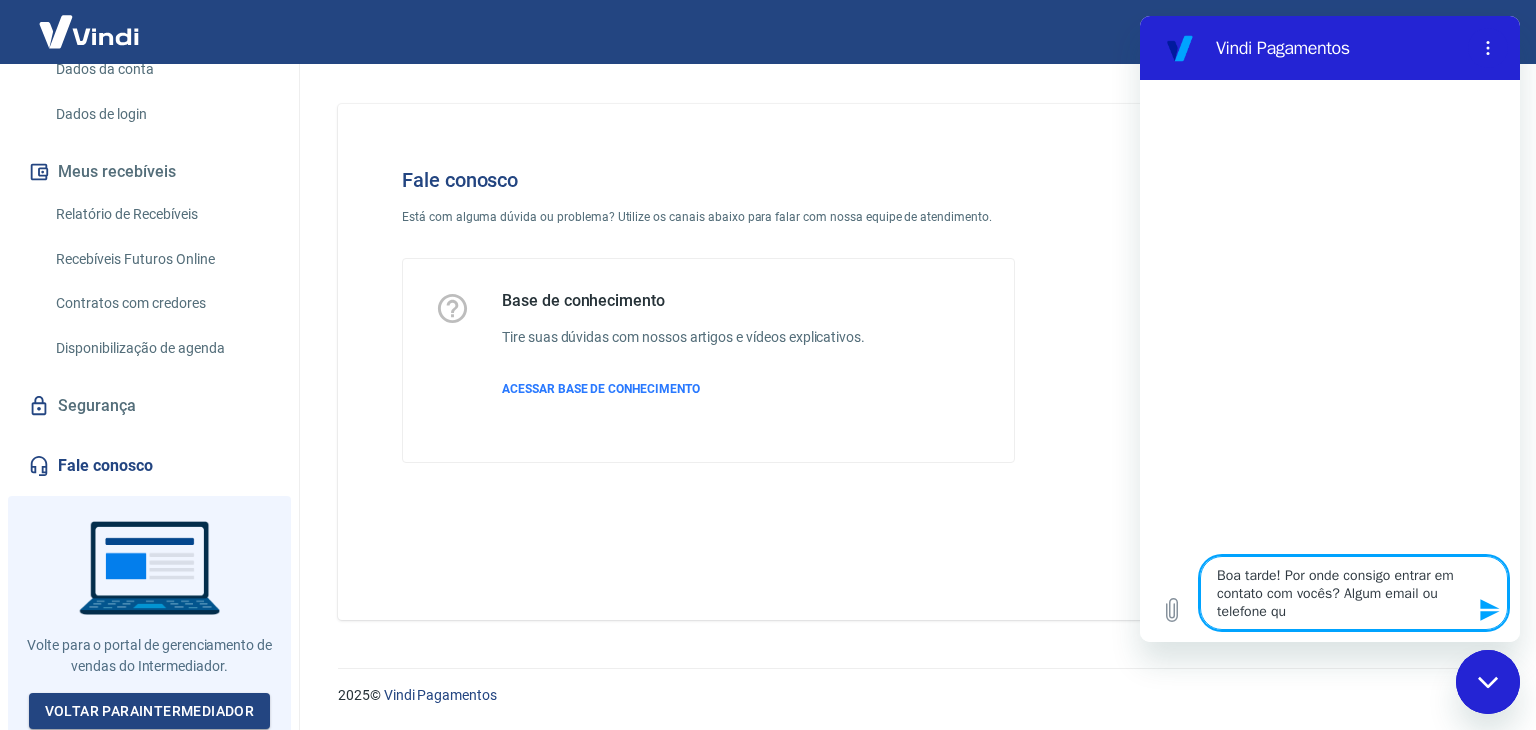 type on "Boa tarde! Por onde consigo entrar em contato com vocês? Algum email ou telefone que" 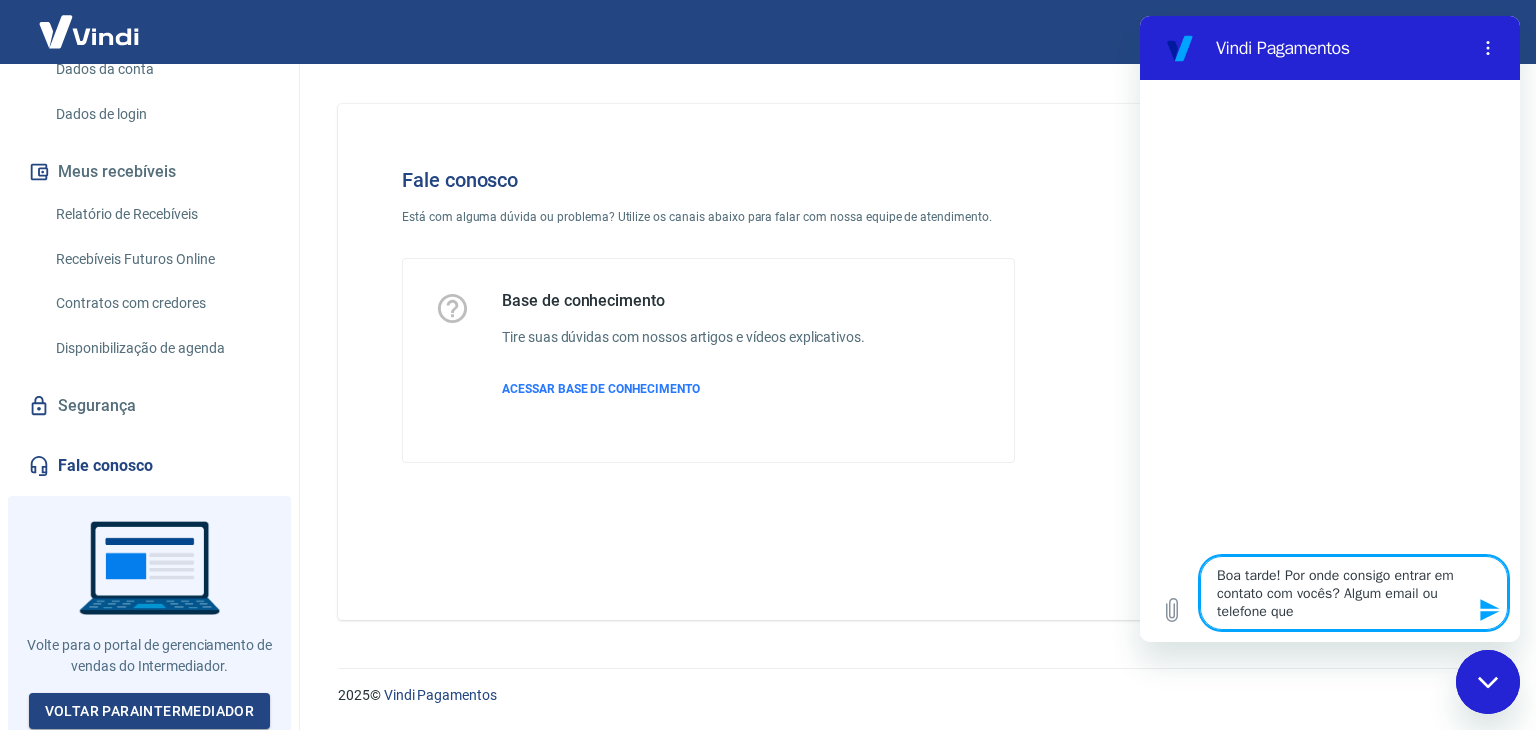 type on "Boa tarde! Por onde consigo entrar em contato com vocês? Algum email ou telefone que" 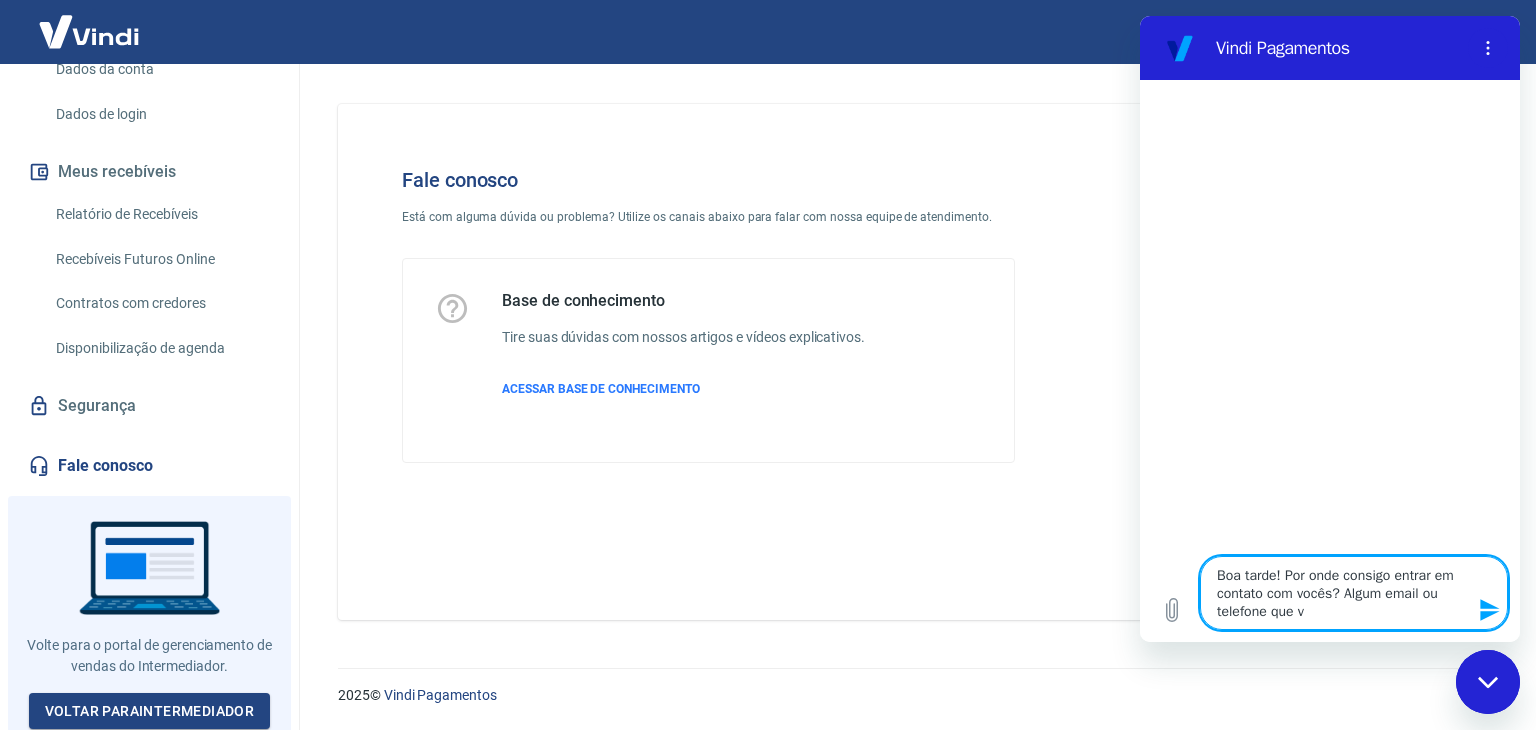 type on "Boa tarde! Por onde consigo entrar em contato com vocês? Algum email ou telefone que vo" 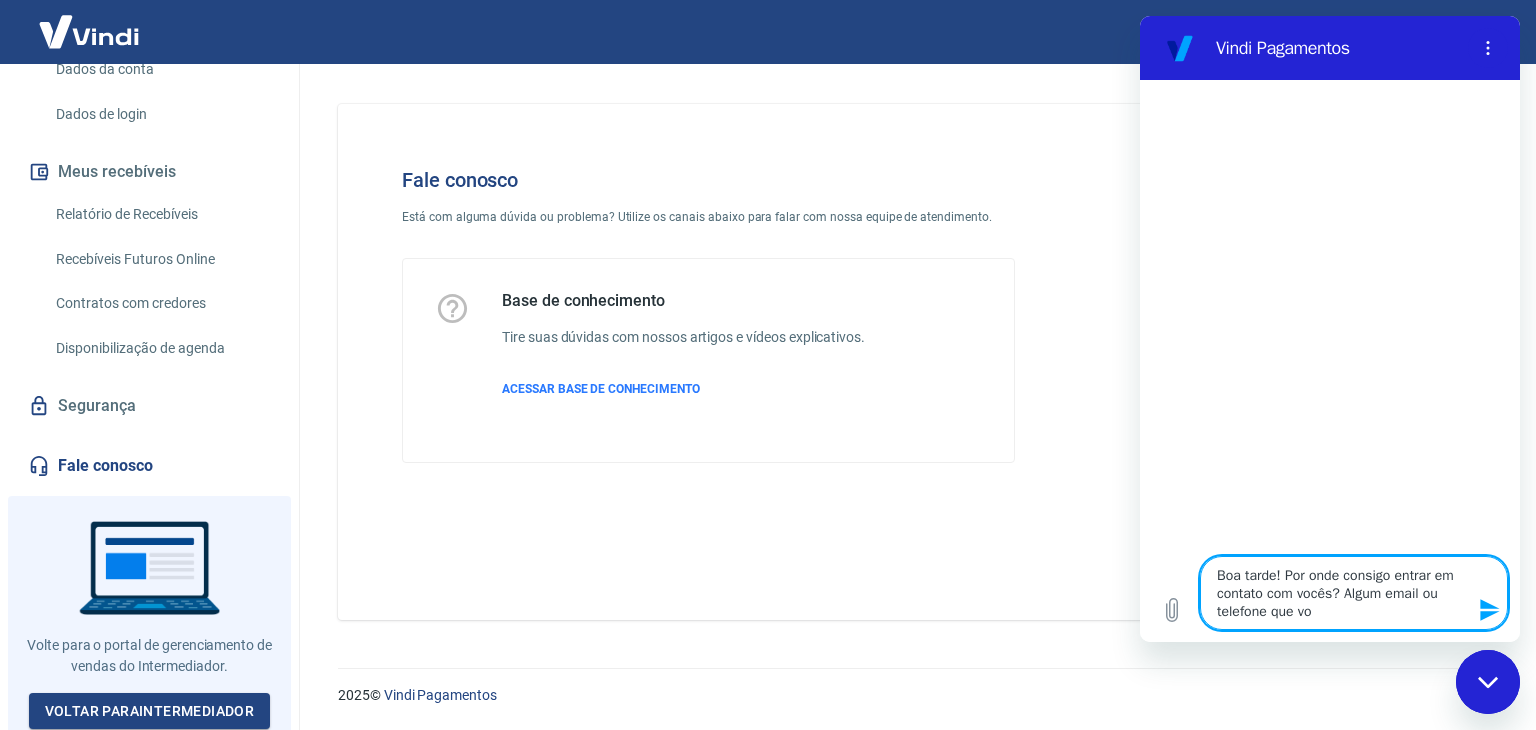 type on "Boa tarde! Por onde consigo entrar em contato com vocês? Algum email ou telefone que voc" 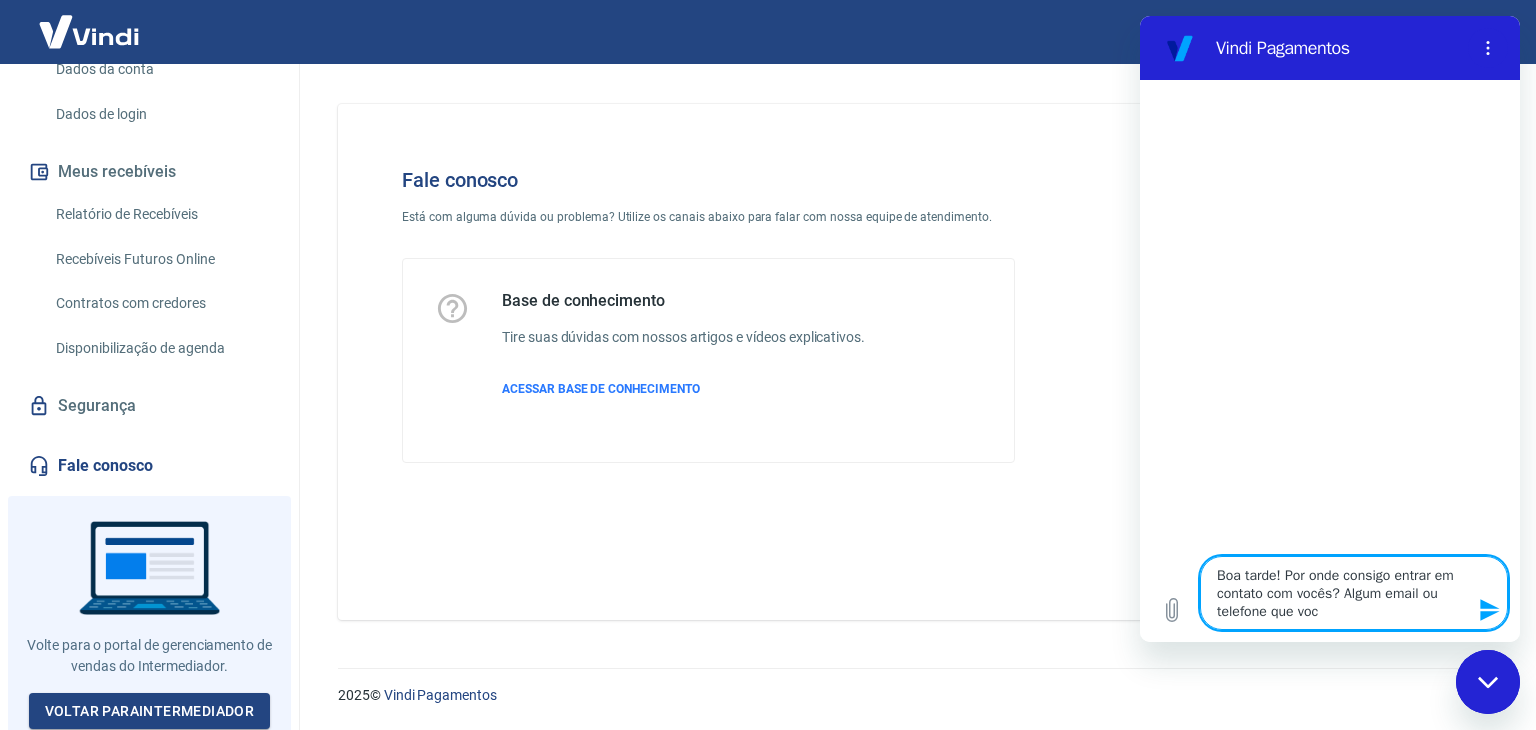 type on "Boa tarde! Por onde consigo entrar em contato com vocês? Algum email ou telefone que você" 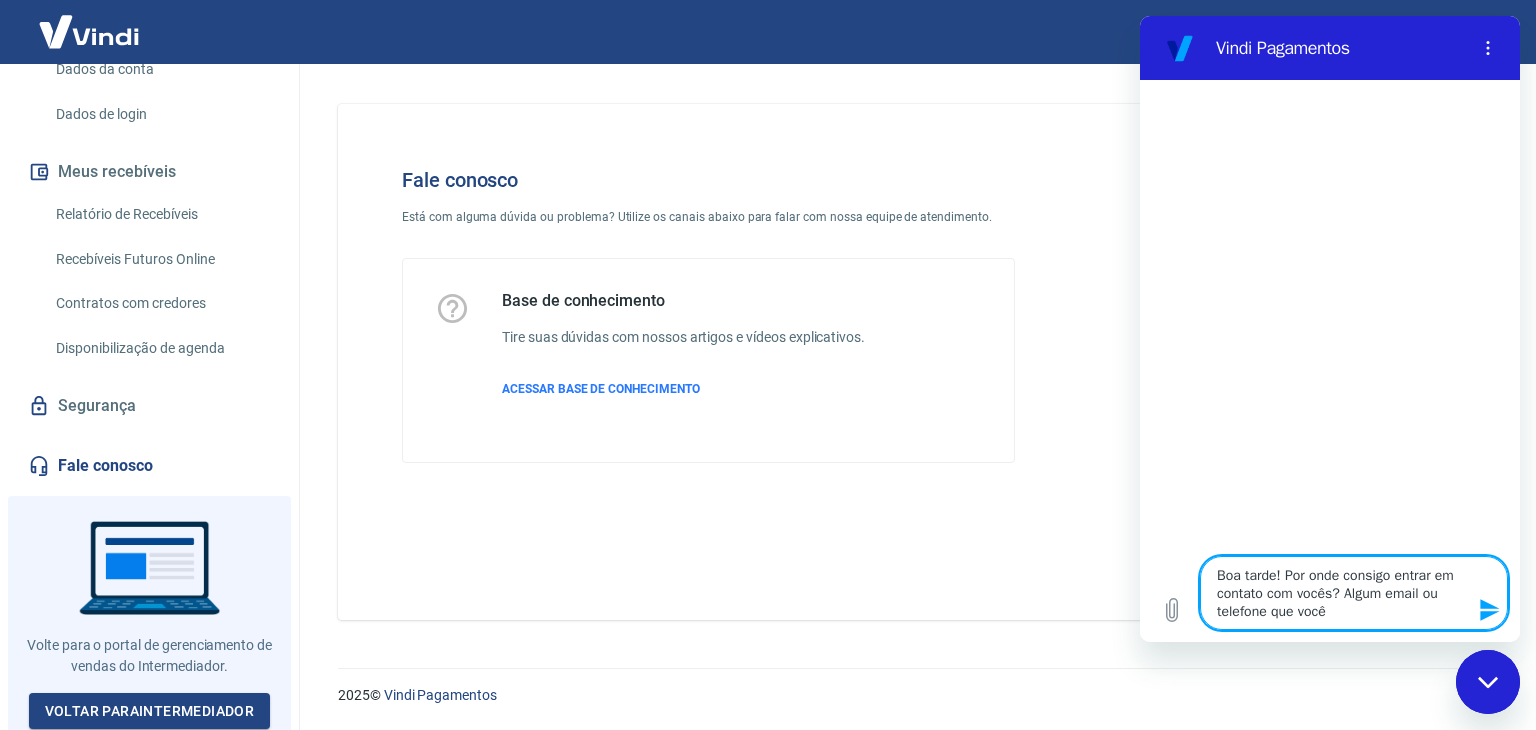 type on "Boa tarde! Por onde consigo entrar em contato com vocês? Algum email ou telefone que você" 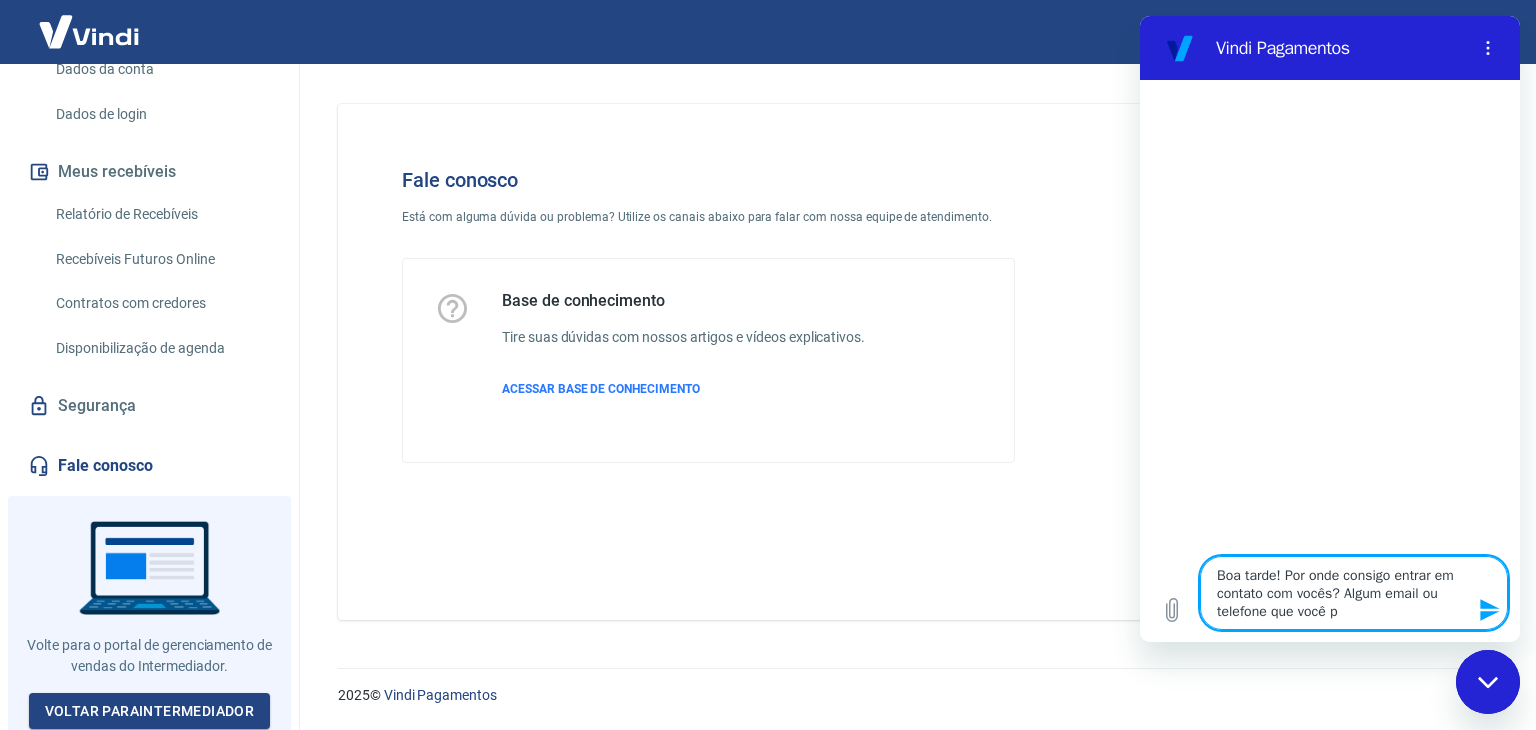 type on "Boa tarde! Por onde consigo entrar em contato com vocês? Algum email ou telefone que você po" 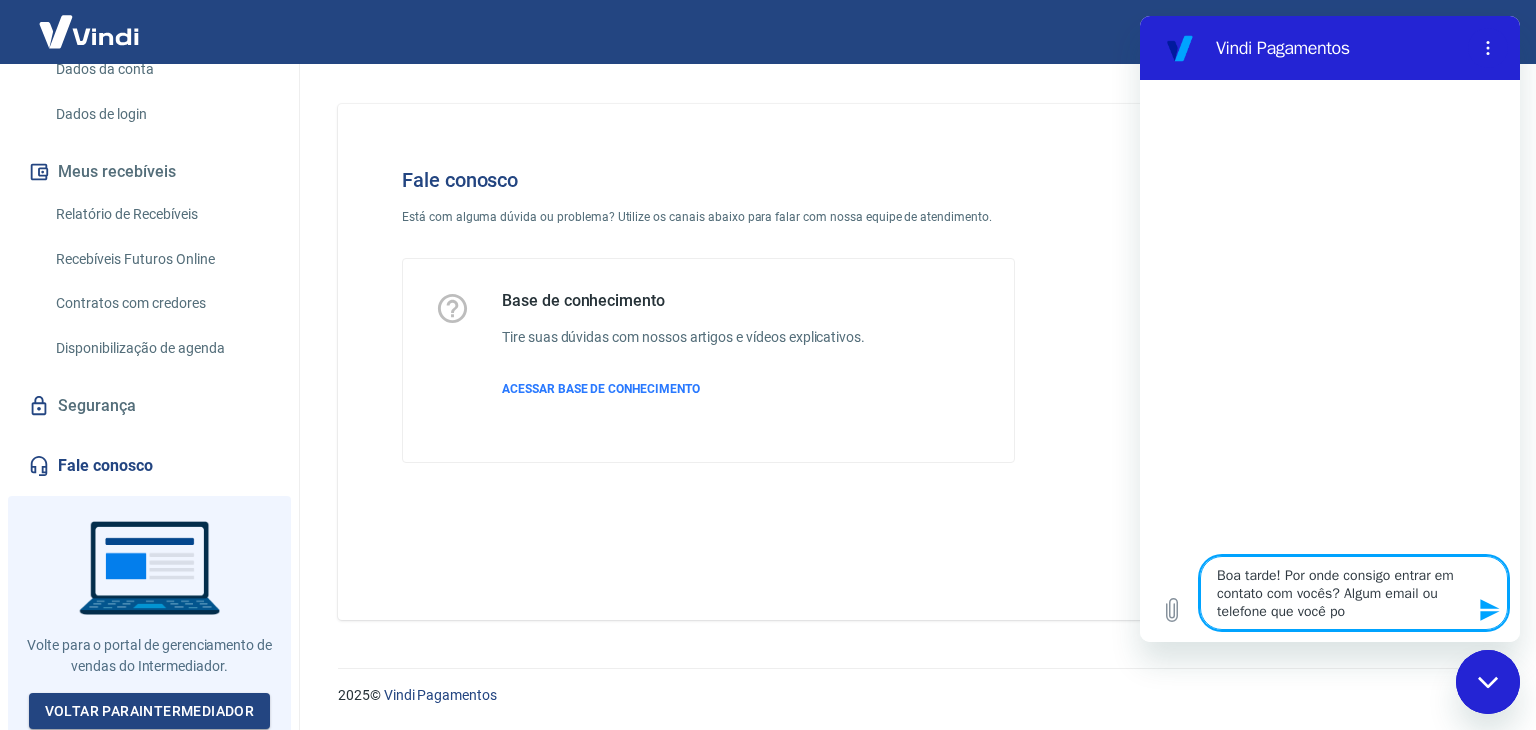 type on "Boa tarde! Por onde consigo entrar em contato com vocês? Algum email ou telefone que você pod" 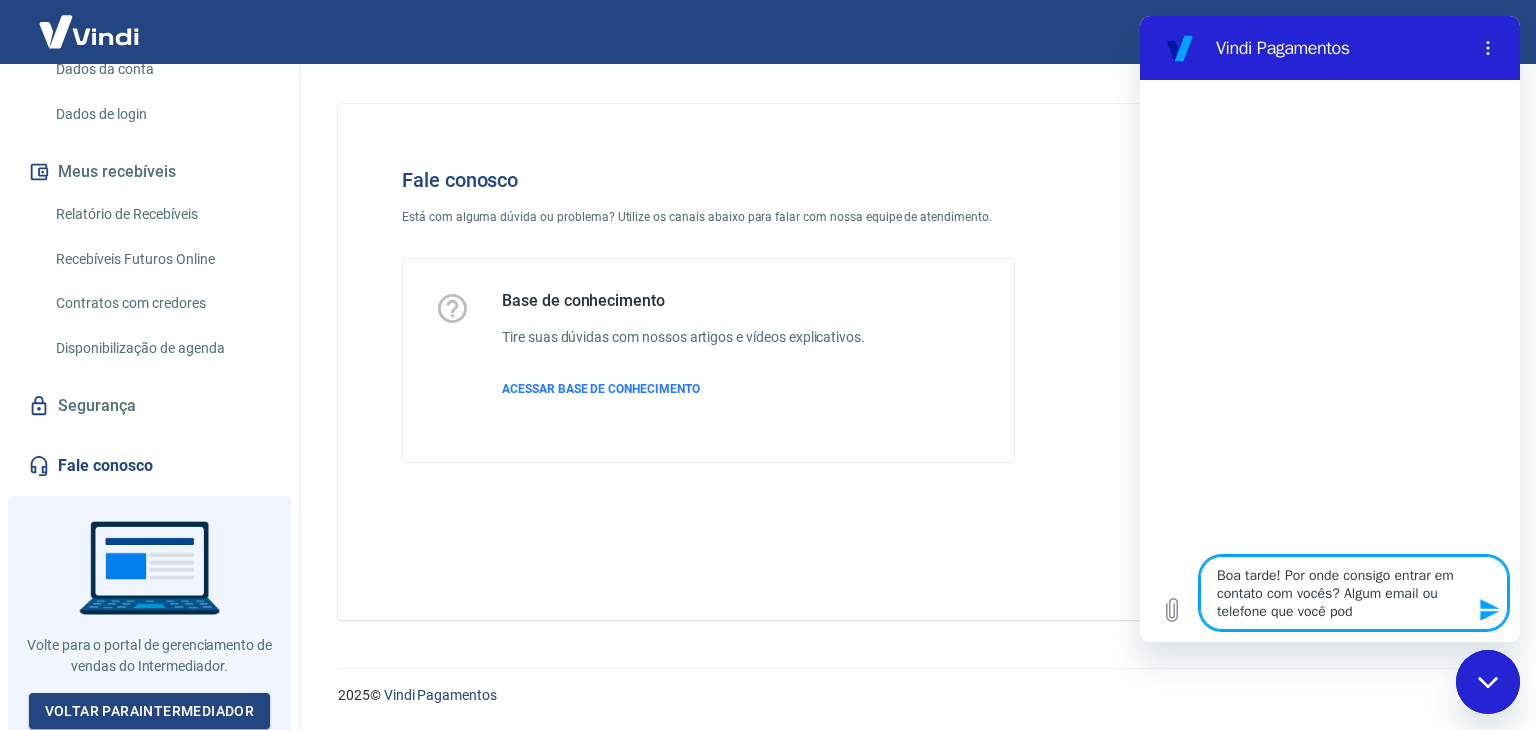 type on "Boa tarde! Por onde consigo entrar em contato com vocês? Algum email ou telefone que você pode" 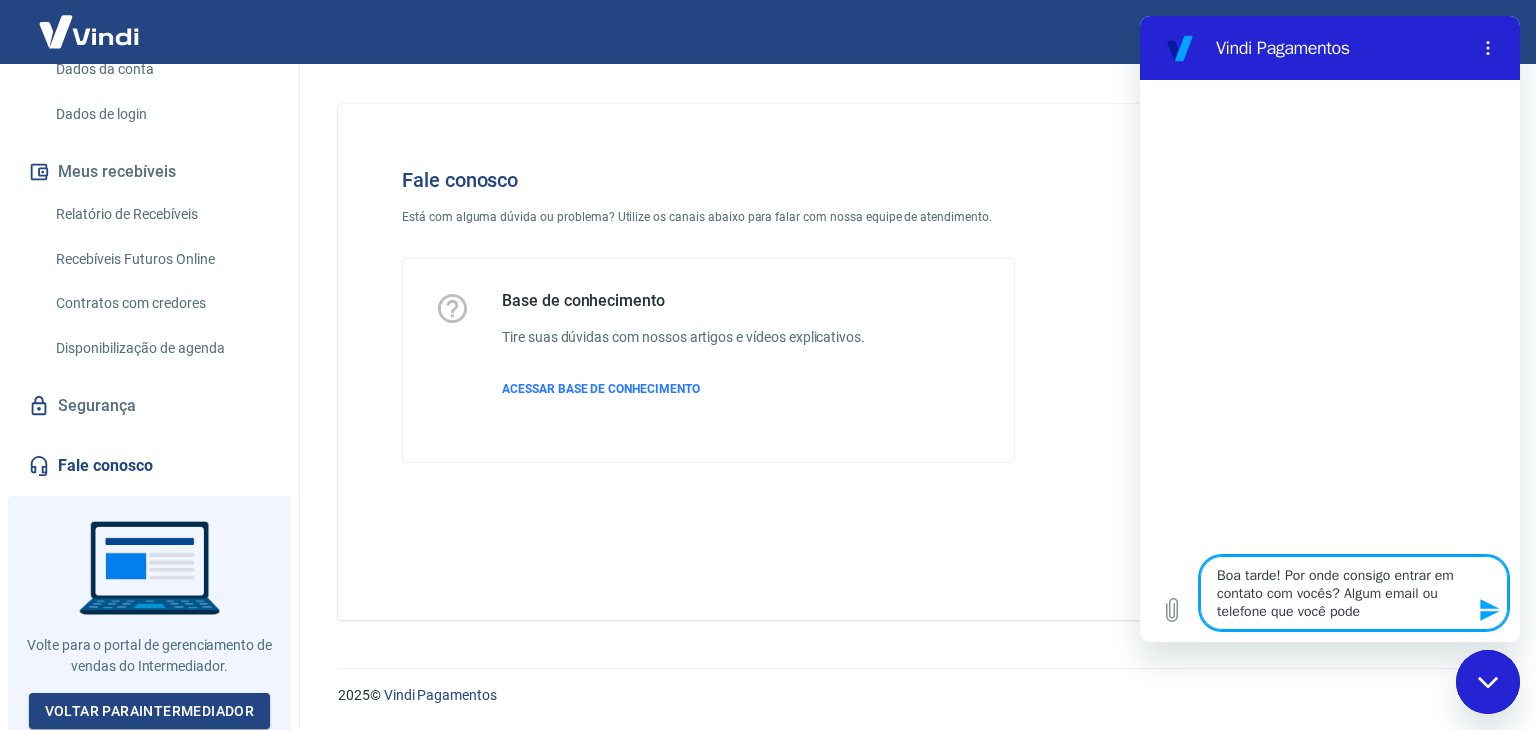 type on "Boa tarde! Por onde consigo entrar em contato com vocês? Algum email ou telefone que você pode" 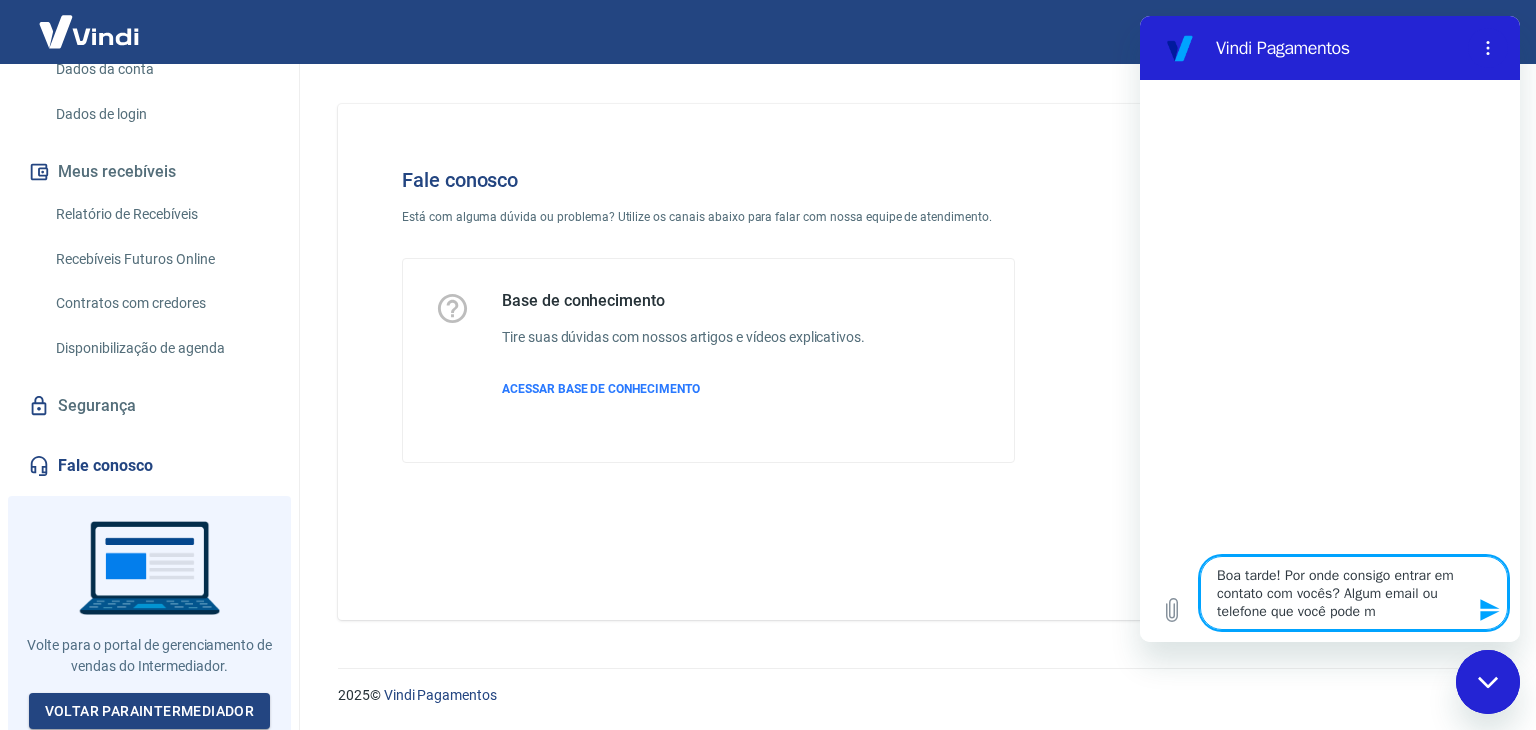 type on "Boa tarde! Por onde consigo entrar em contato com vocês? Algum email ou telefone que você pode me" 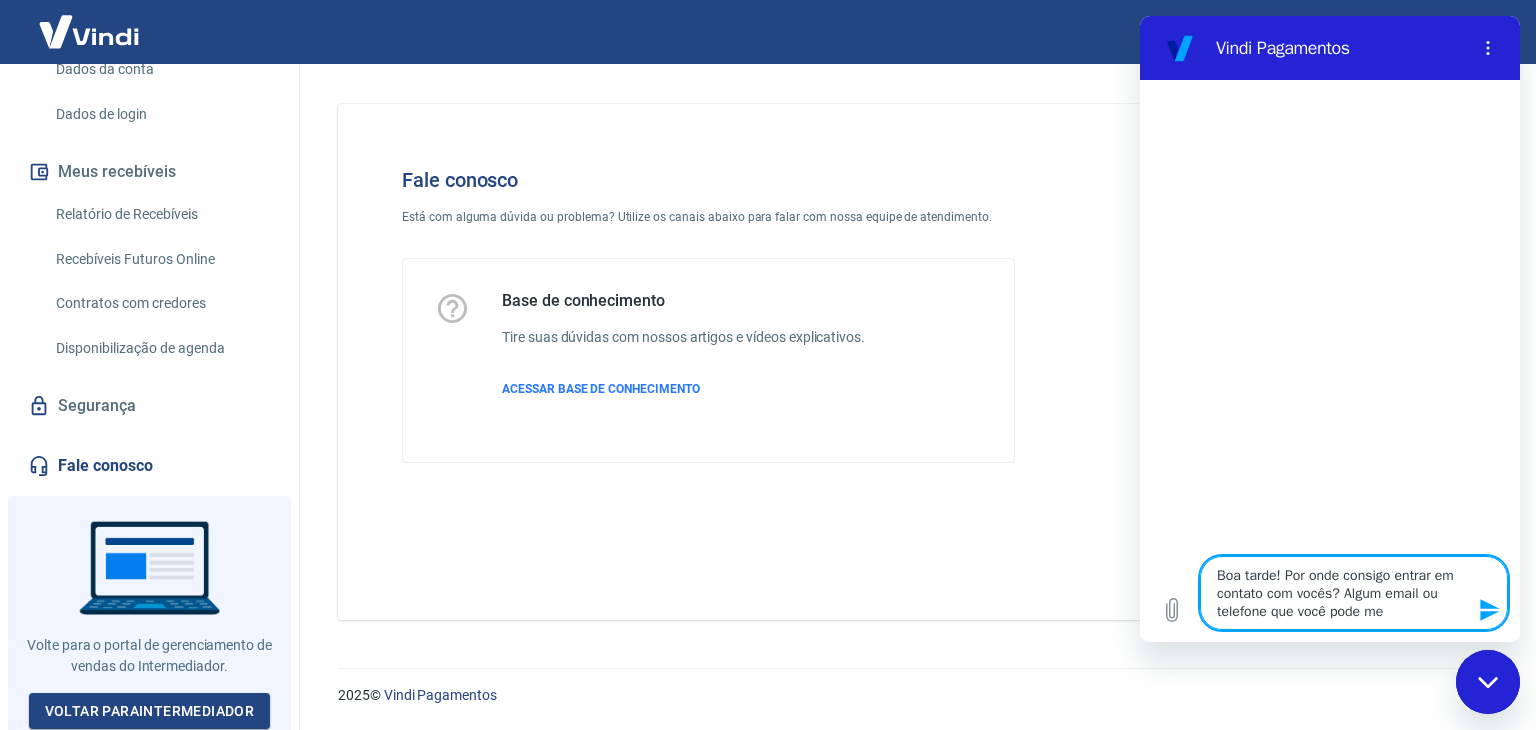 type on "Boa tarde! Por onde consigo entrar em contato com vocês? Algum email ou telefone que você pode me" 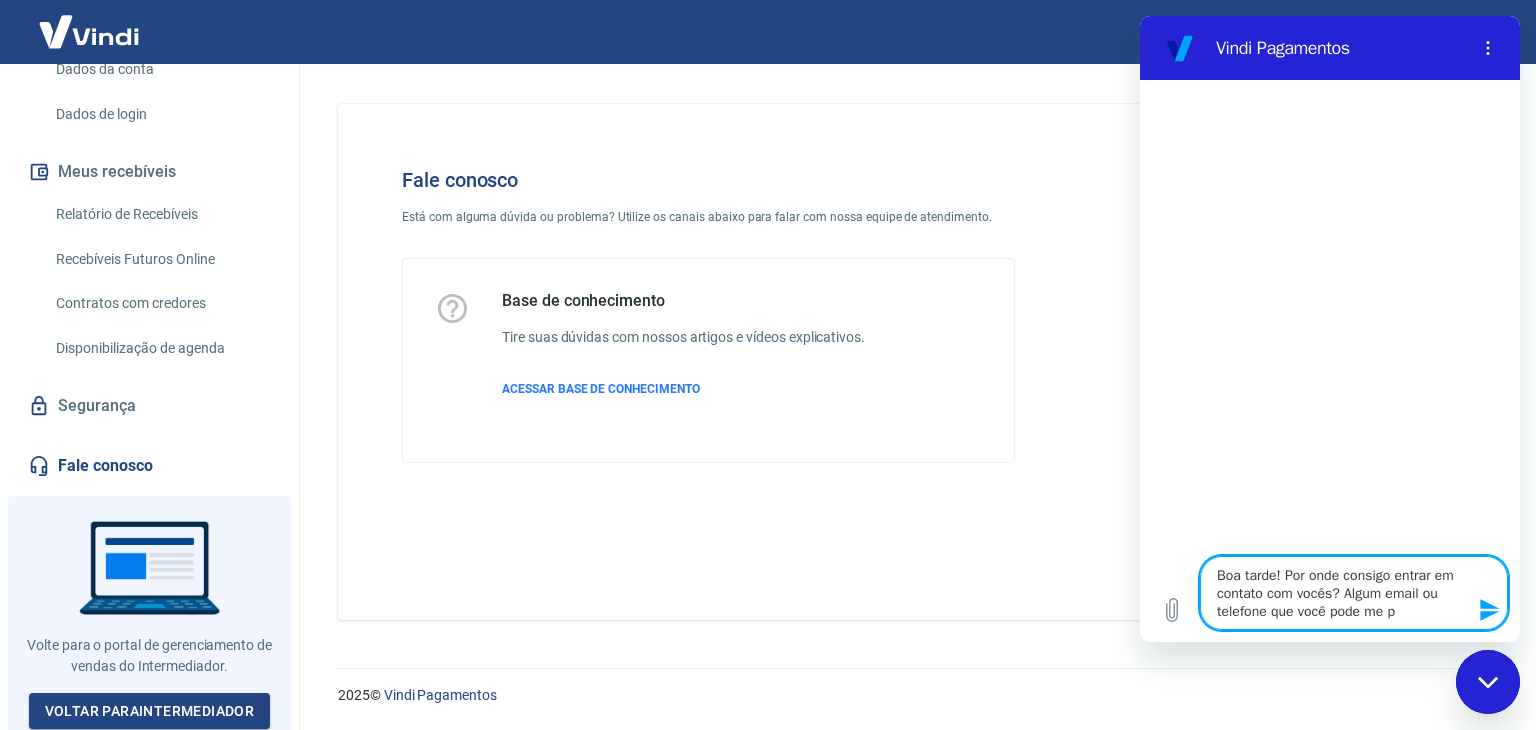 type on "Boa tarde! Por onde consigo entrar em contato com vocês? Algum email ou telefone que você pode me pa" 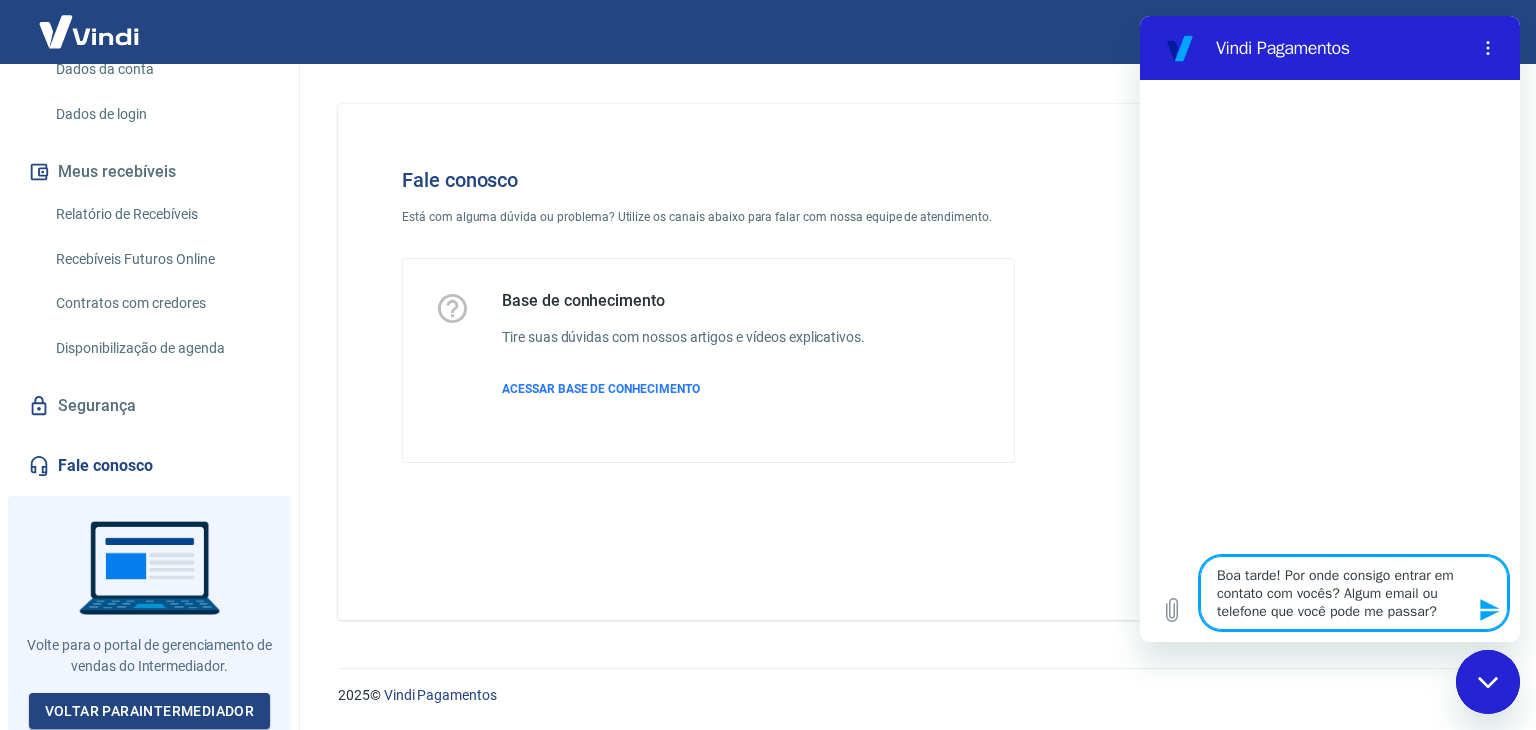 click on "Boa tarde! Por onde consigo entrar em contato com vocês? Algum email ou telefone que você pode me passar?" at bounding box center (1354, 593) 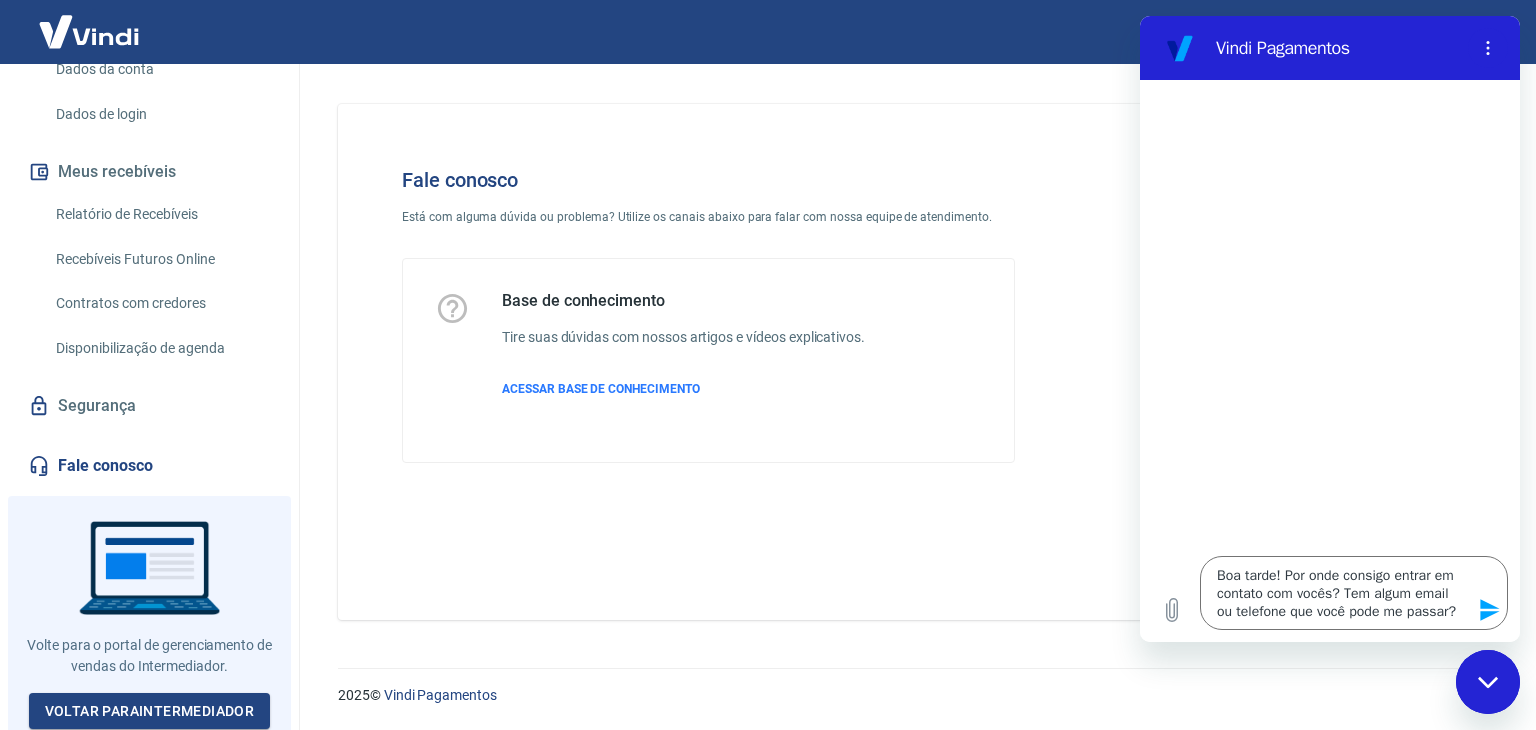 click 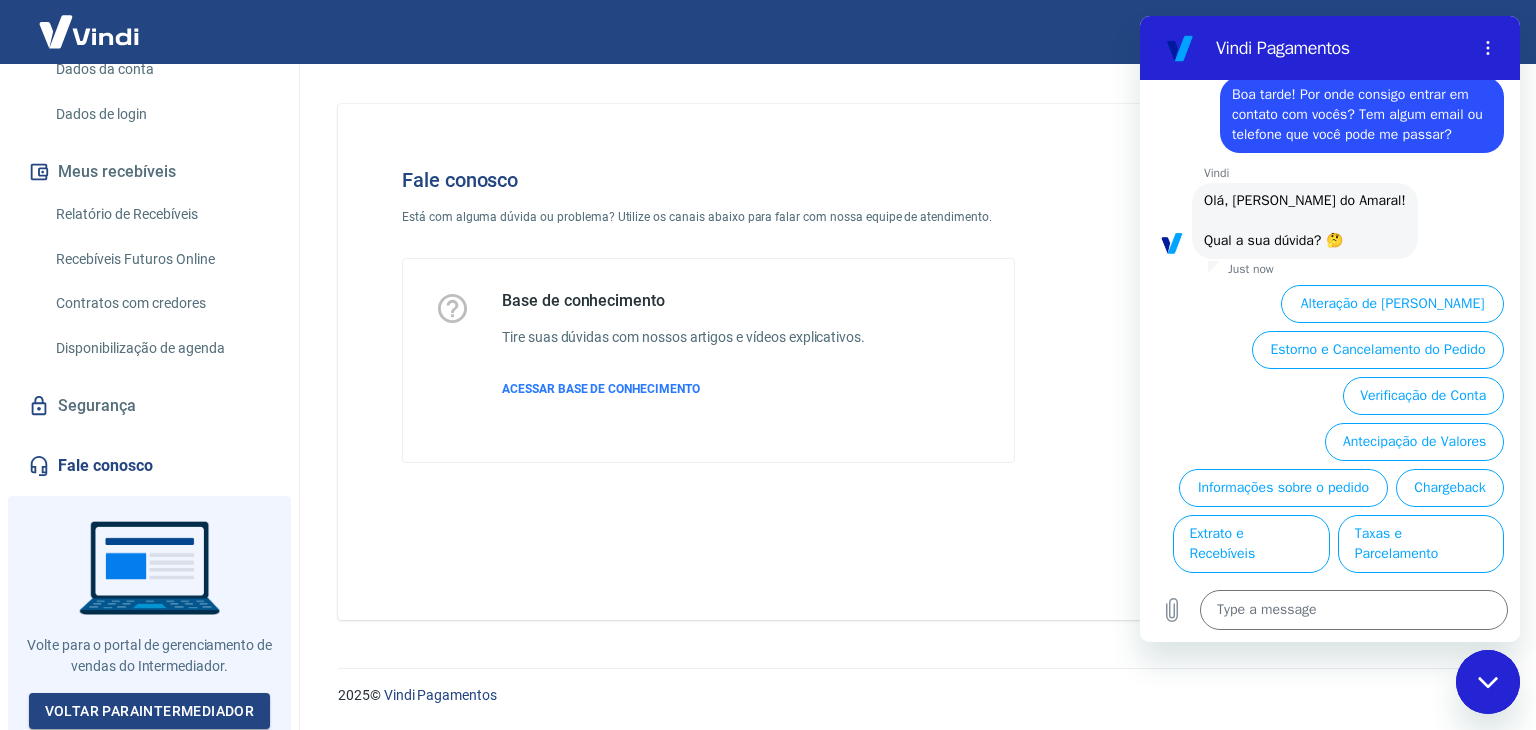 scroll, scrollTop: 66, scrollLeft: 0, axis: vertical 